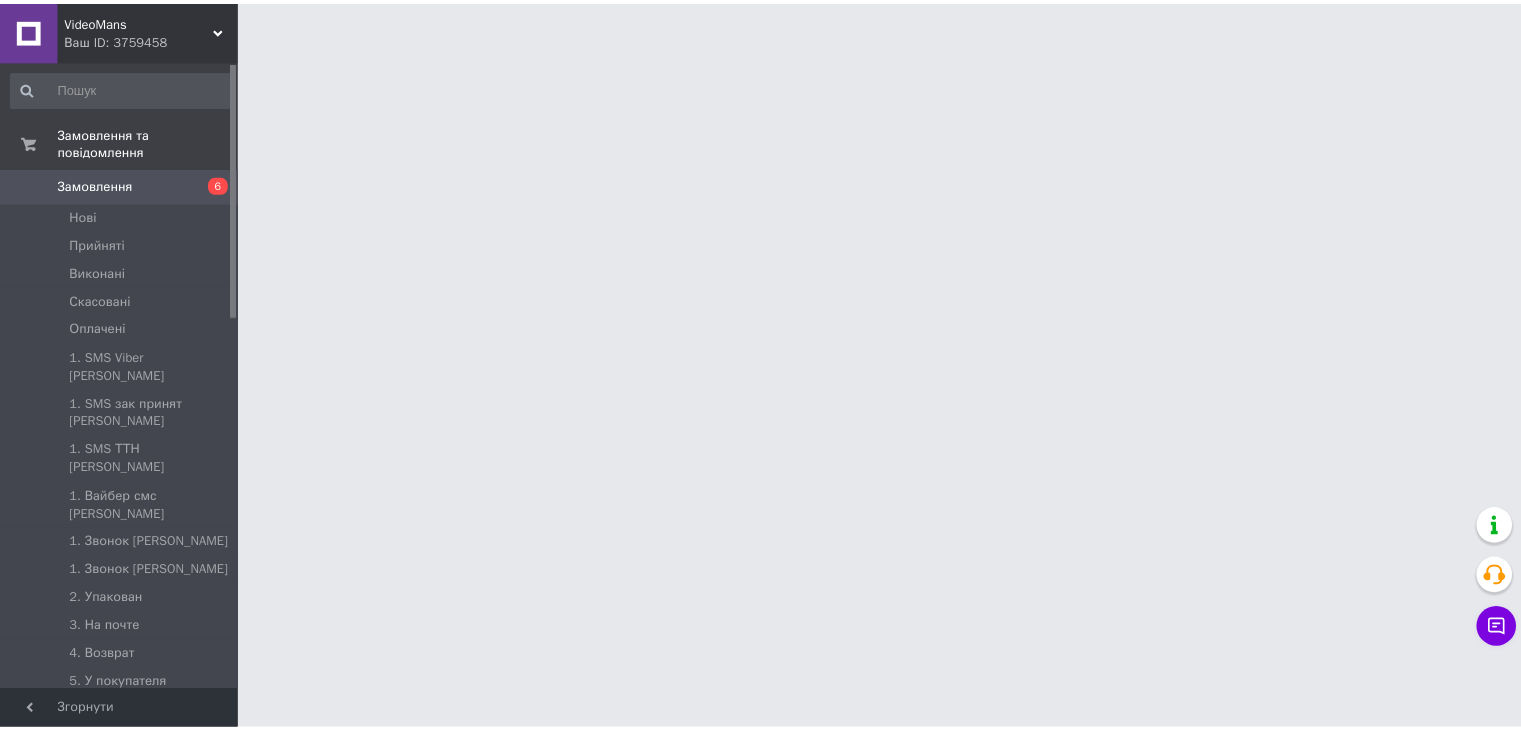 scroll, scrollTop: 0, scrollLeft: 0, axis: both 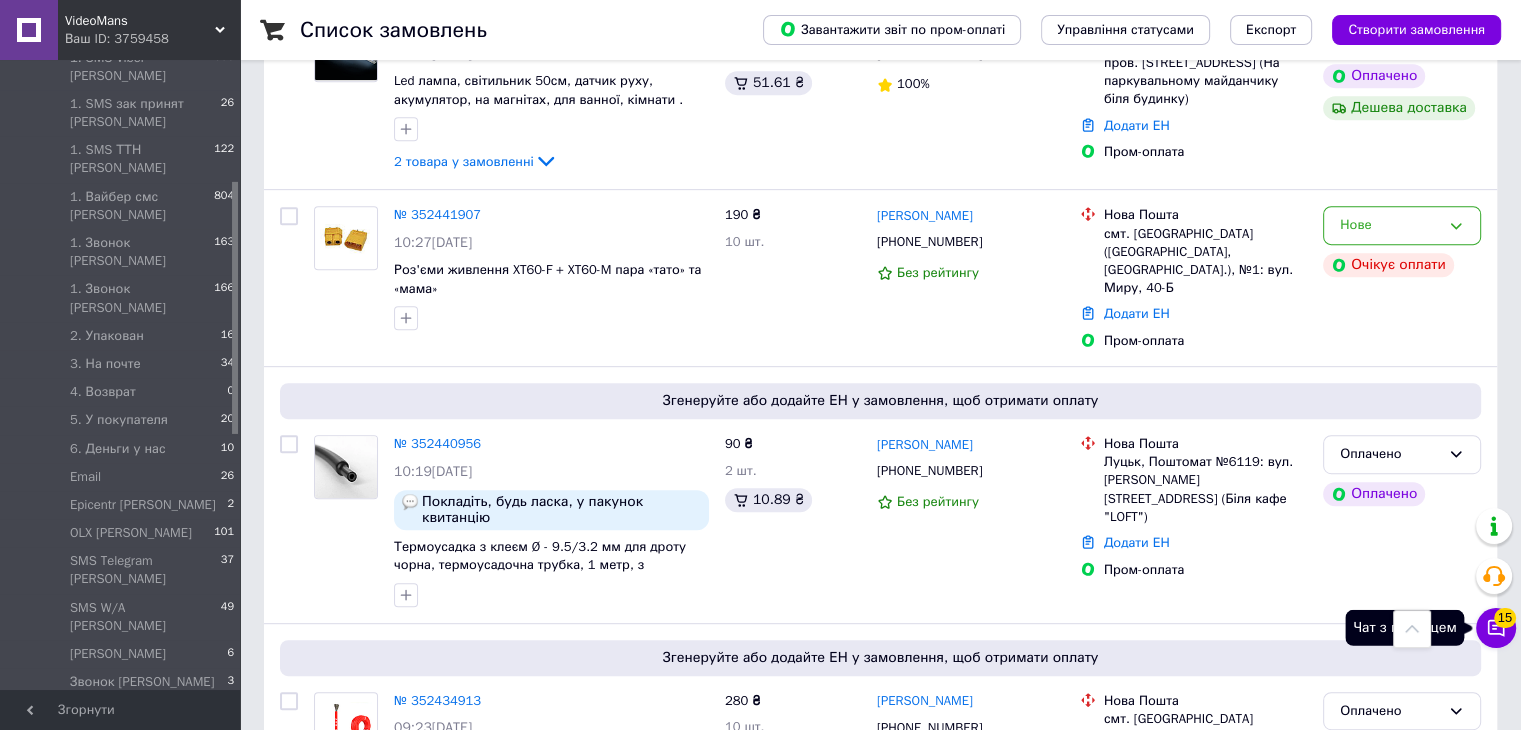 click on "15" at bounding box center (1505, 618) 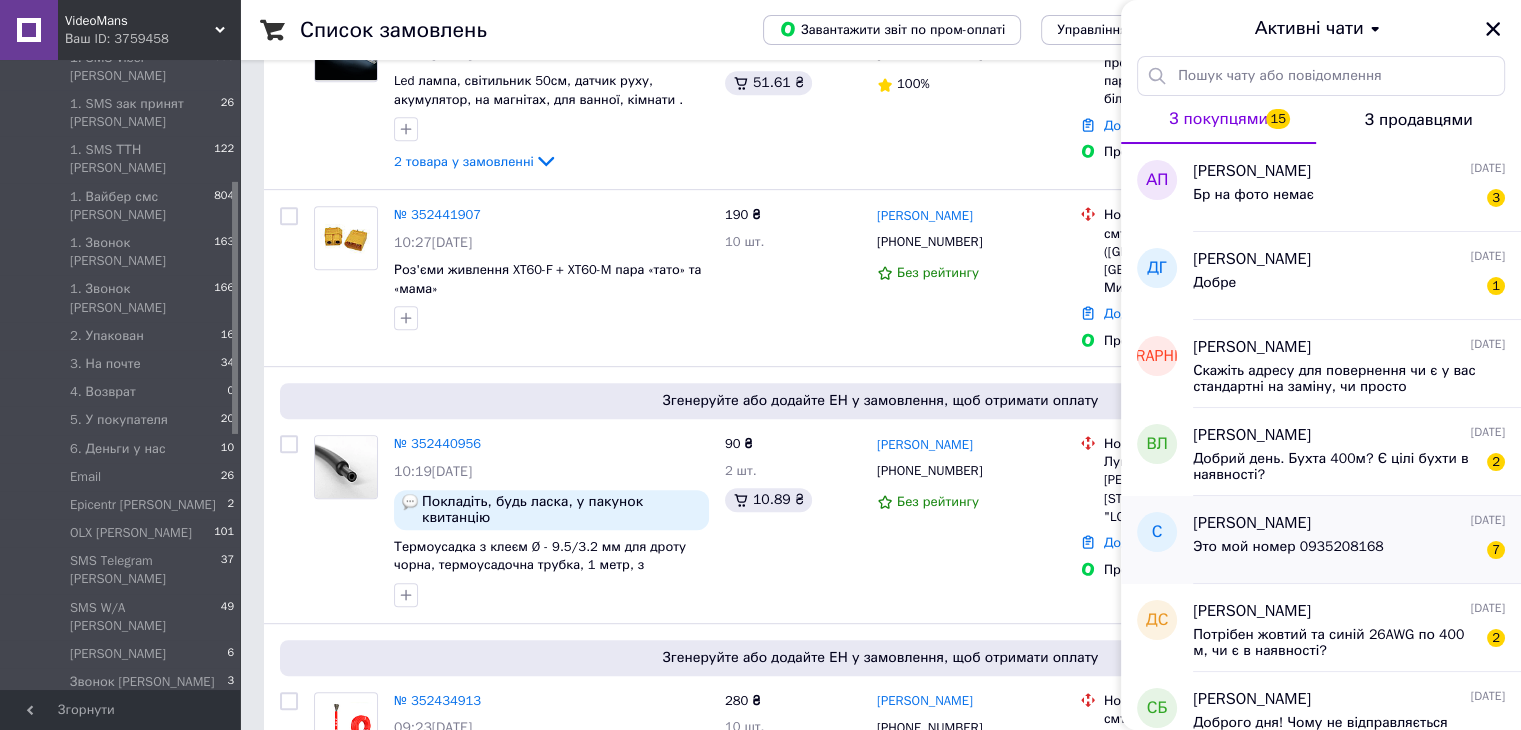 drag, startPoint x: 1430, startPoint y: 643, endPoint x: 1412, endPoint y: 537, distance: 107.51744 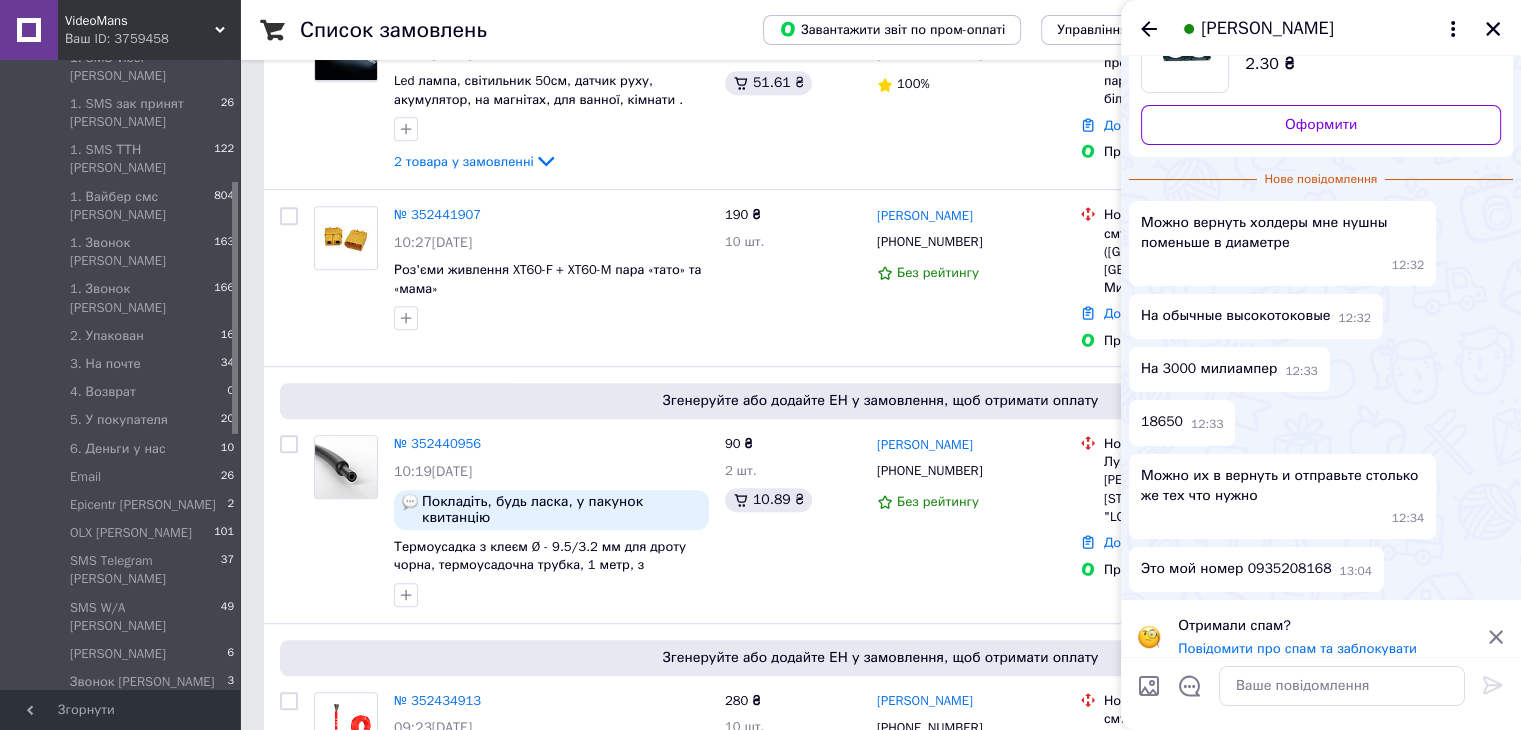 scroll, scrollTop: 0, scrollLeft: 0, axis: both 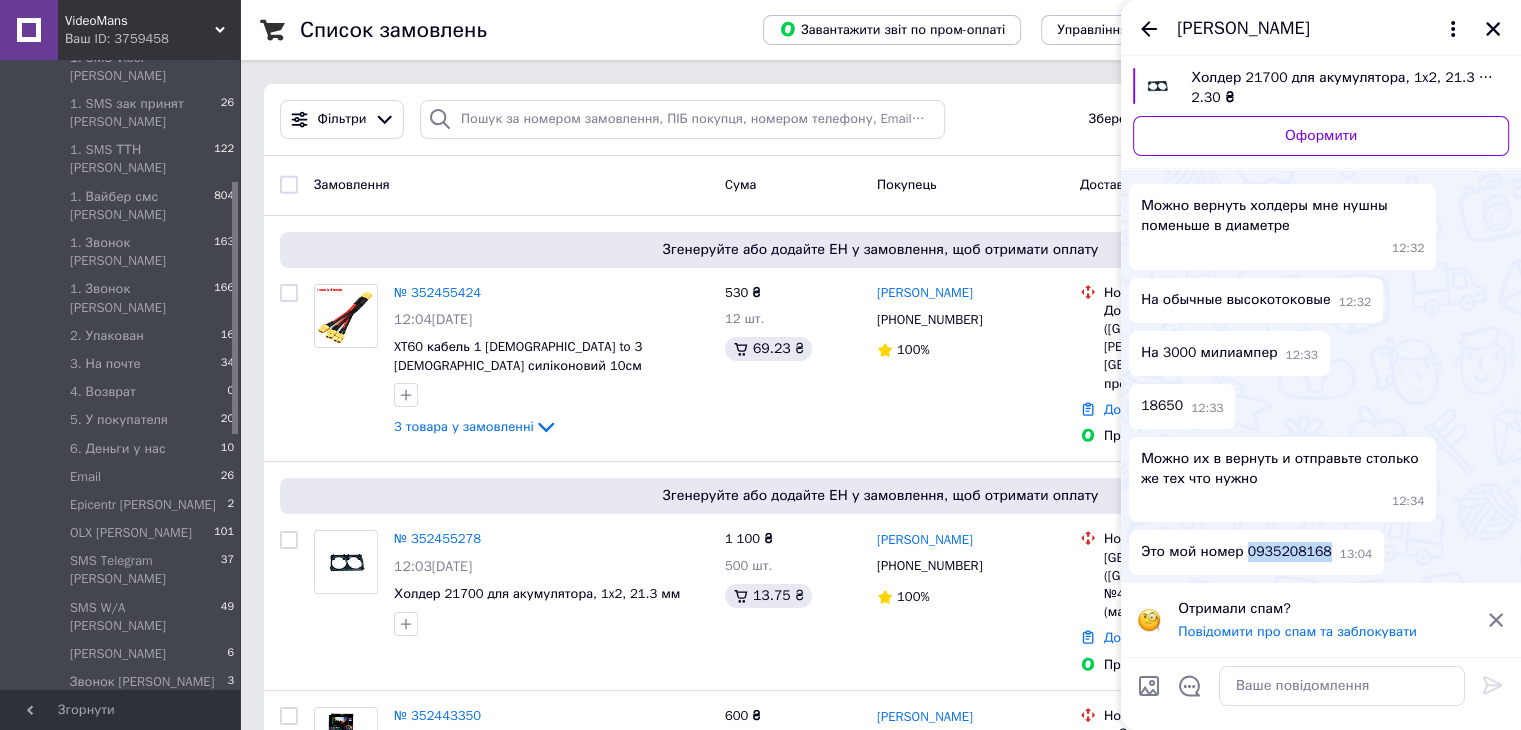 drag, startPoint x: 1317, startPoint y: 555, endPoint x: 1244, endPoint y: 545, distance: 73.68175 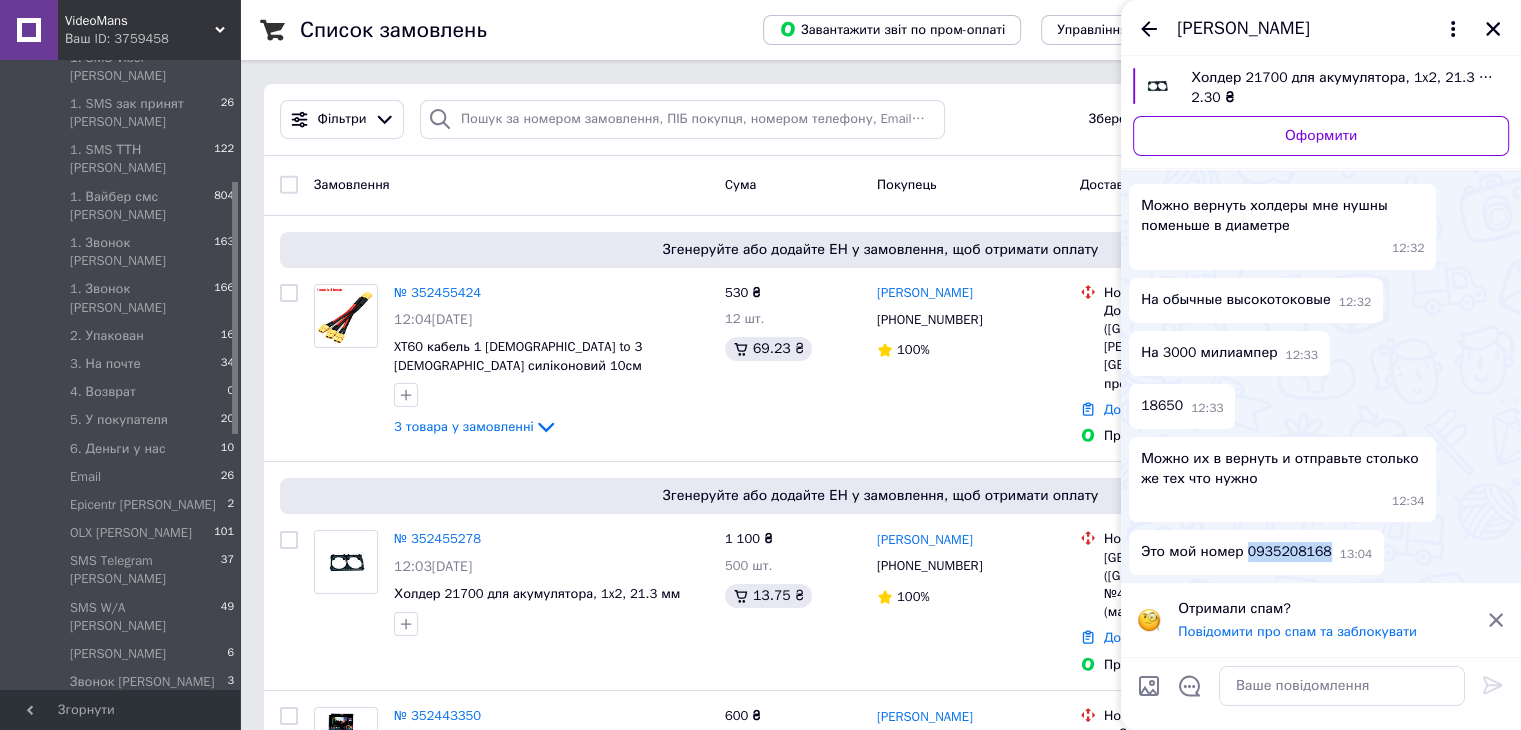 copy on "0935208168" 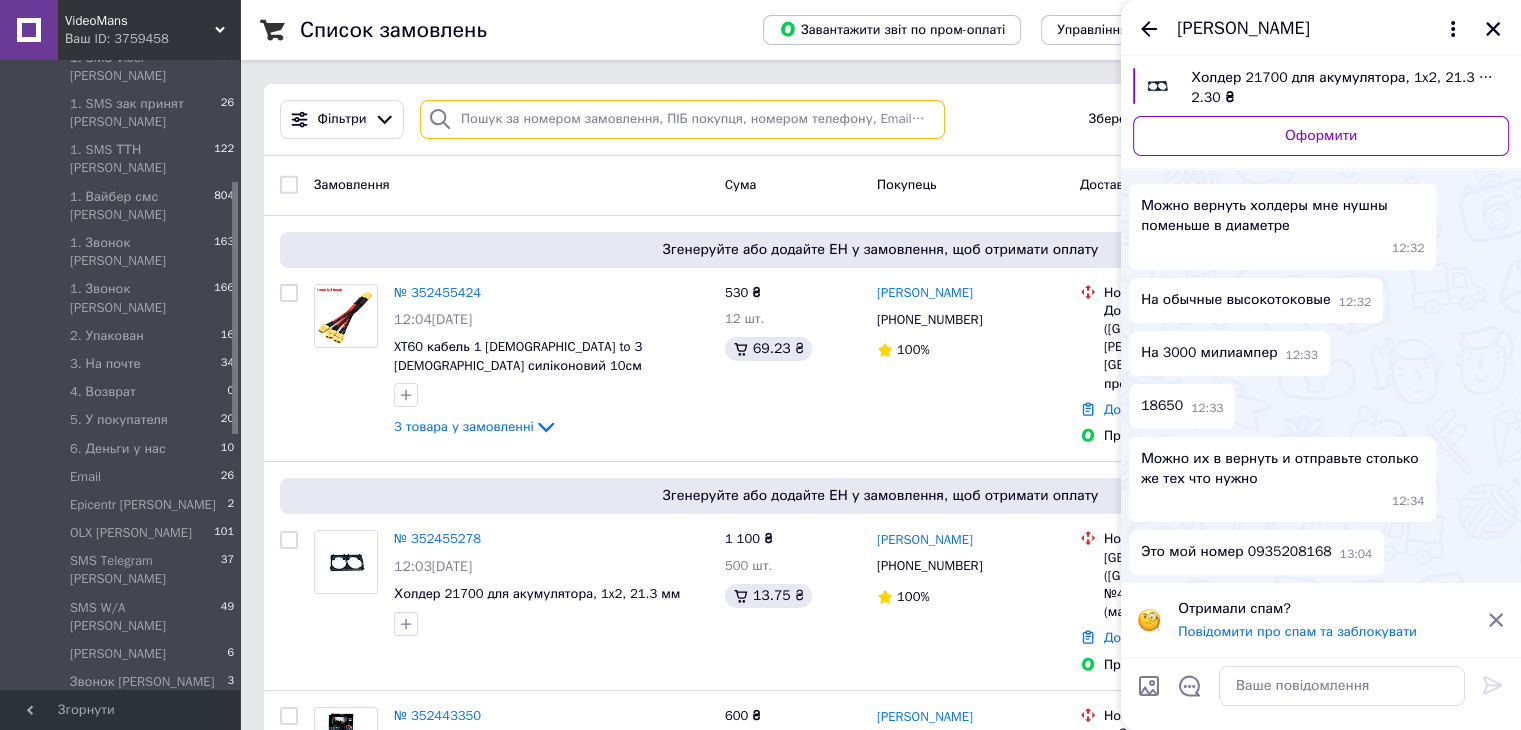 click at bounding box center (682, 119) 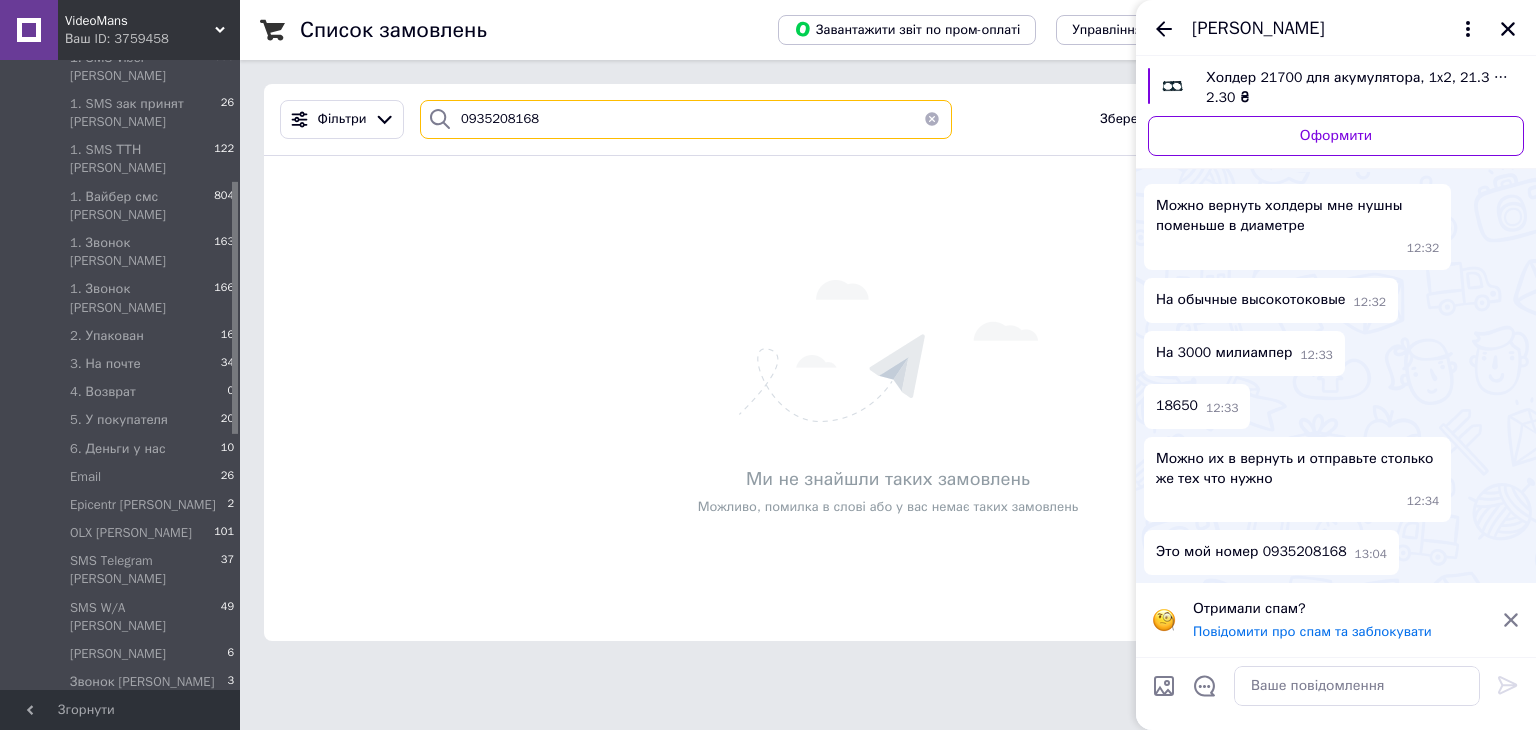 type on "0935208168" 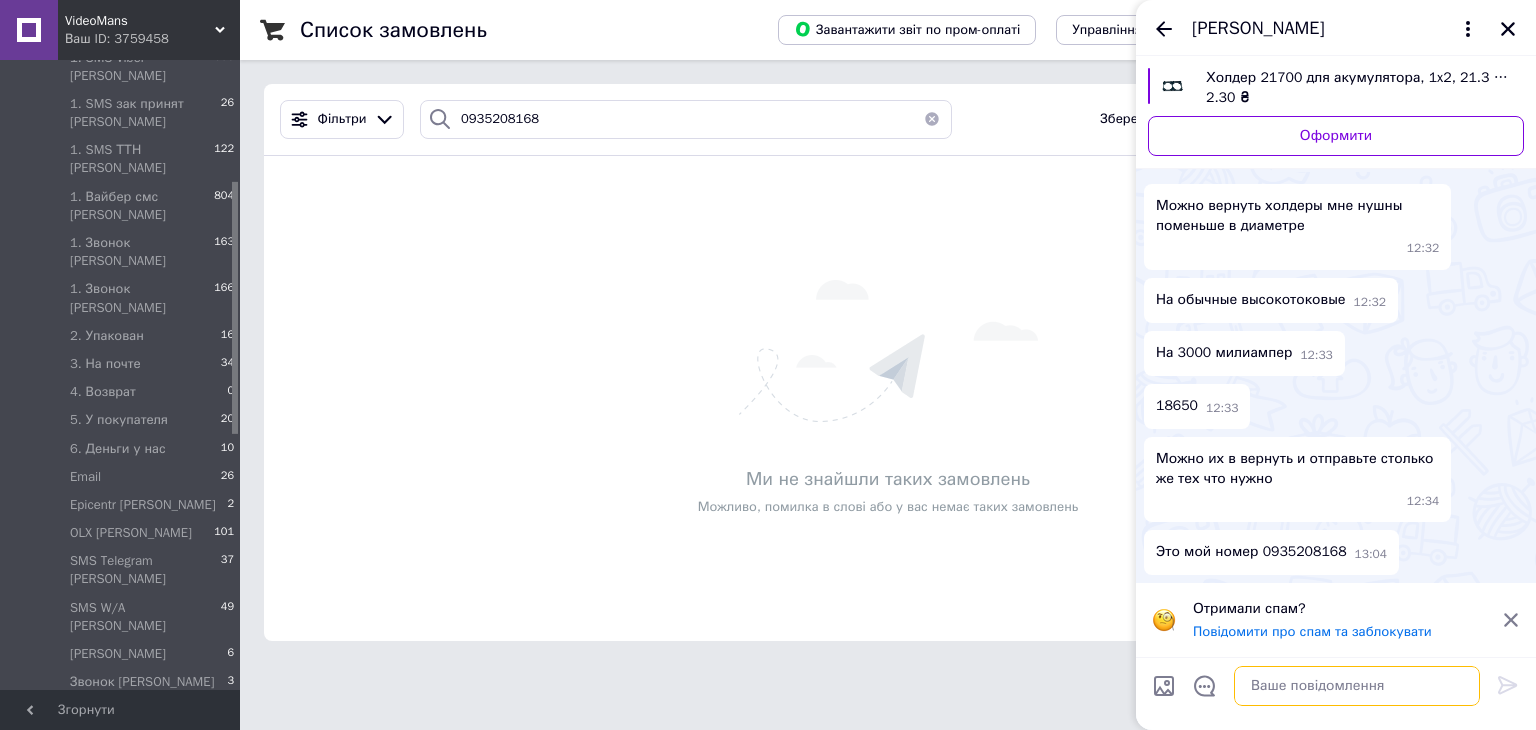 click at bounding box center [1357, 686] 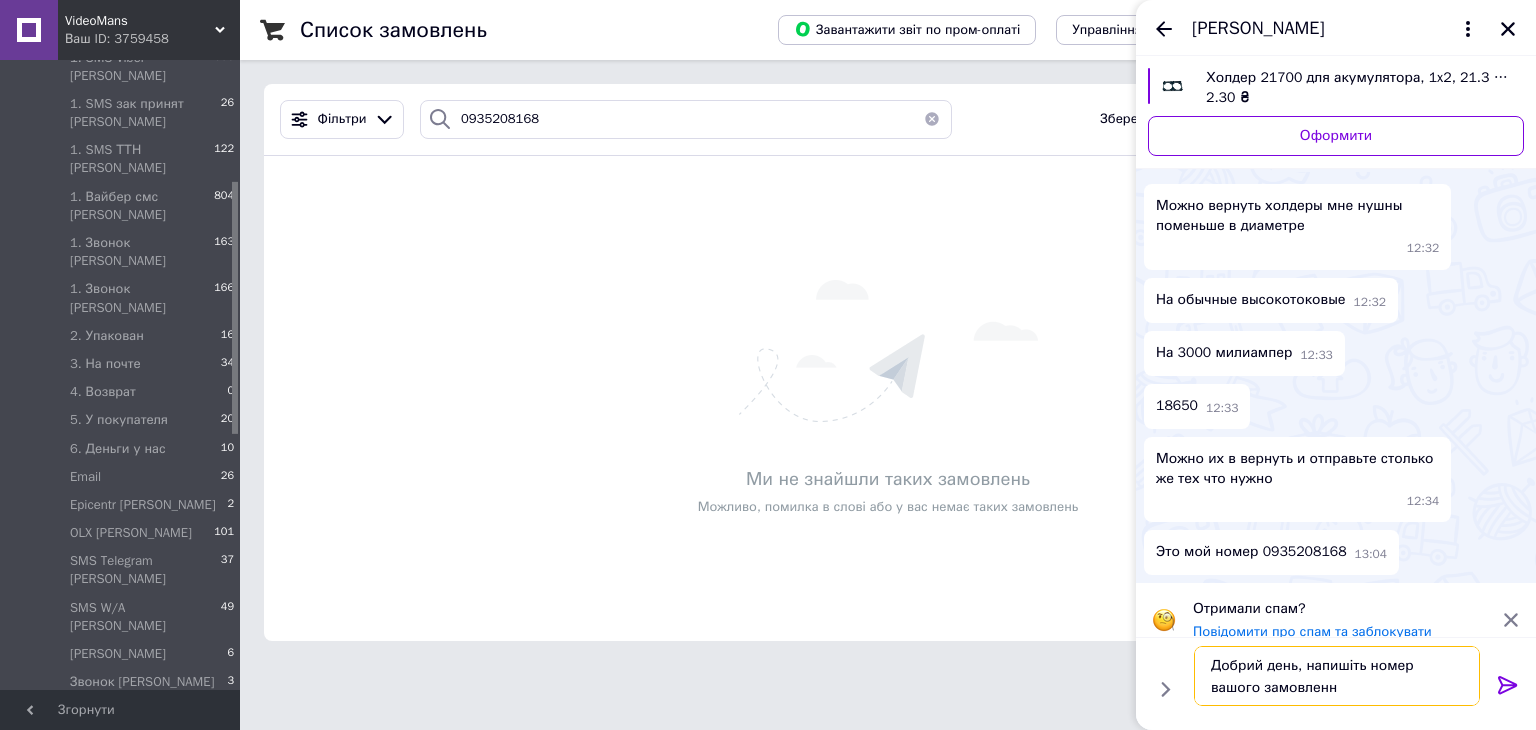 type on "Добрий день, напишіть номер вашого замовлення" 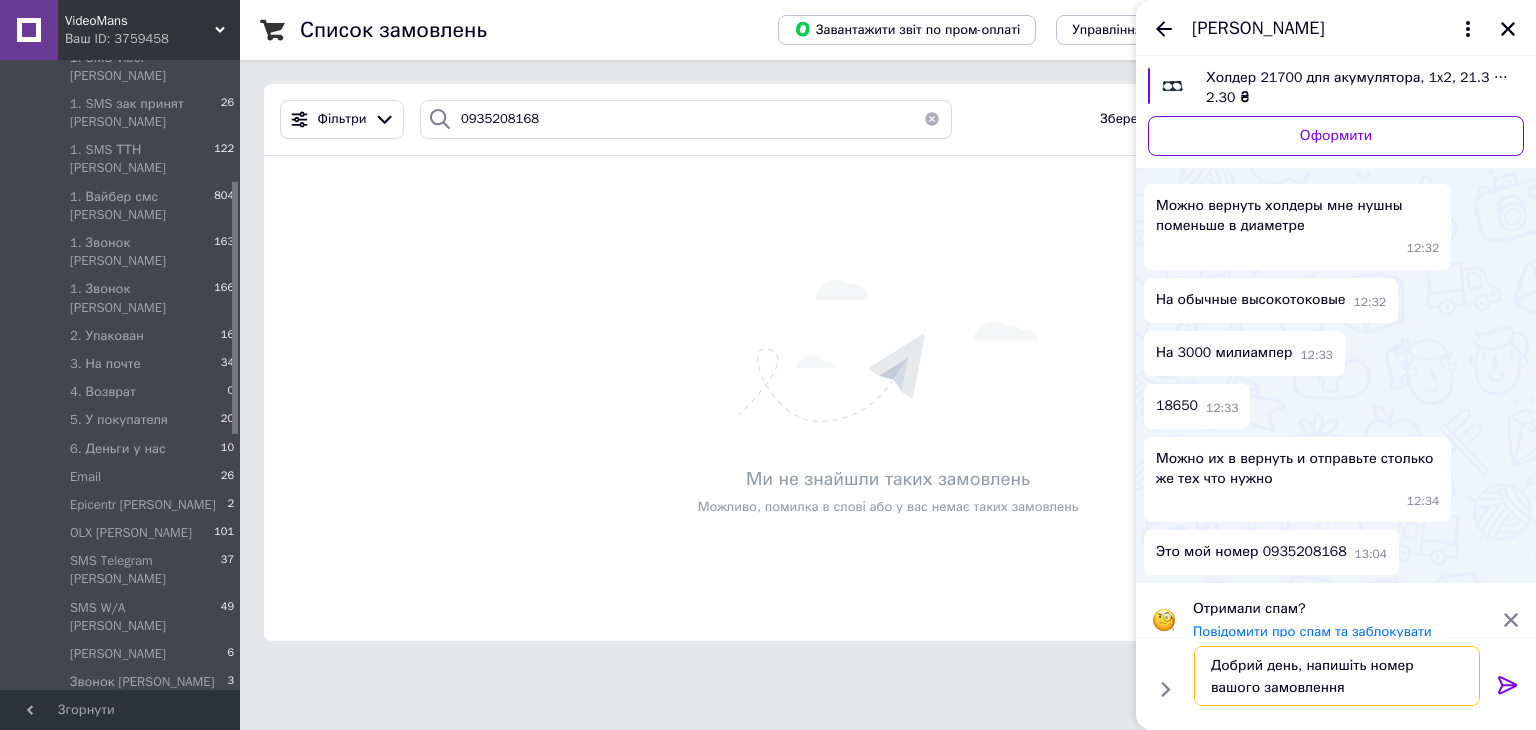 type 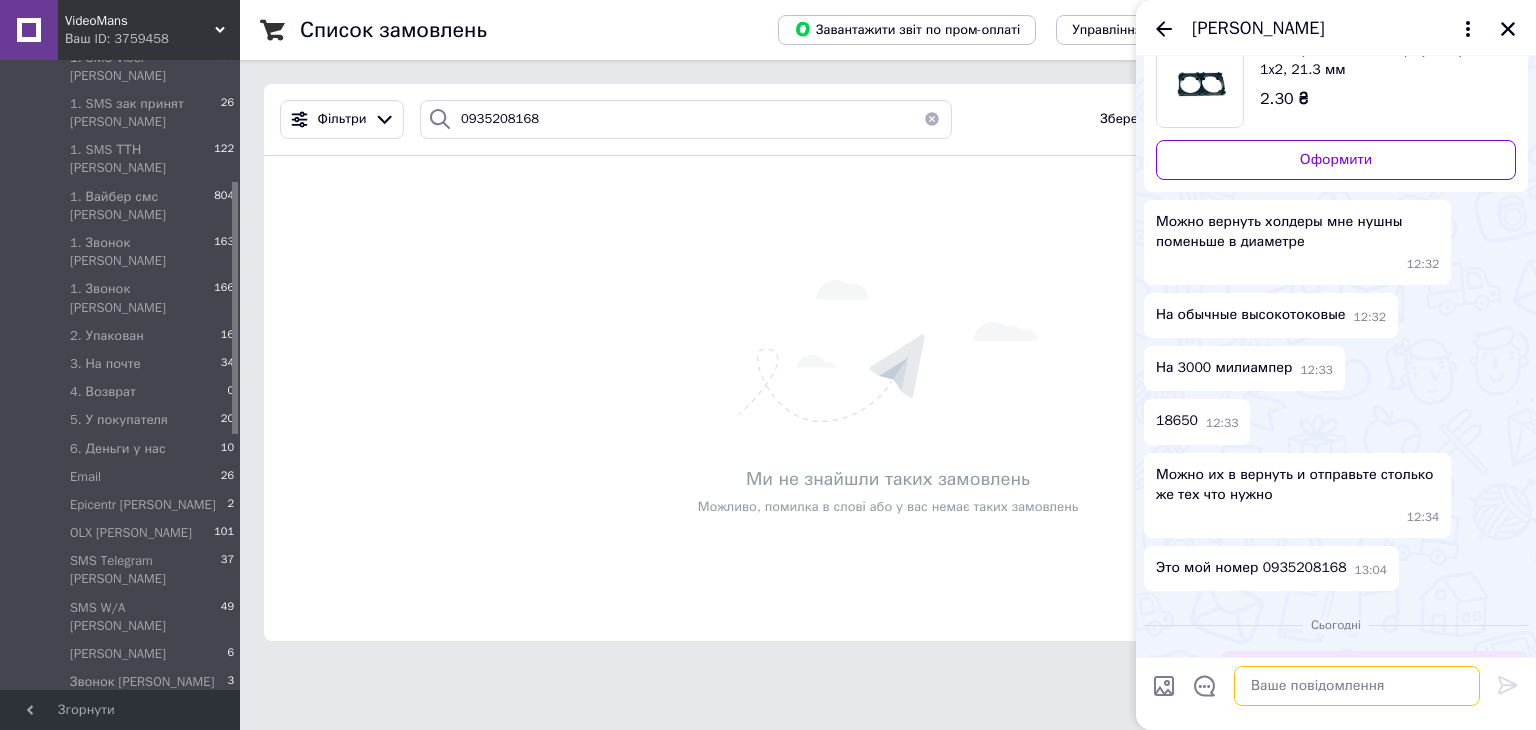 scroll, scrollTop: 44, scrollLeft: 0, axis: vertical 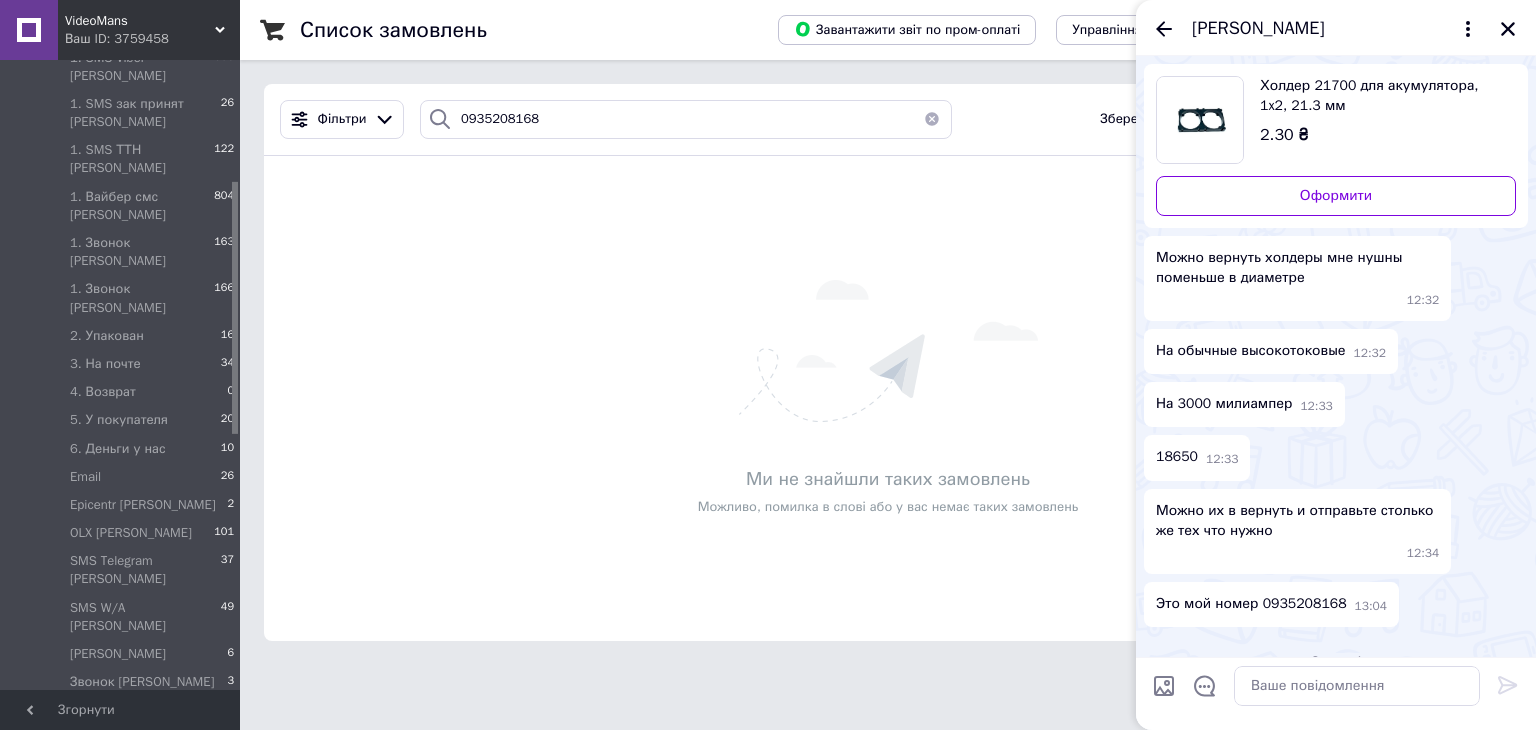 drag, startPoint x: 918, startPoint y: 112, endPoint x: 903, endPoint y: 109, distance: 15.297058 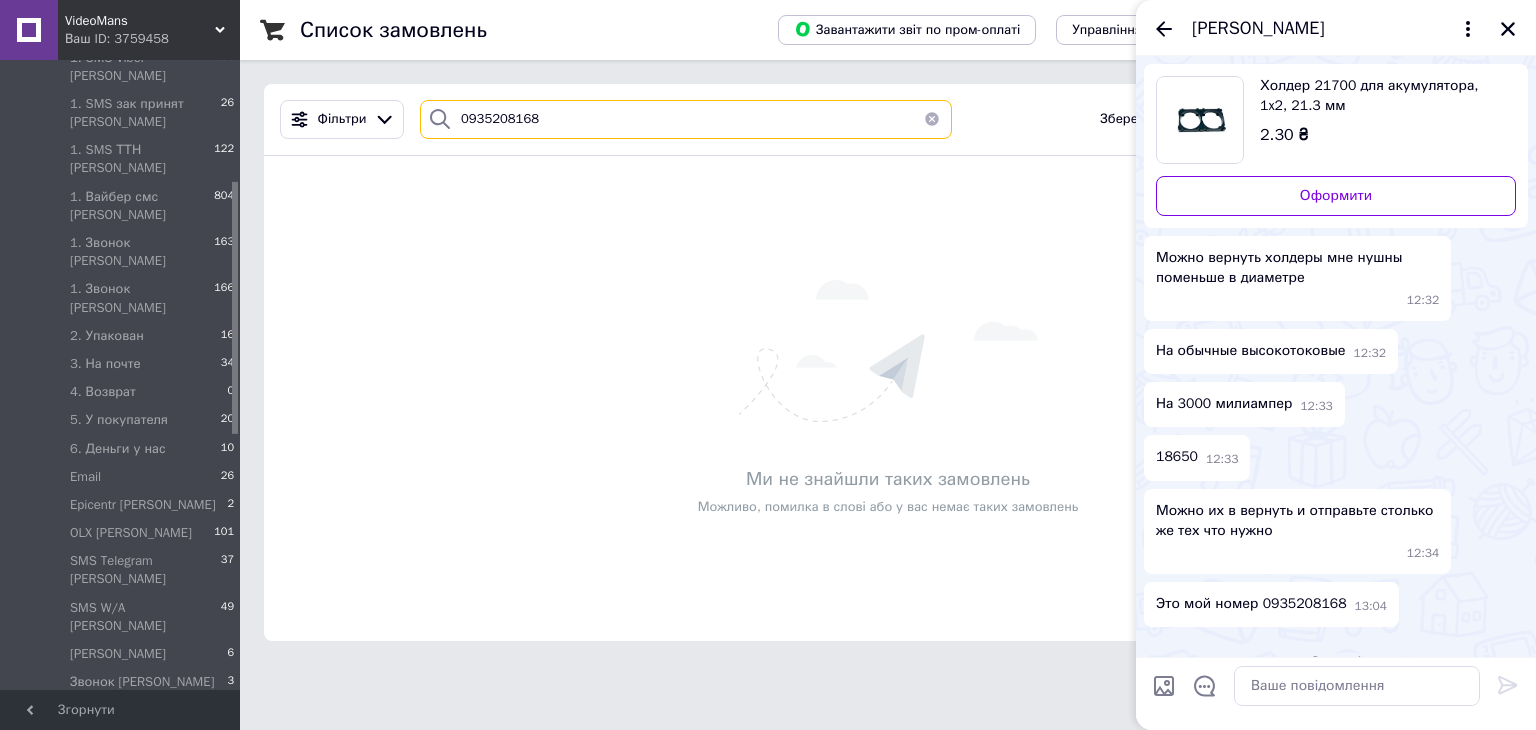 type 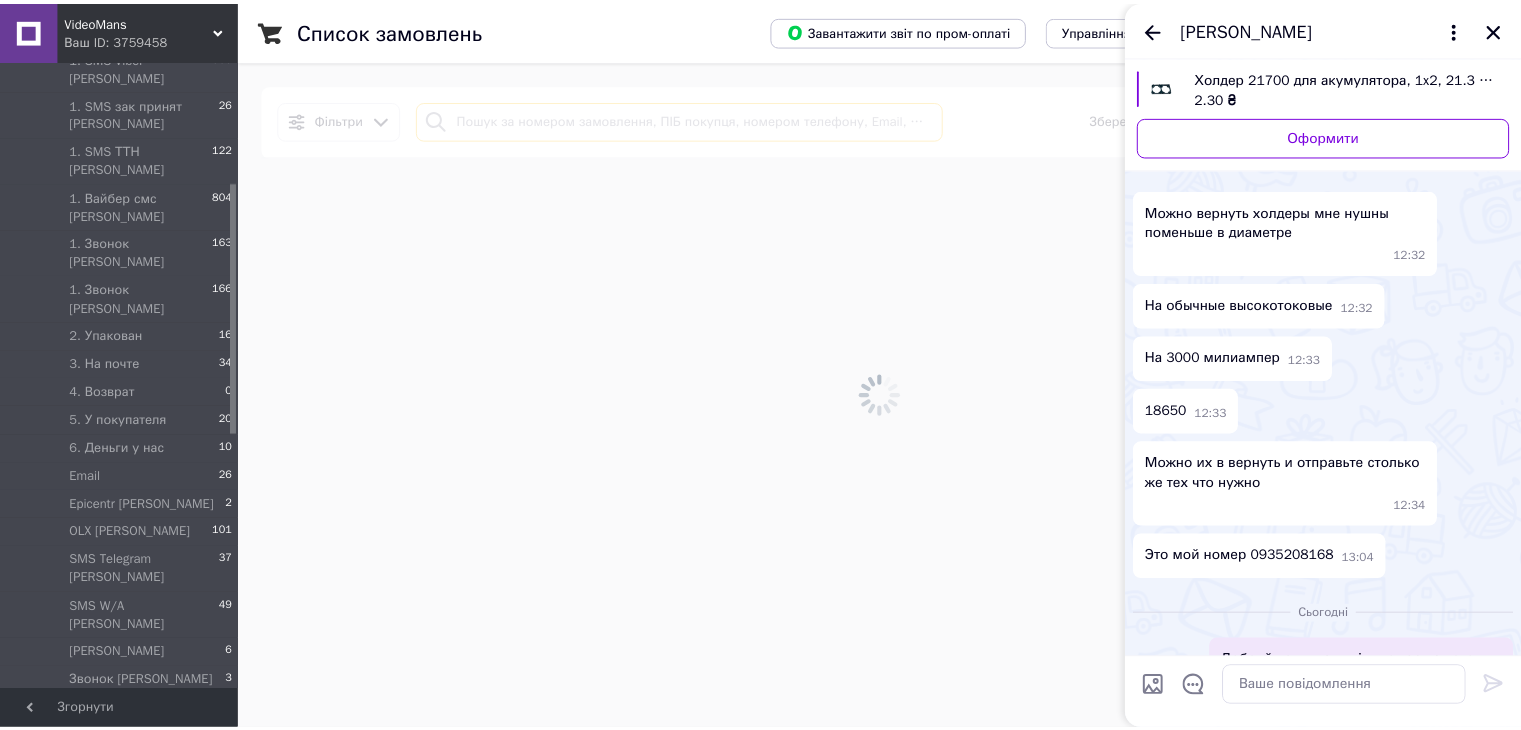 scroll, scrollTop: 116, scrollLeft: 0, axis: vertical 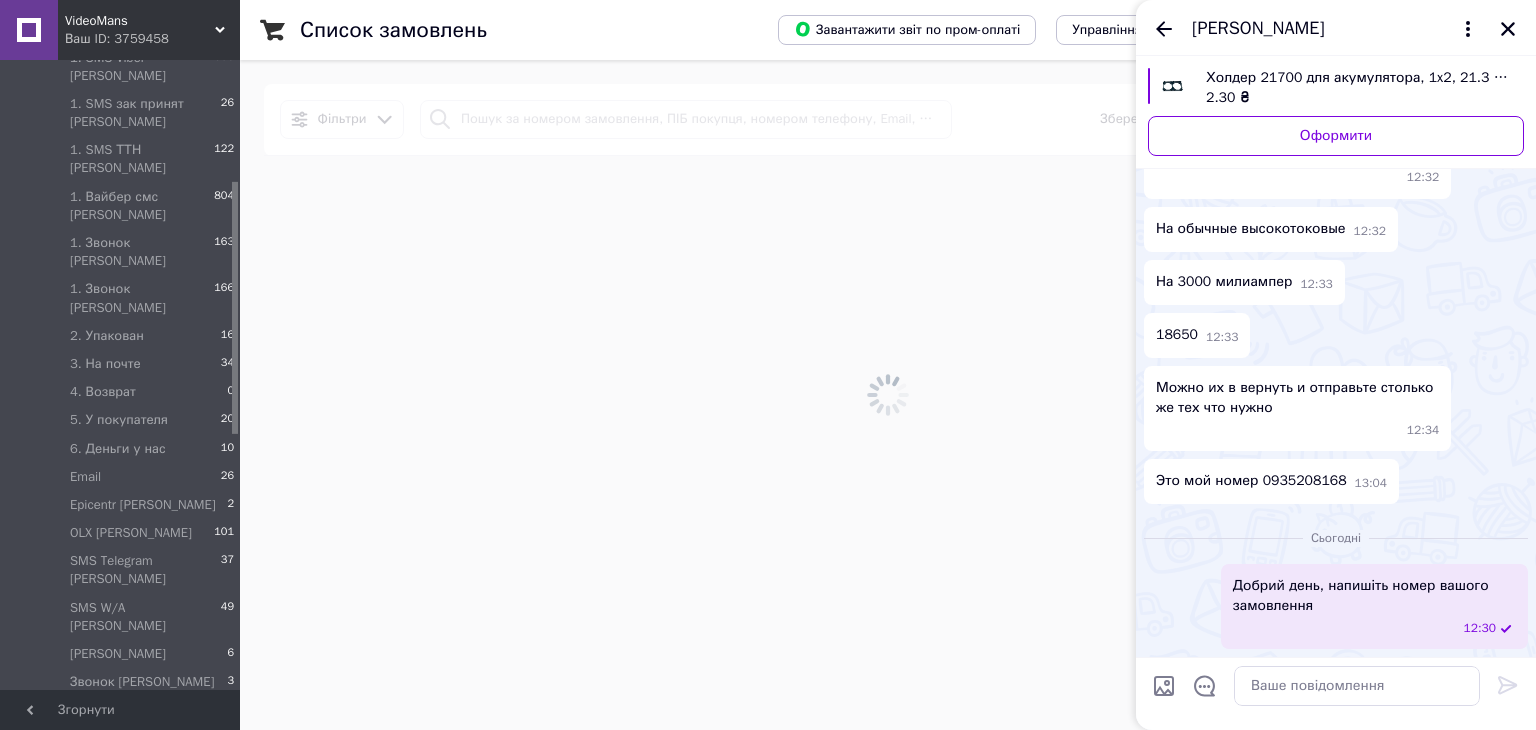 click on "[PERSON_NAME]" at bounding box center (1336, 28) 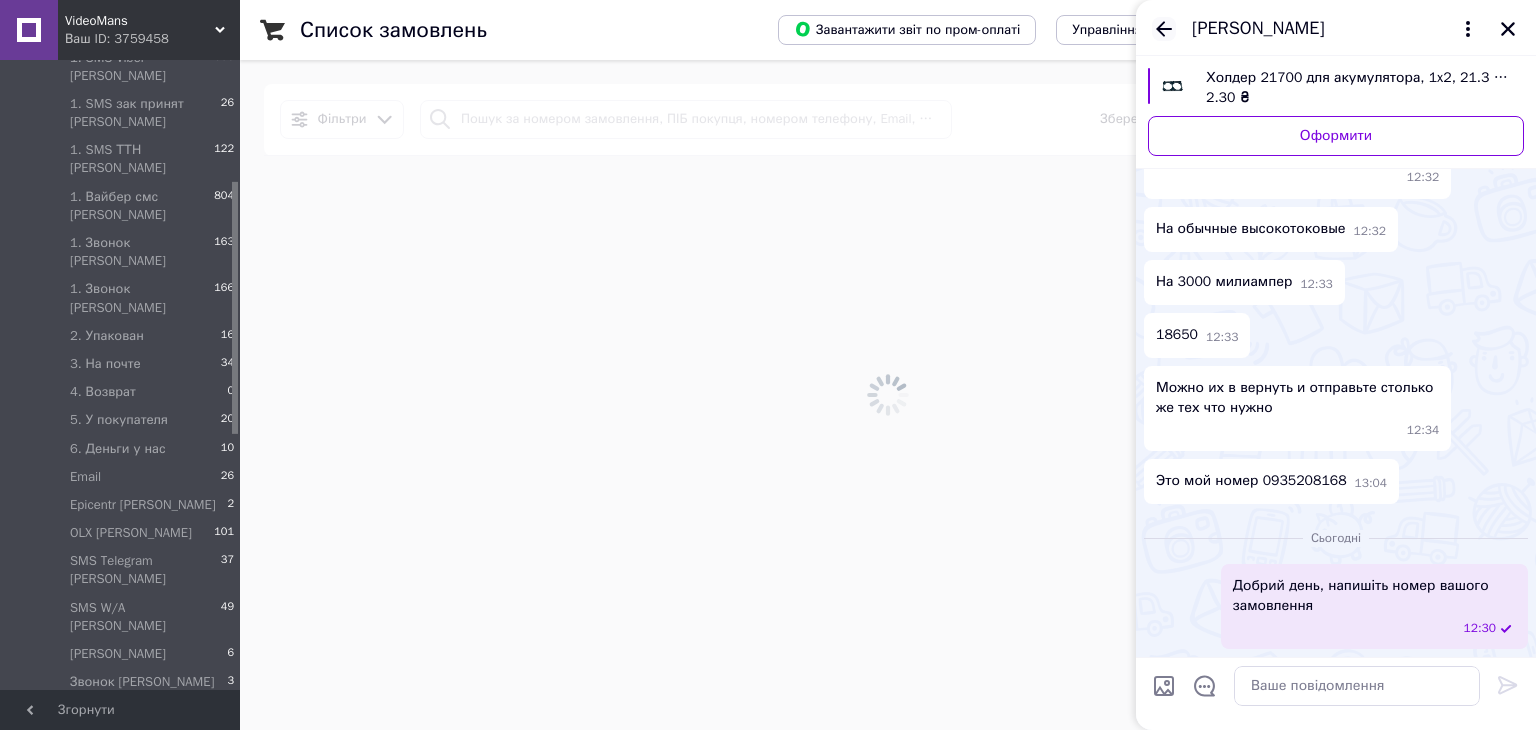 click 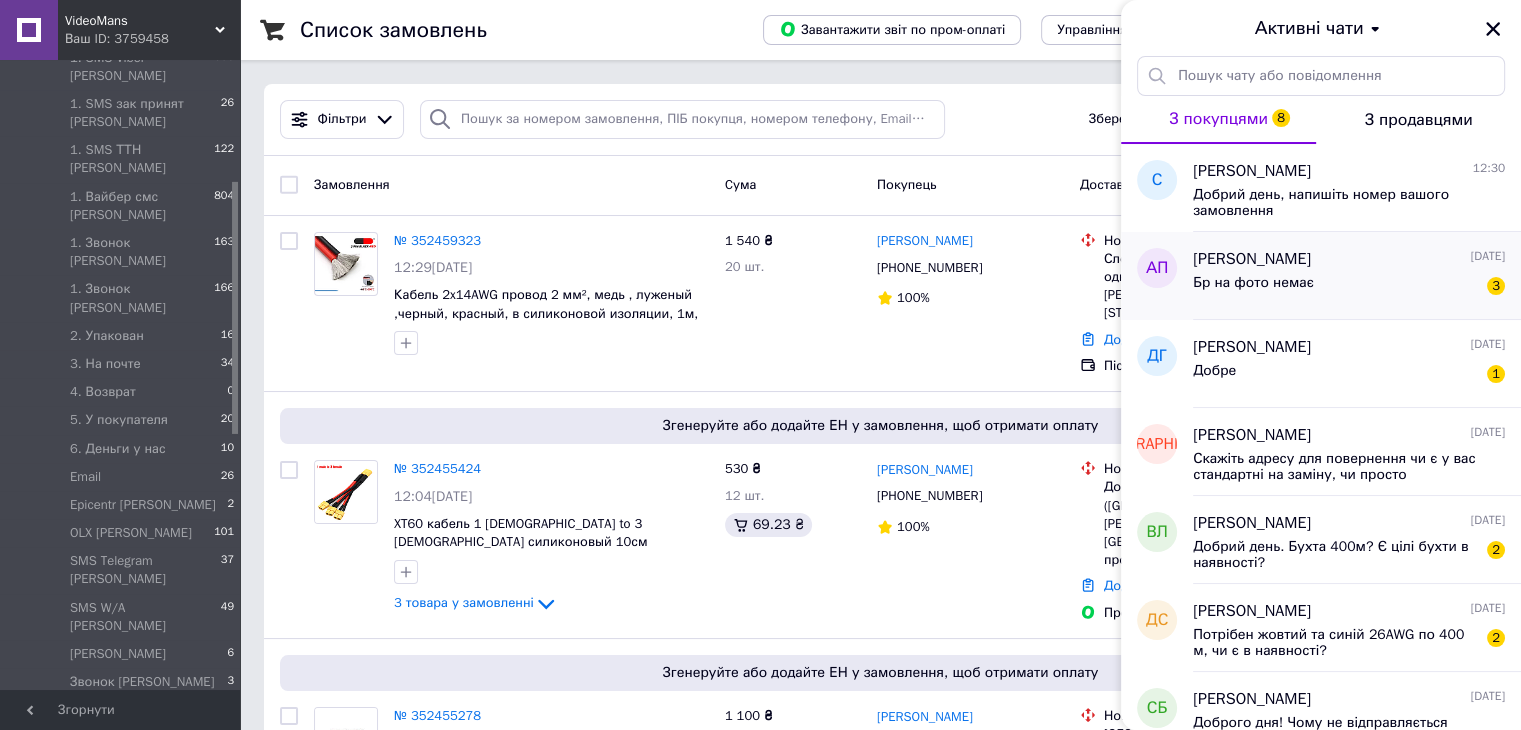click on "[PERSON_NAME]" at bounding box center [1252, 259] 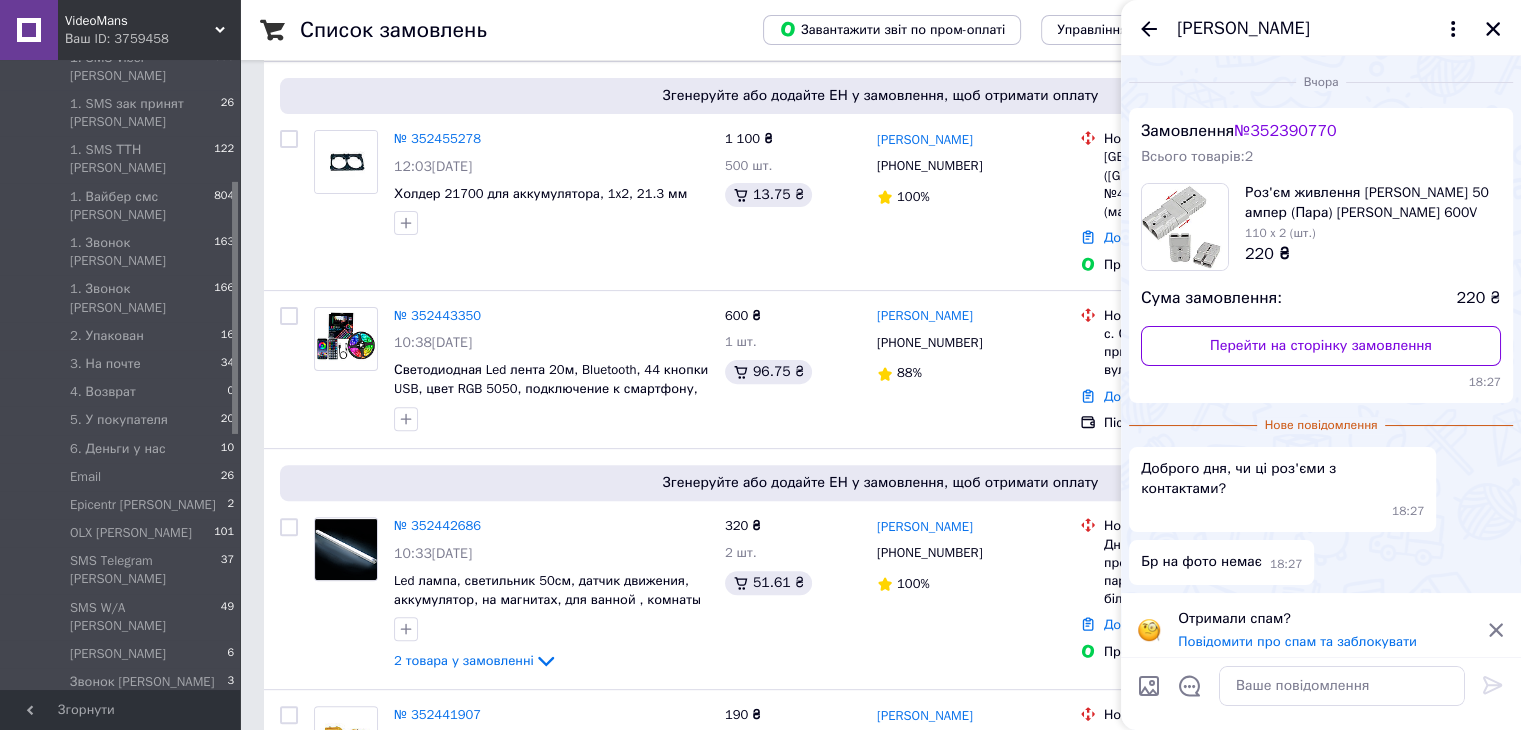 scroll, scrollTop: 600, scrollLeft: 0, axis: vertical 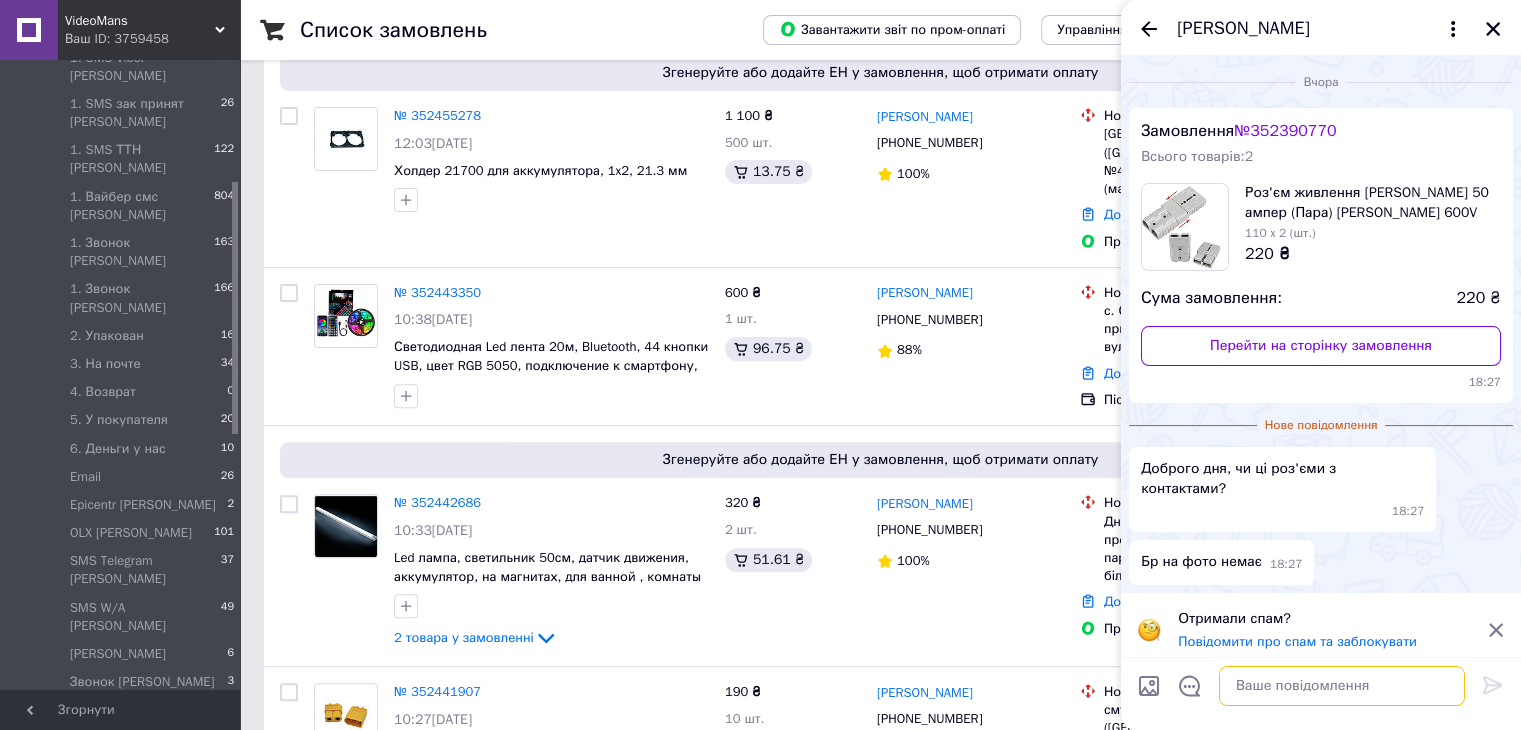 click at bounding box center (1342, 686) 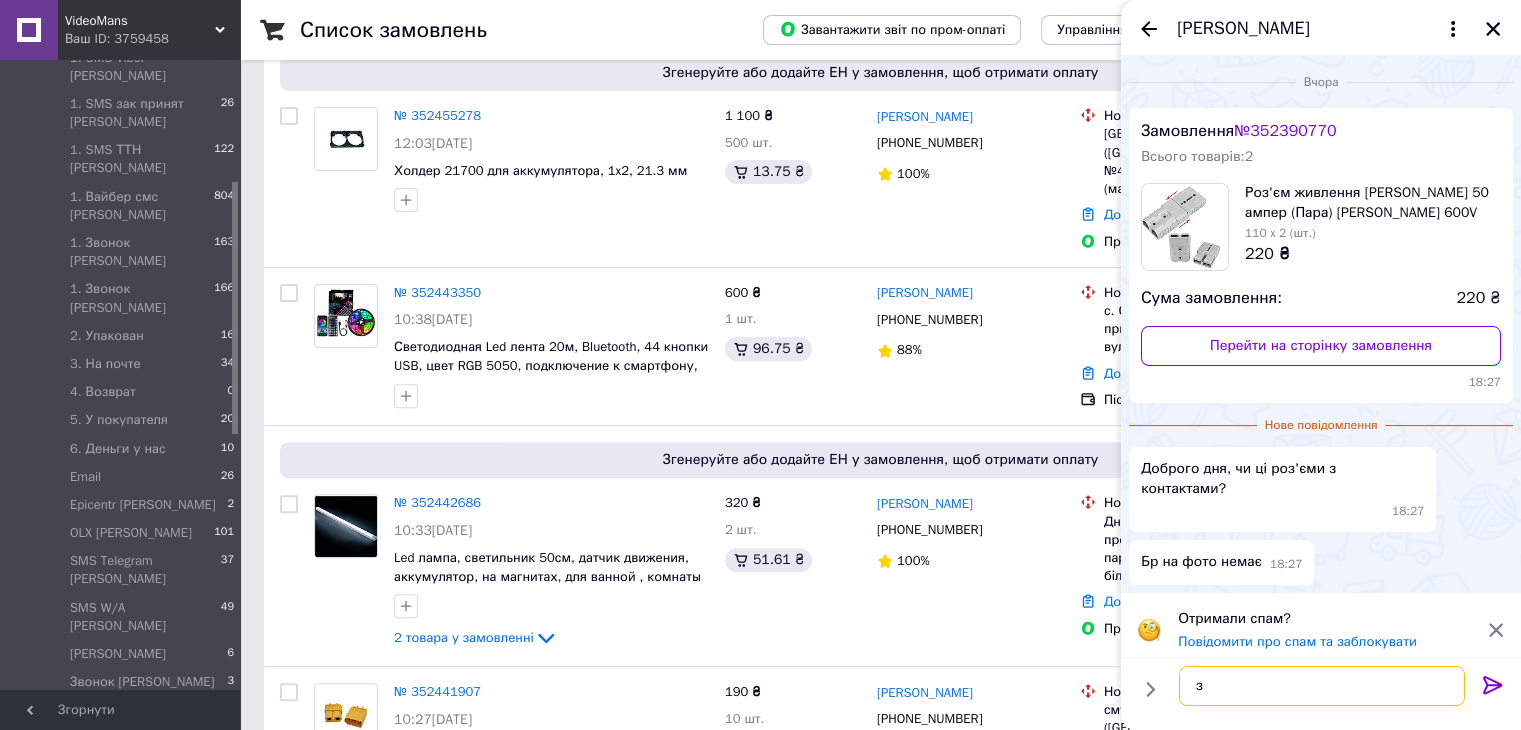 type on "з" 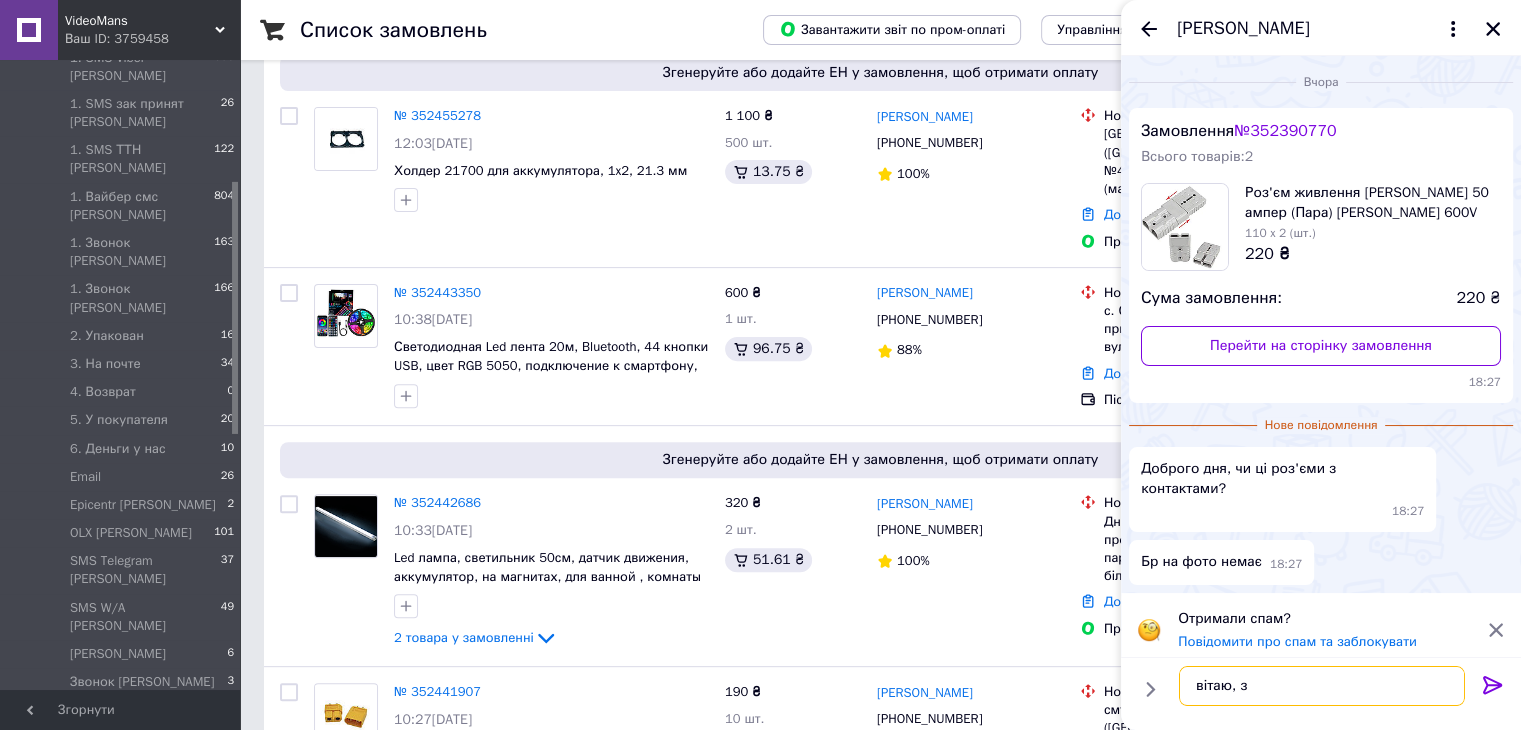 type on "вітаю, з" 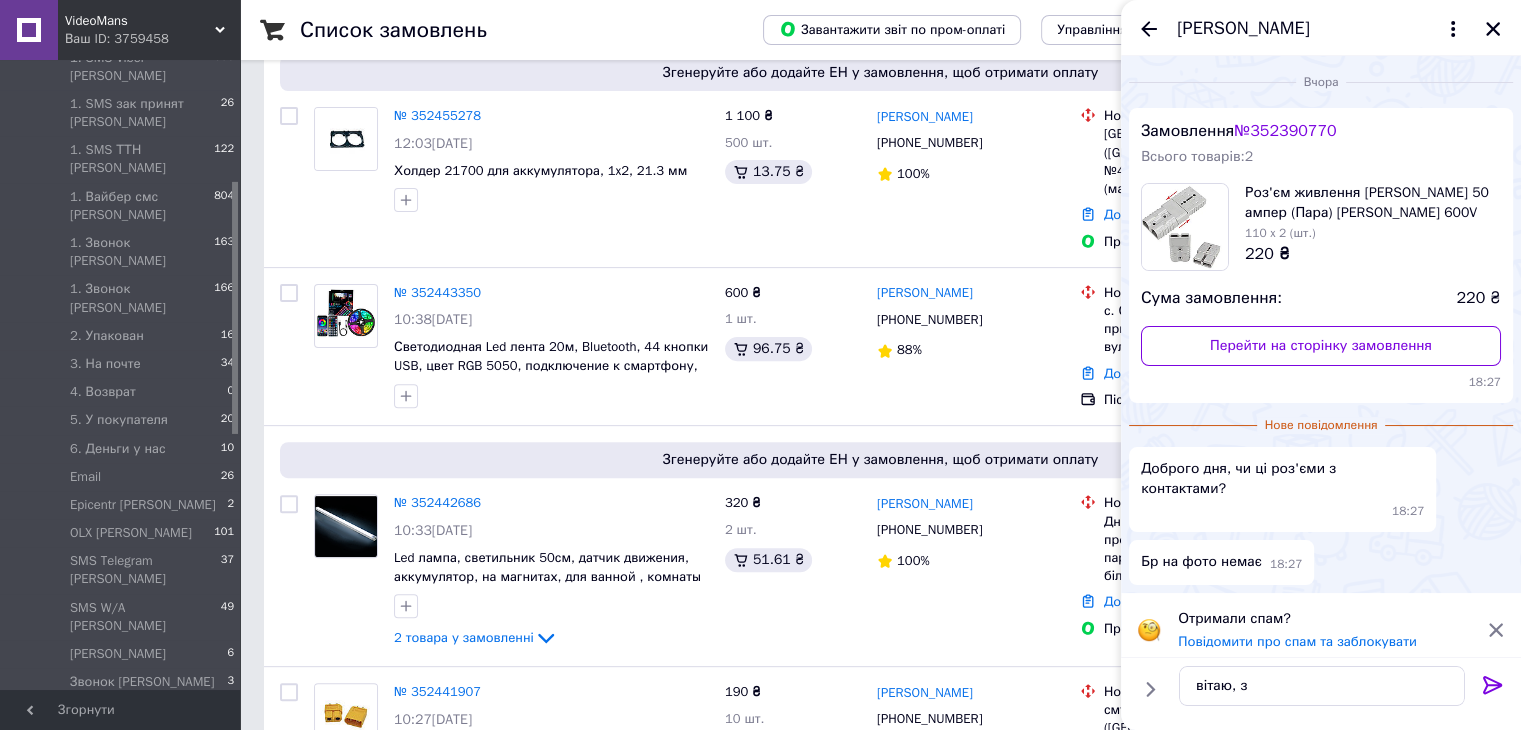 click at bounding box center [1185, 227] 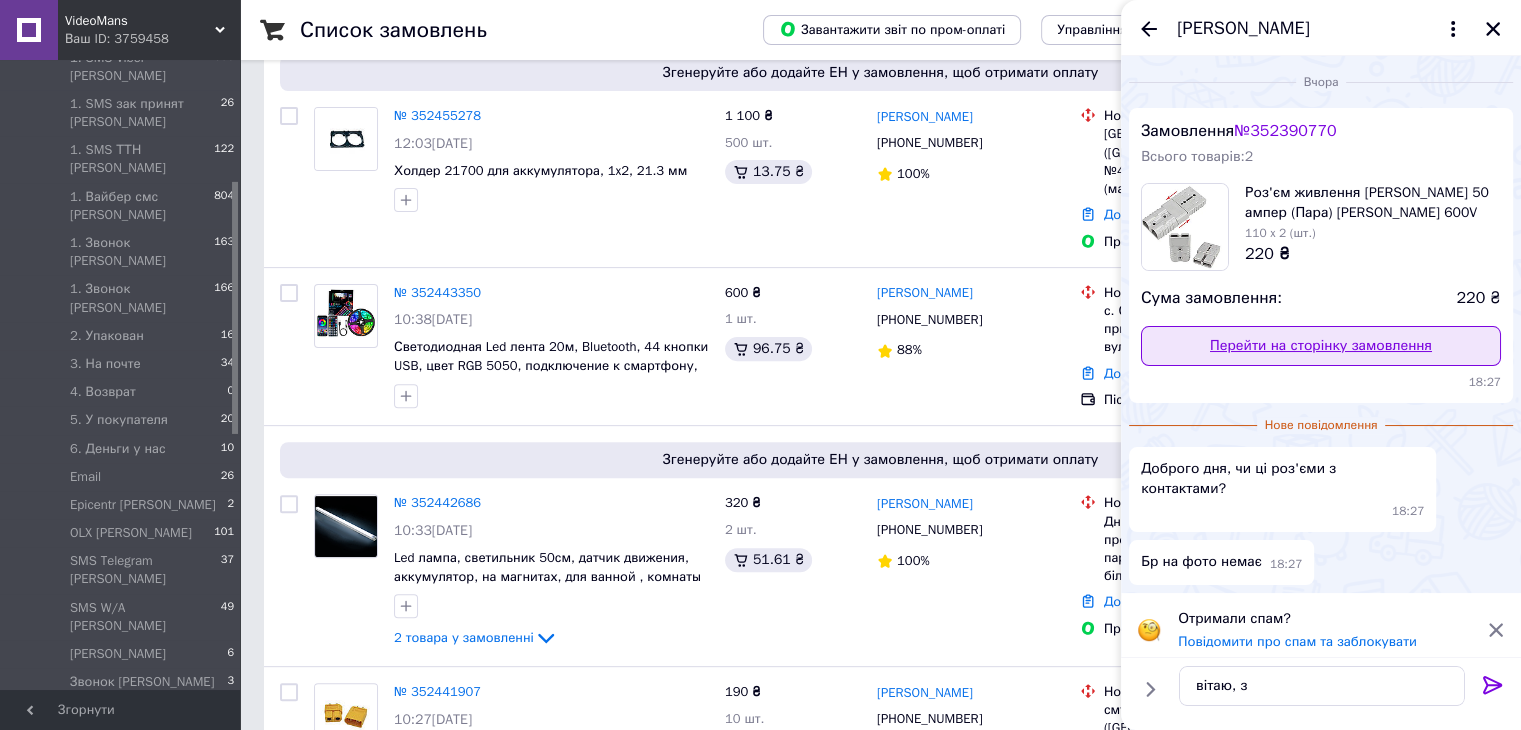 click on "Перейти на сторінку замовлення" at bounding box center (1321, 346) 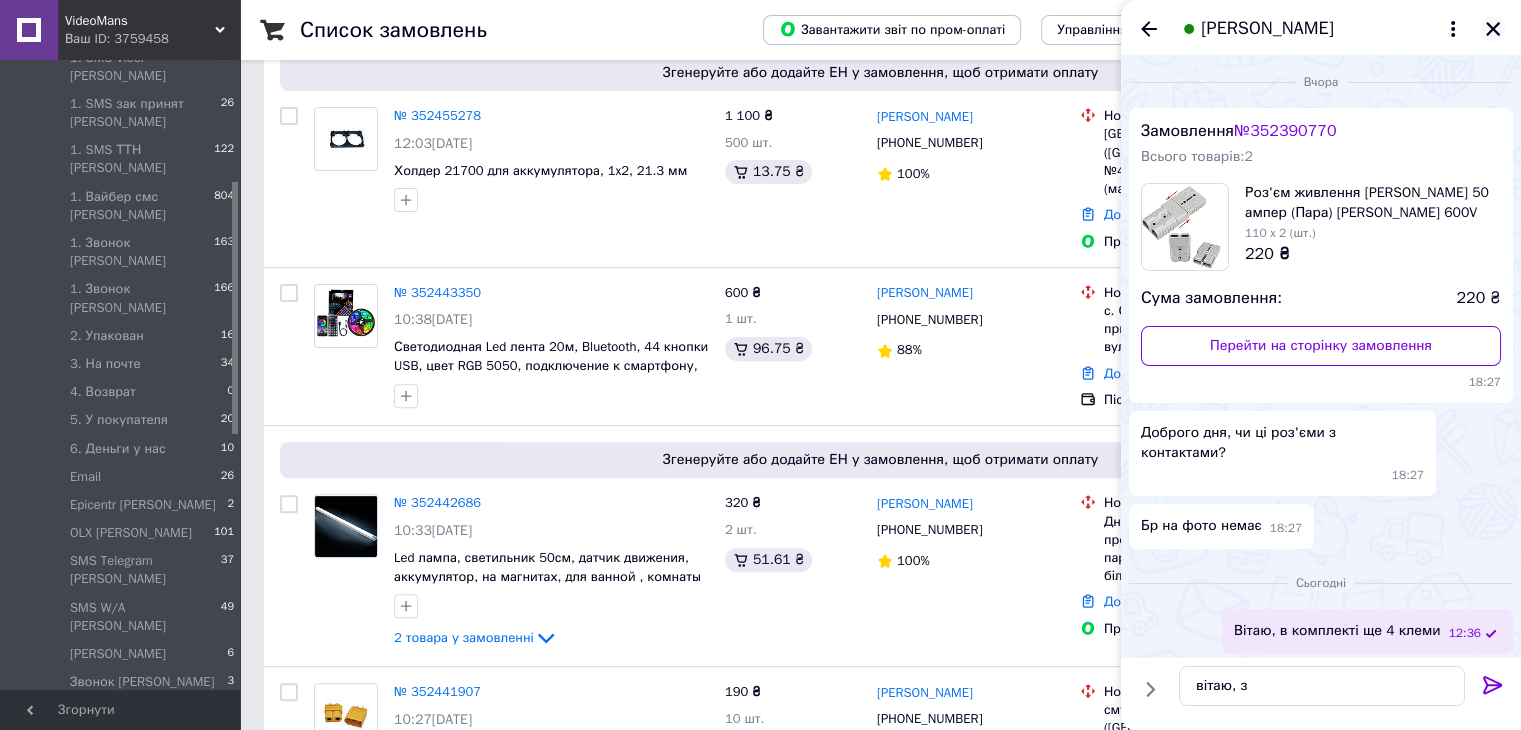 click 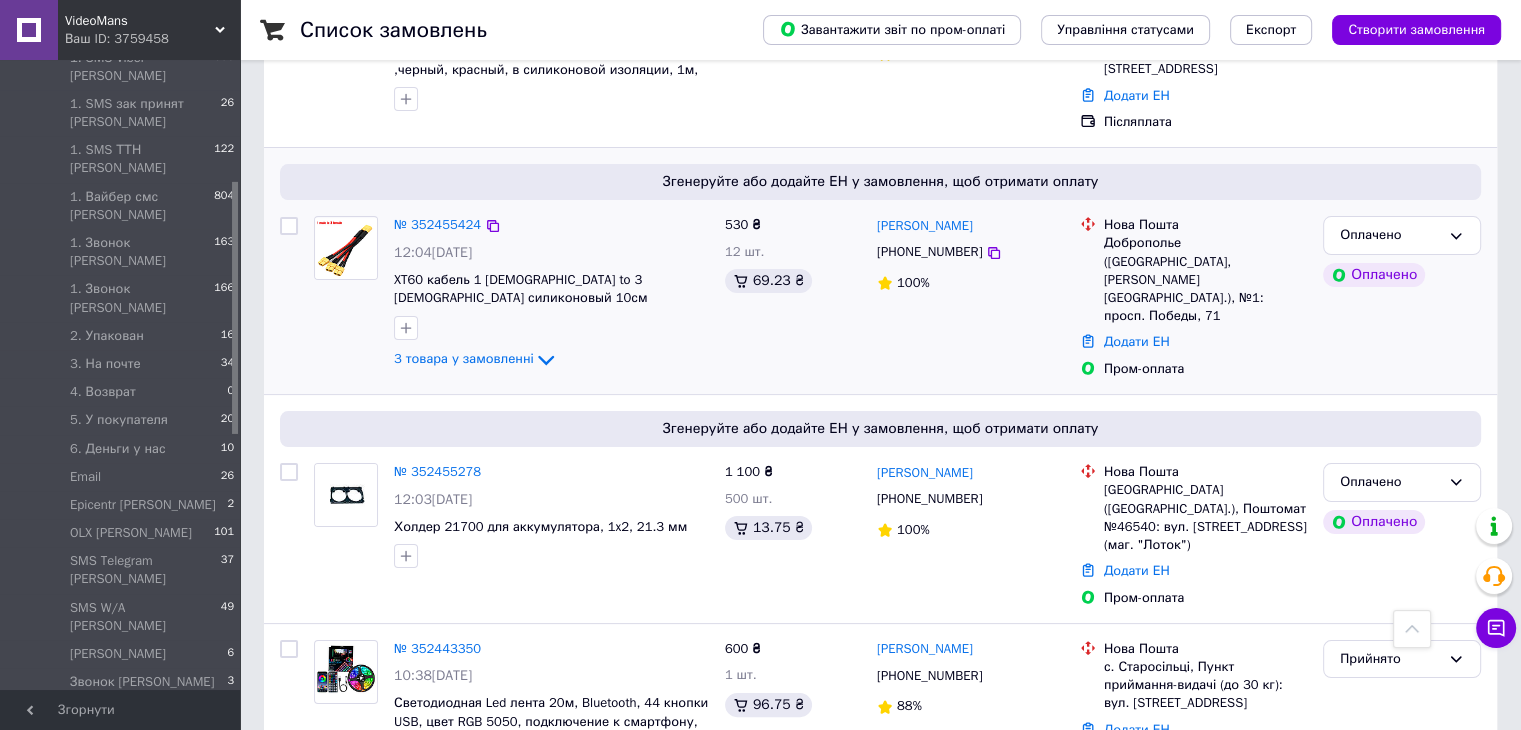 scroll, scrollTop: 0, scrollLeft: 0, axis: both 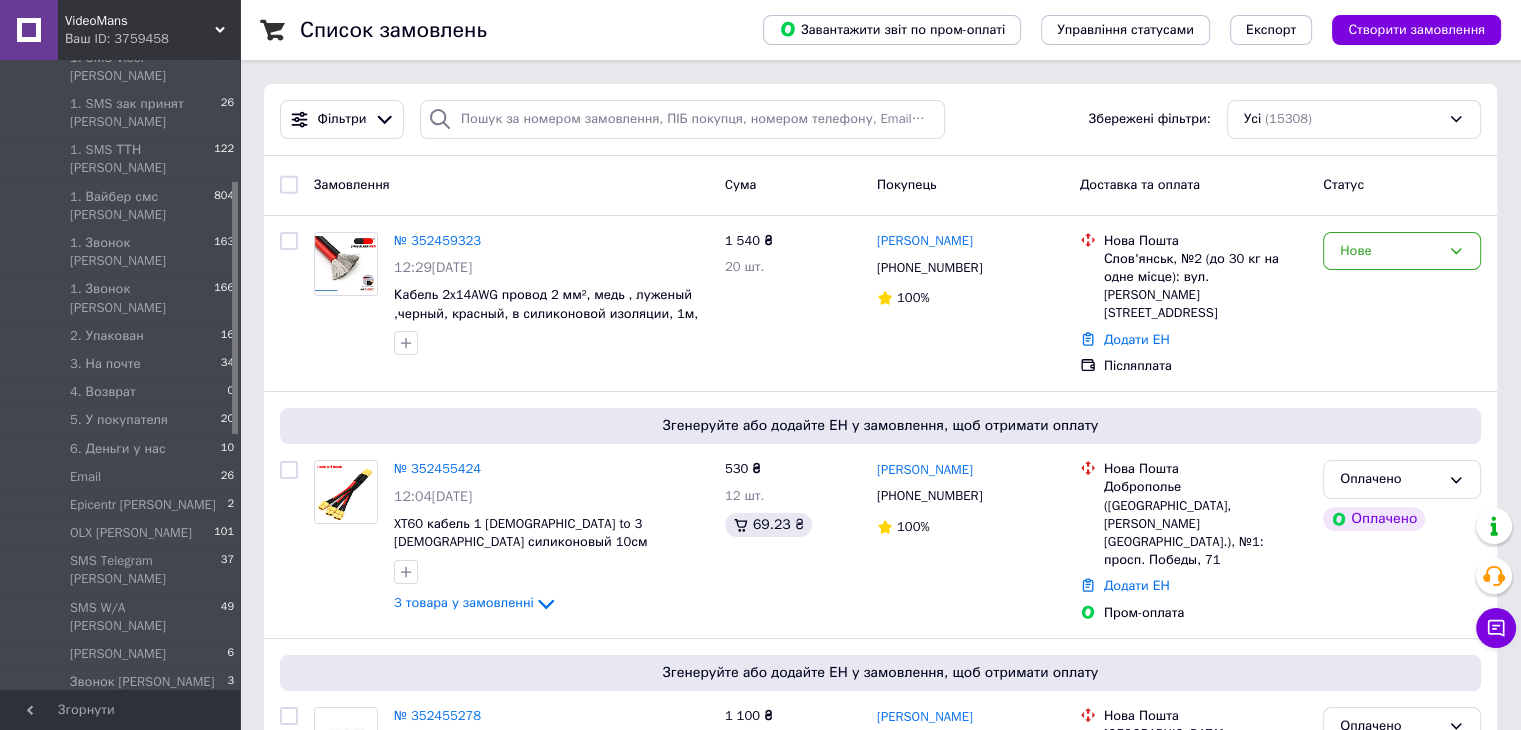 click on "Фільтри Збережені фільтри: Усі (15308)" at bounding box center [880, 120] 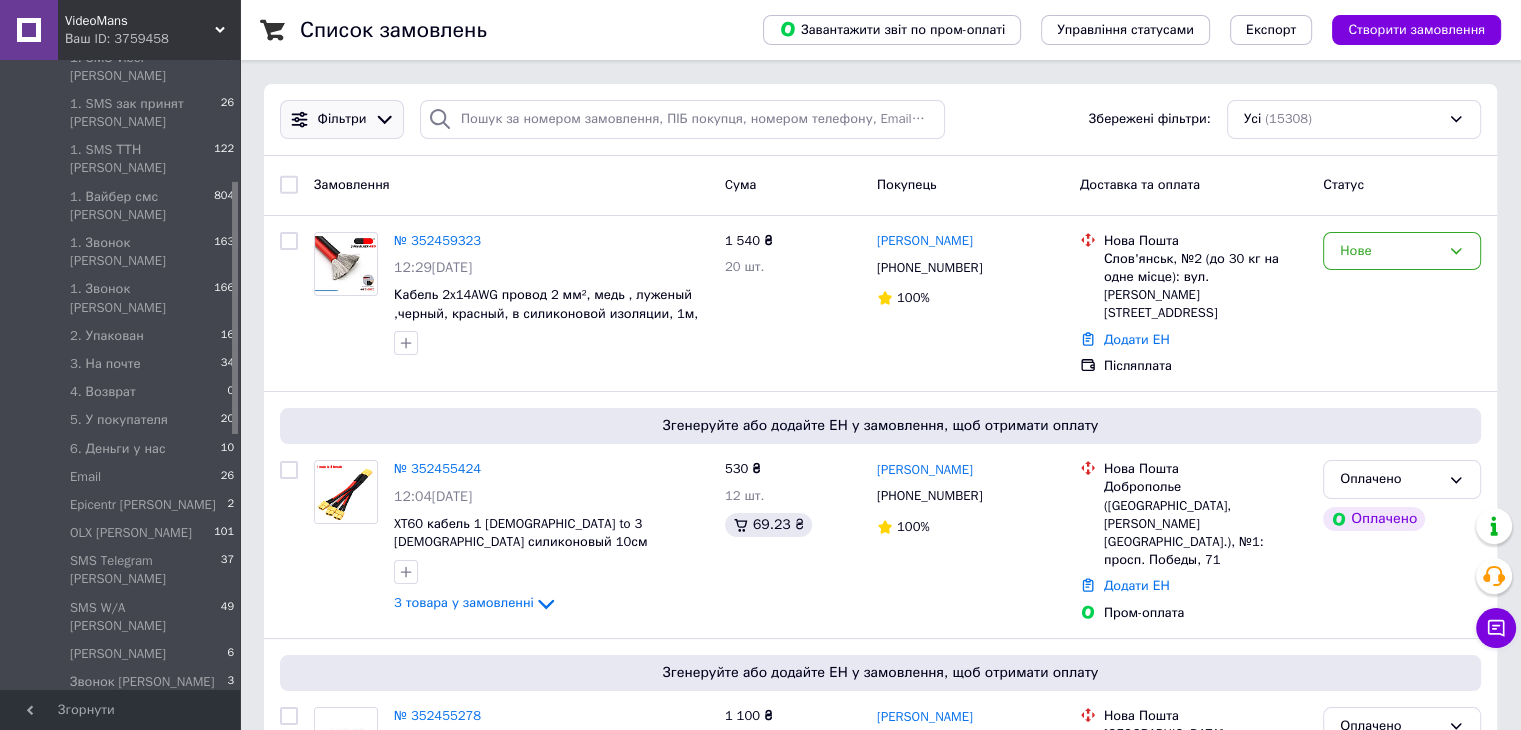click on "Фільтри" at bounding box center (342, 119) 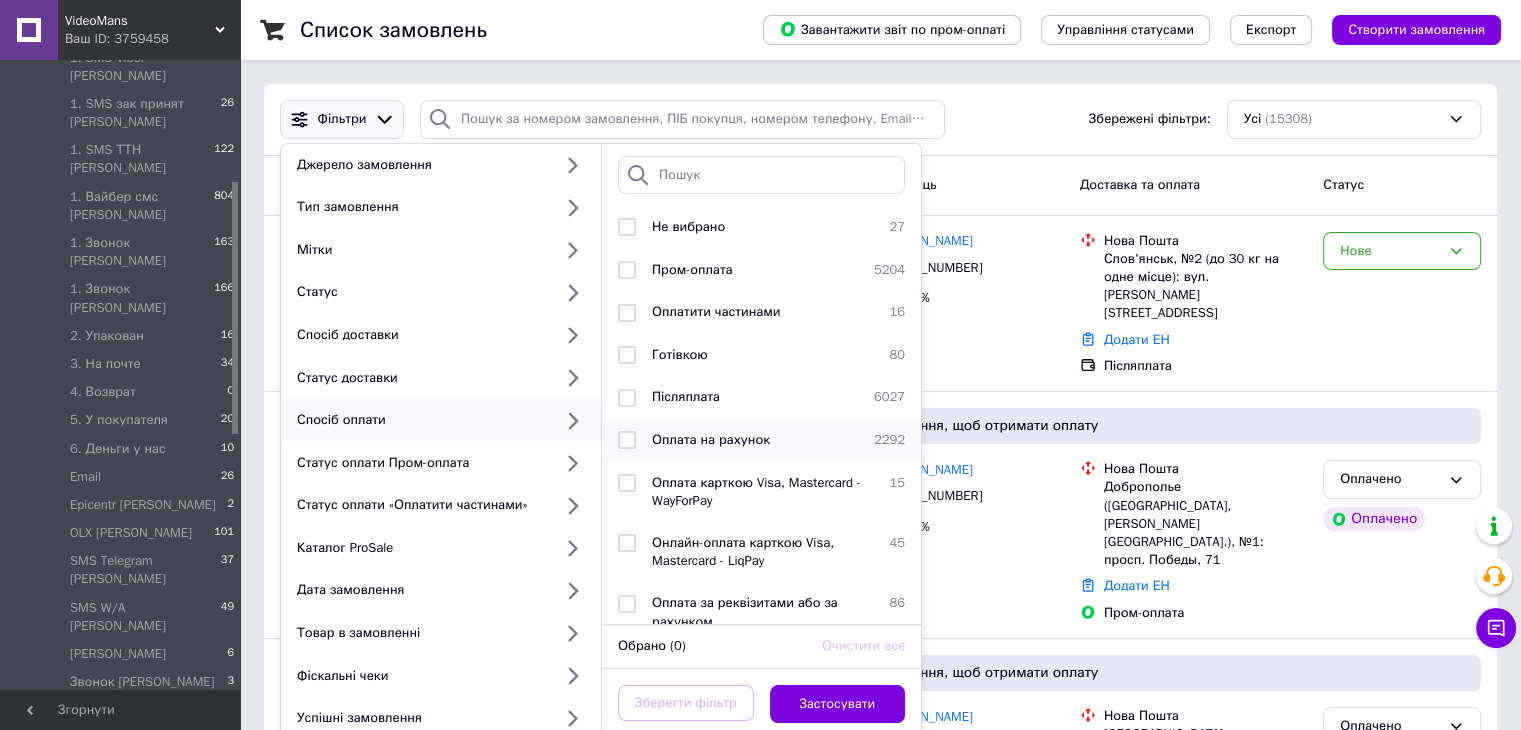click on "Оплата на рахунок" at bounding box center (755, 440) 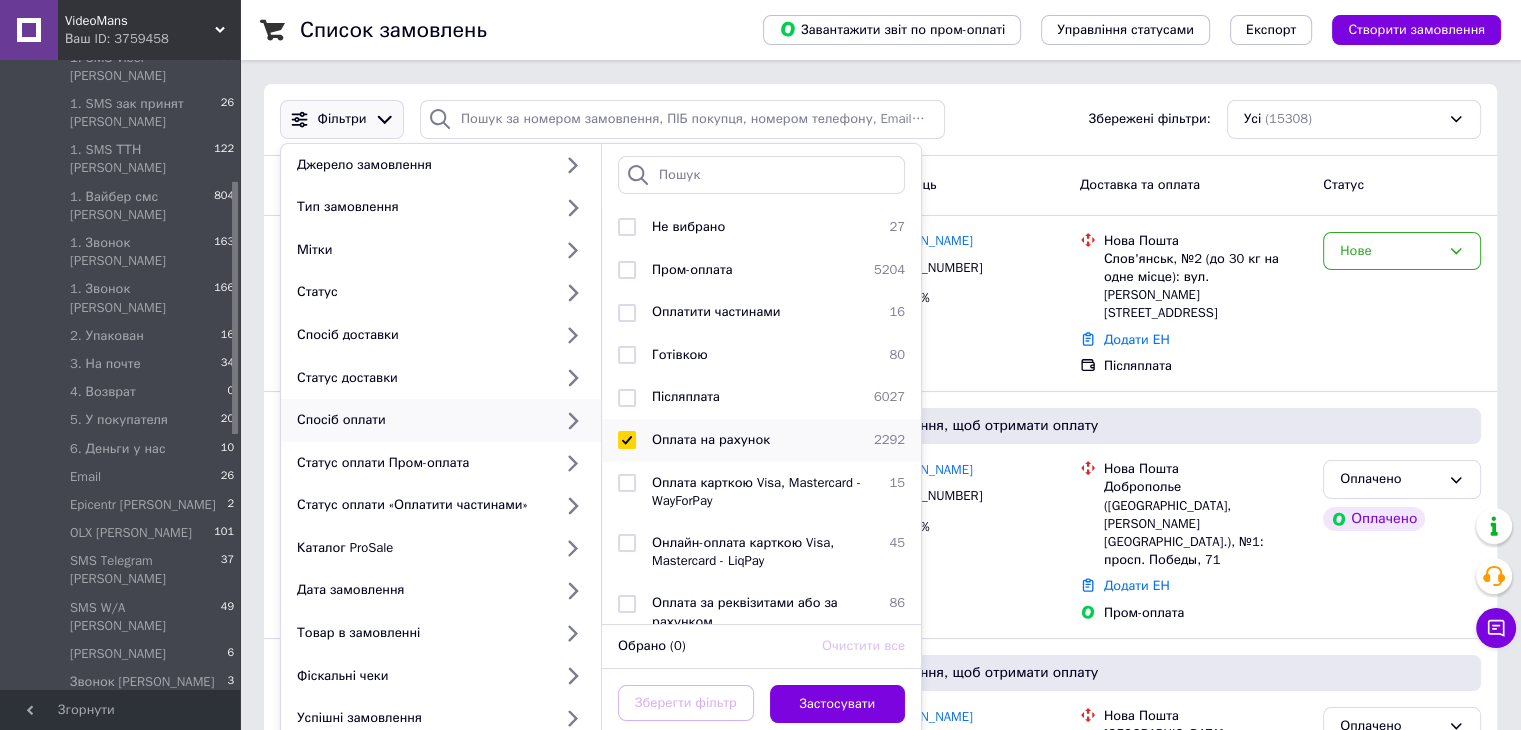 checkbox on "true" 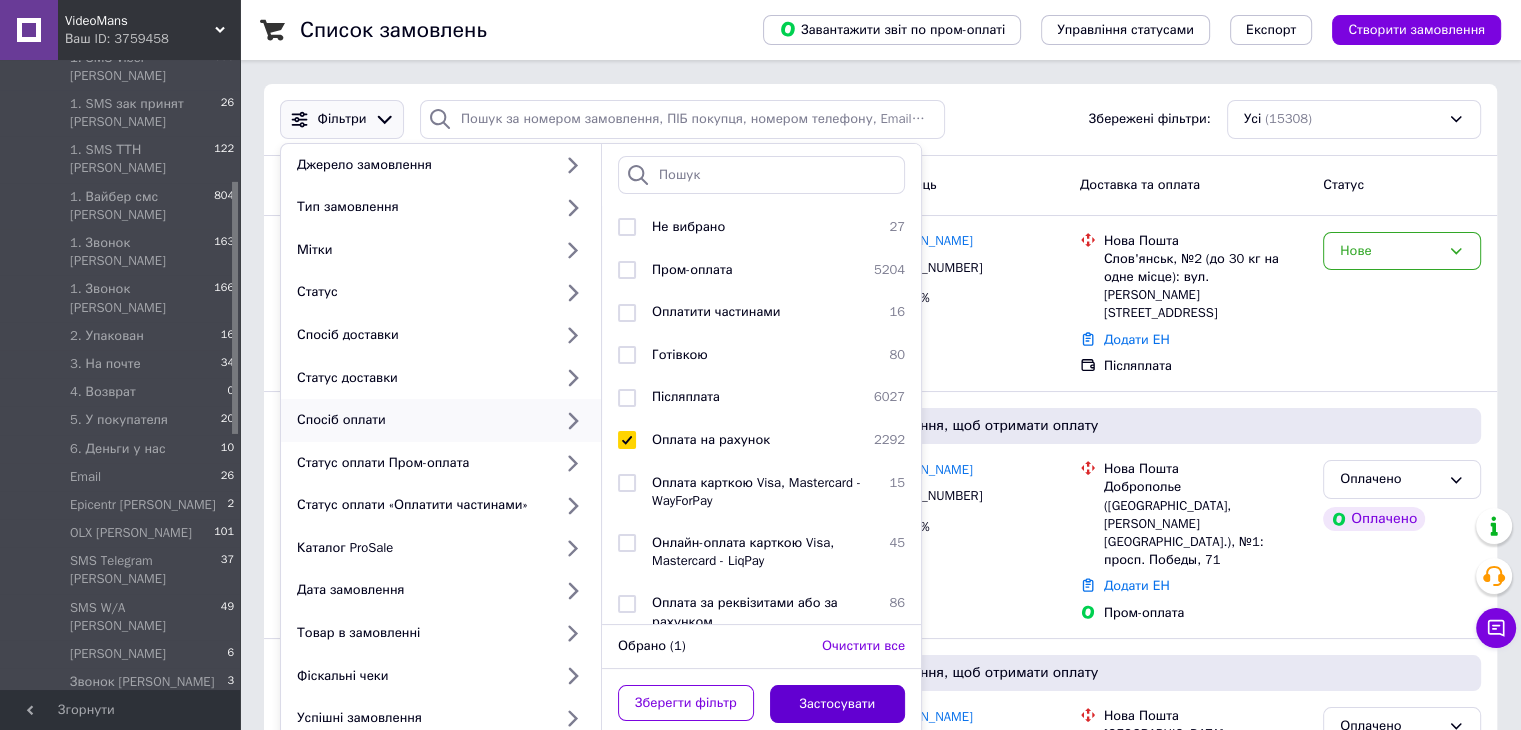 click on "Застосувати" at bounding box center (838, 704) 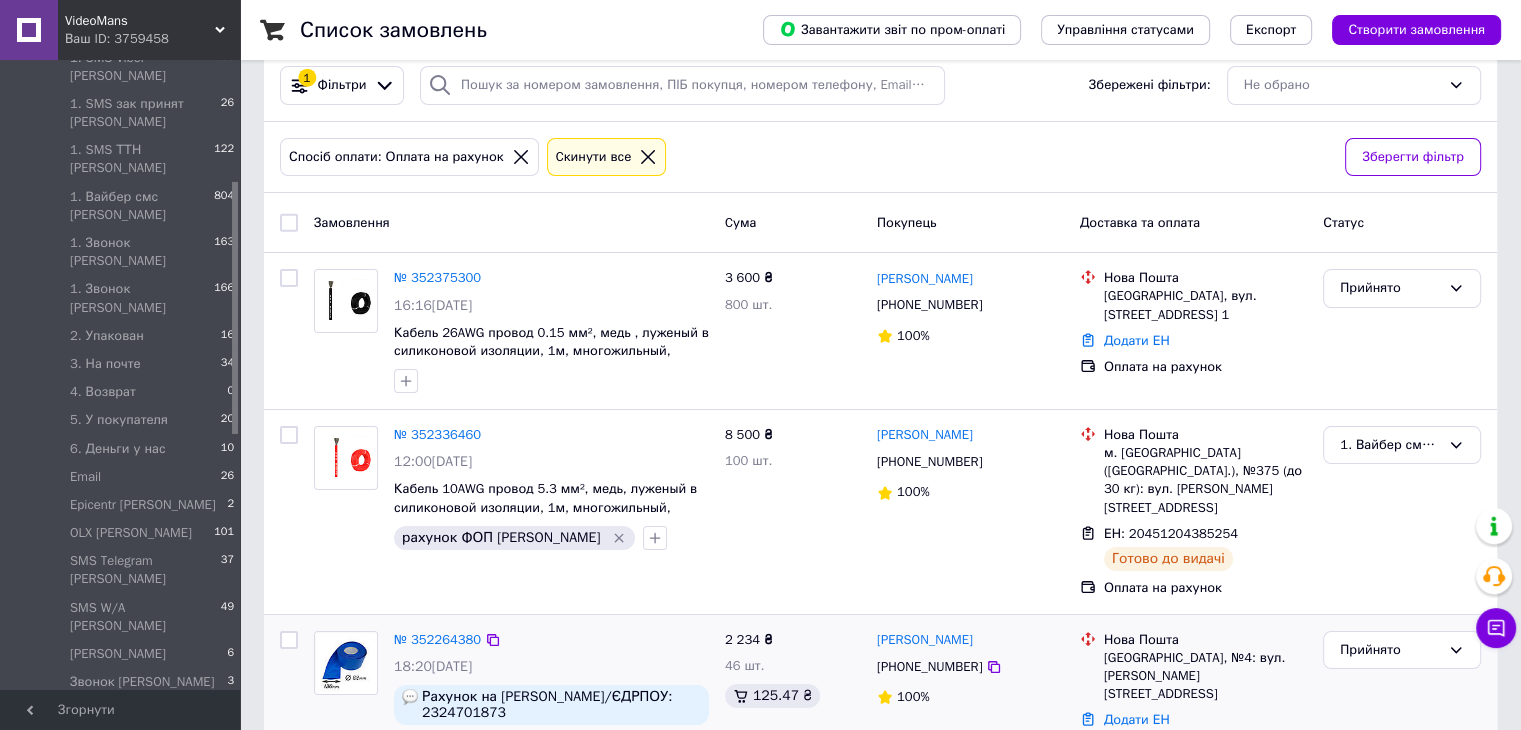 scroll, scrollTop: 0, scrollLeft: 0, axis: both 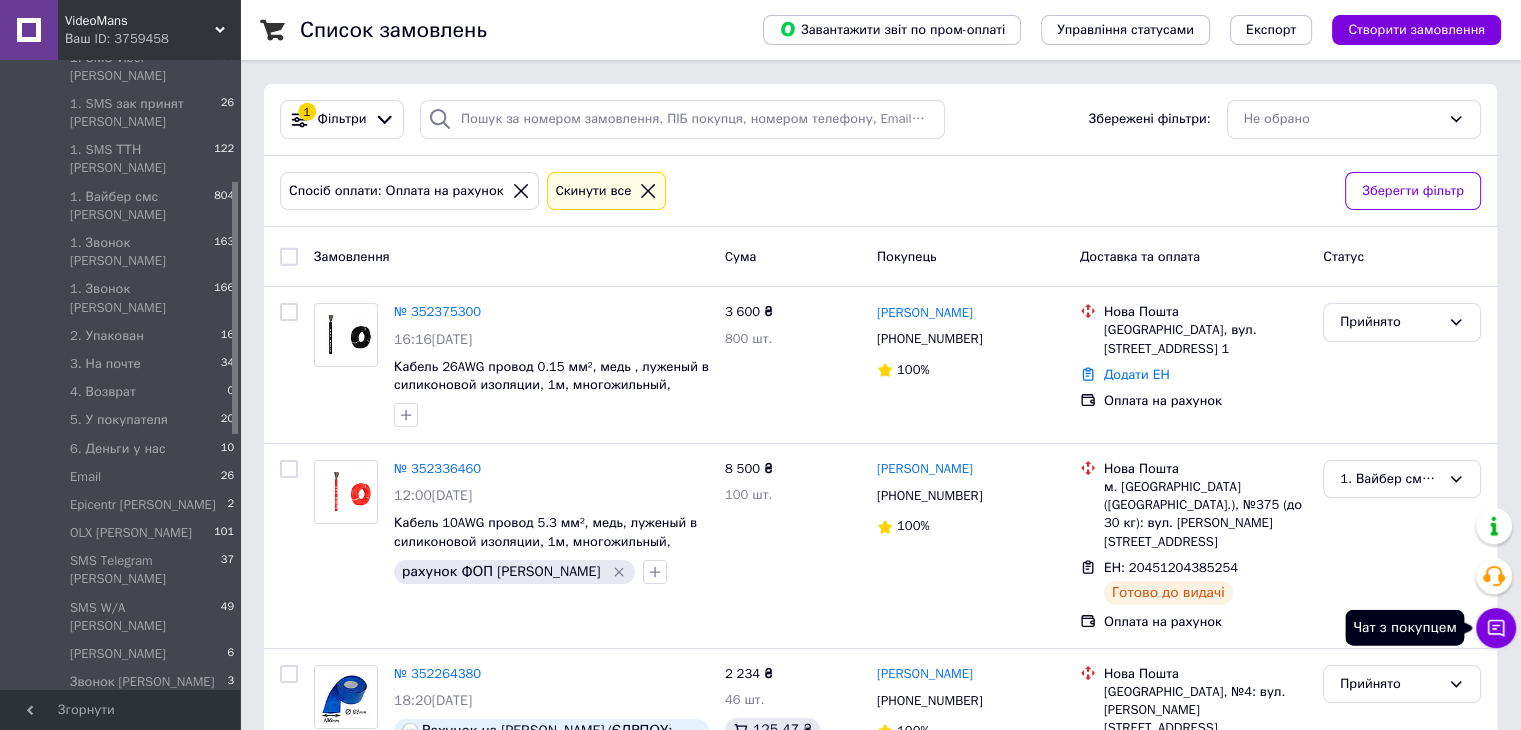 click 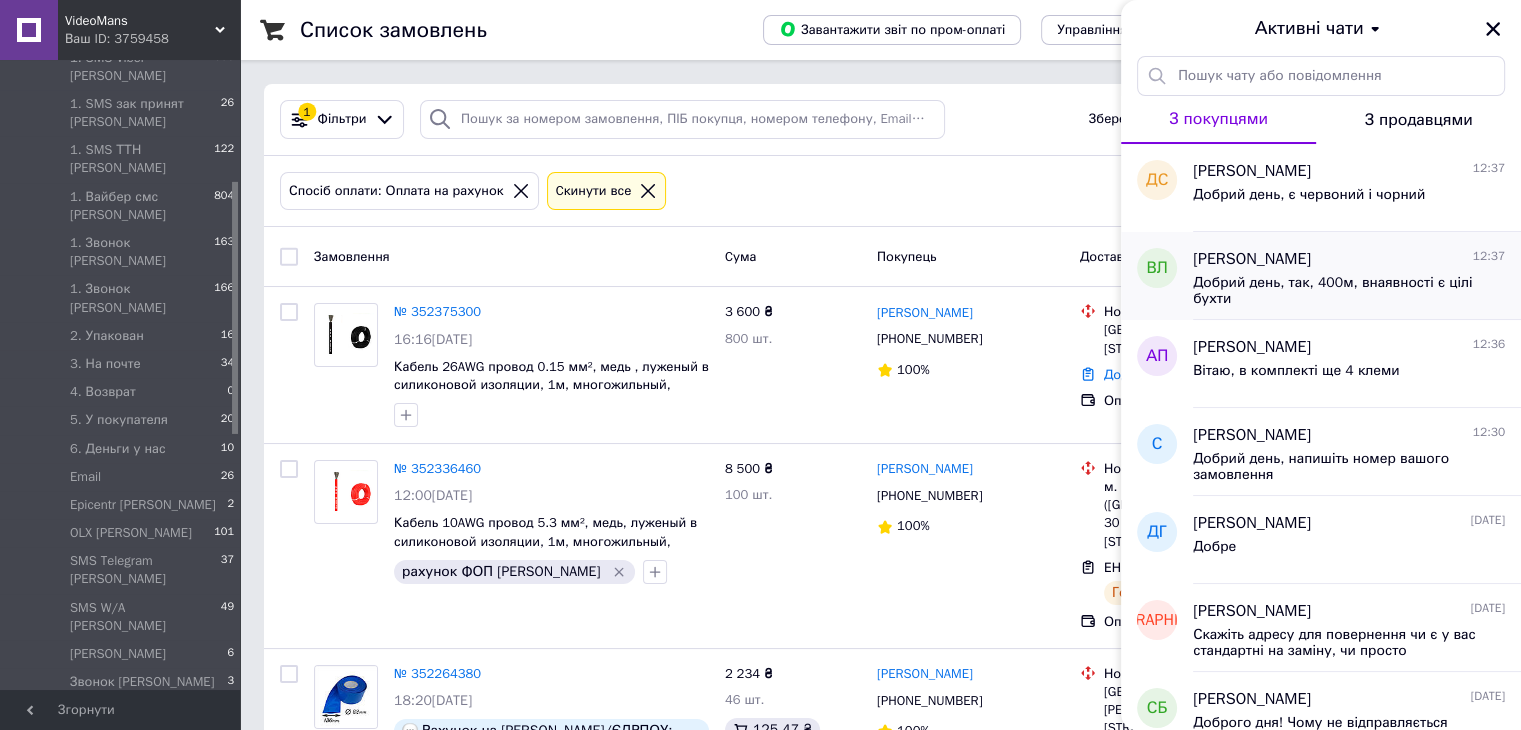 click on "Добрий день, так, 400м, внаявності є цілі бухти" at bounding box center [1335, 291] 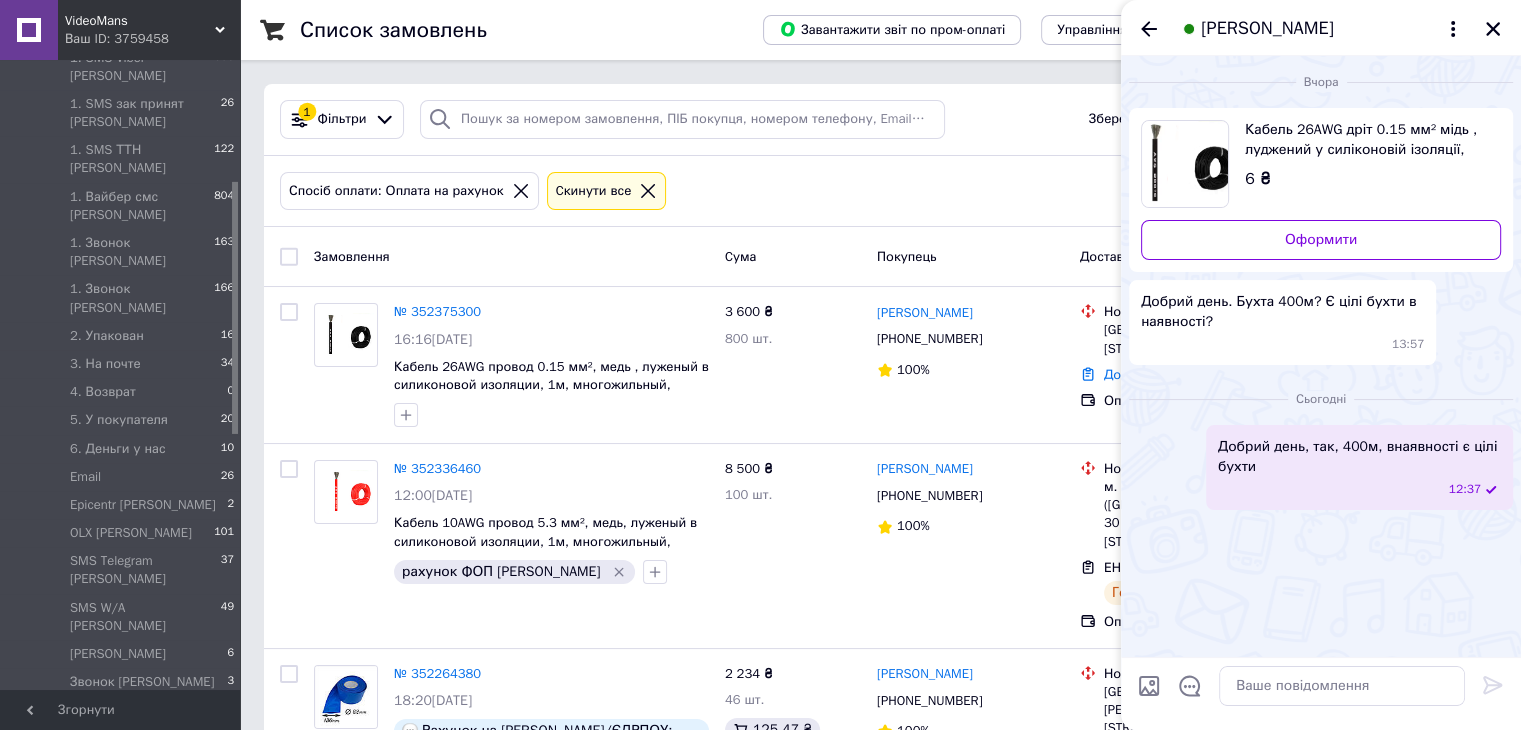 click on "1 Фільтри Збережені фільтри: Не обрано" at bounding box center (880, 120) 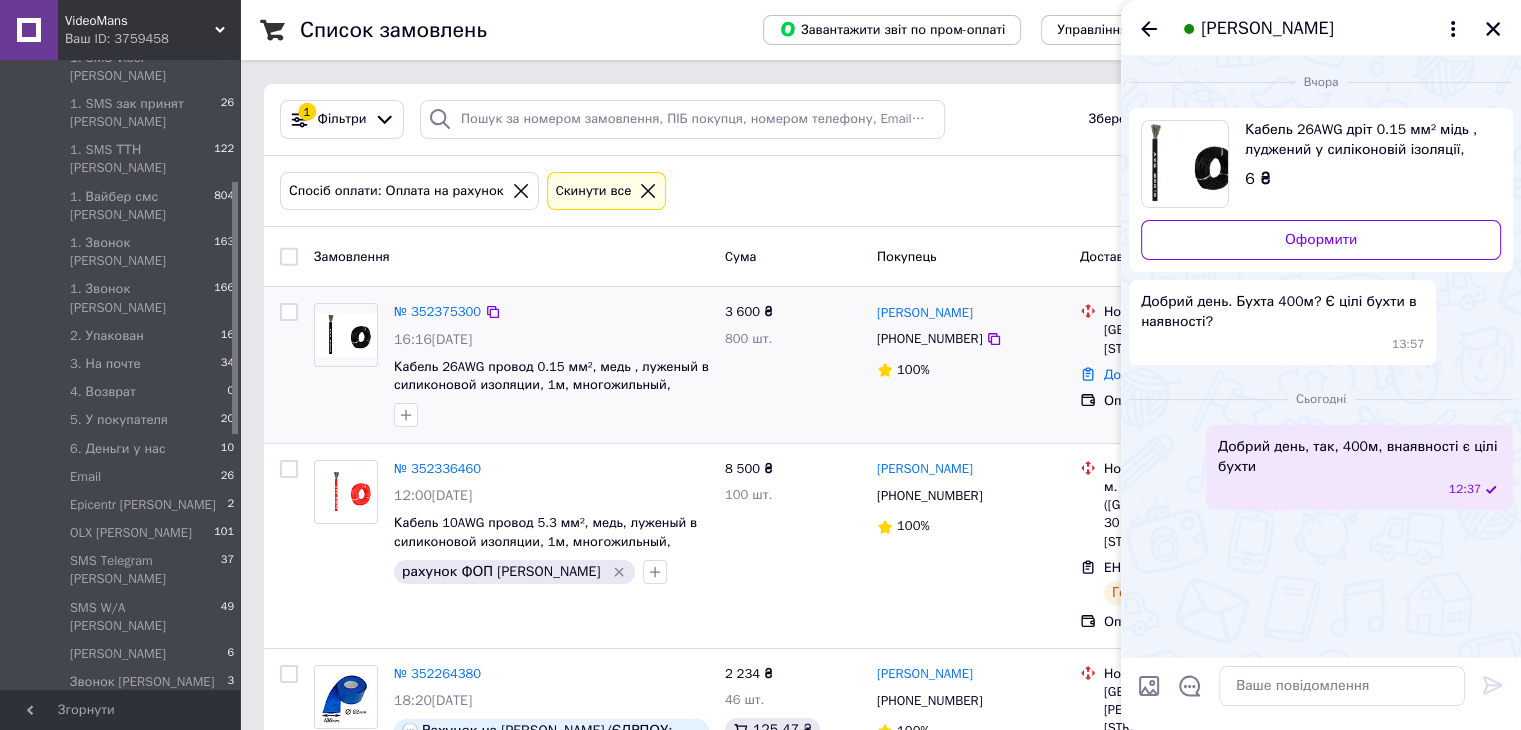 click on "3 600 ₴ 800 шт." at bounding box center [793, 365] 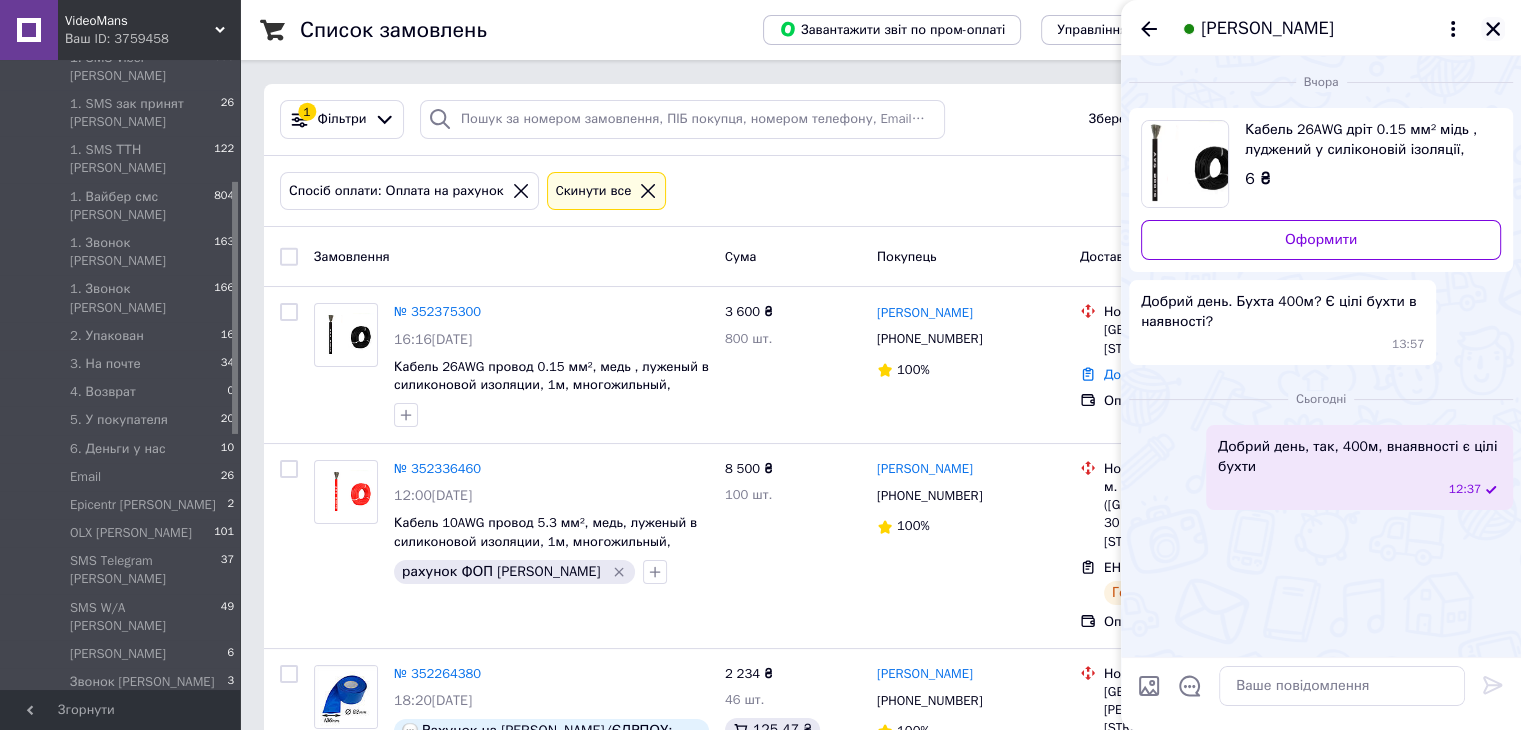 click 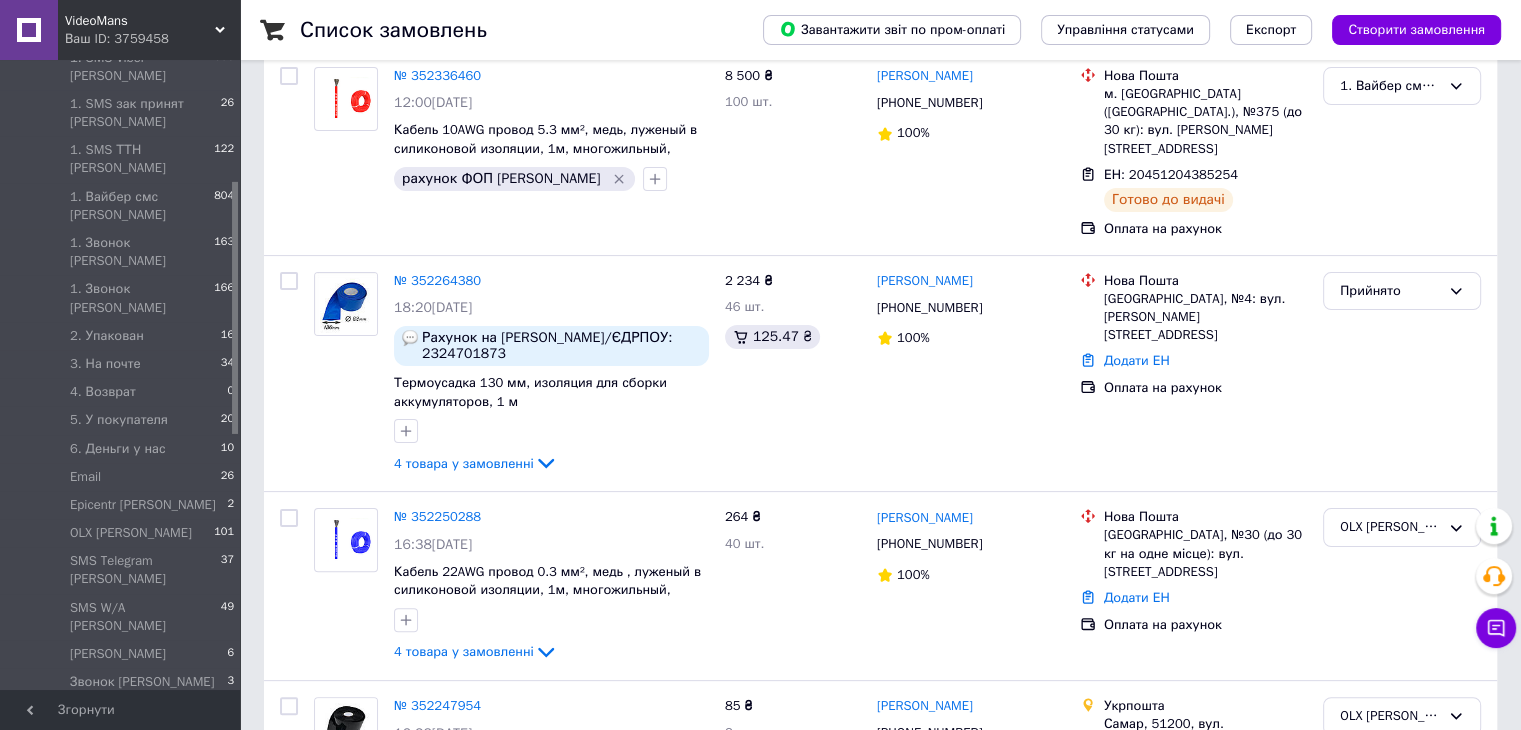 scroll, scrollTop: 400, scrollLeft: 0, axis: vertical 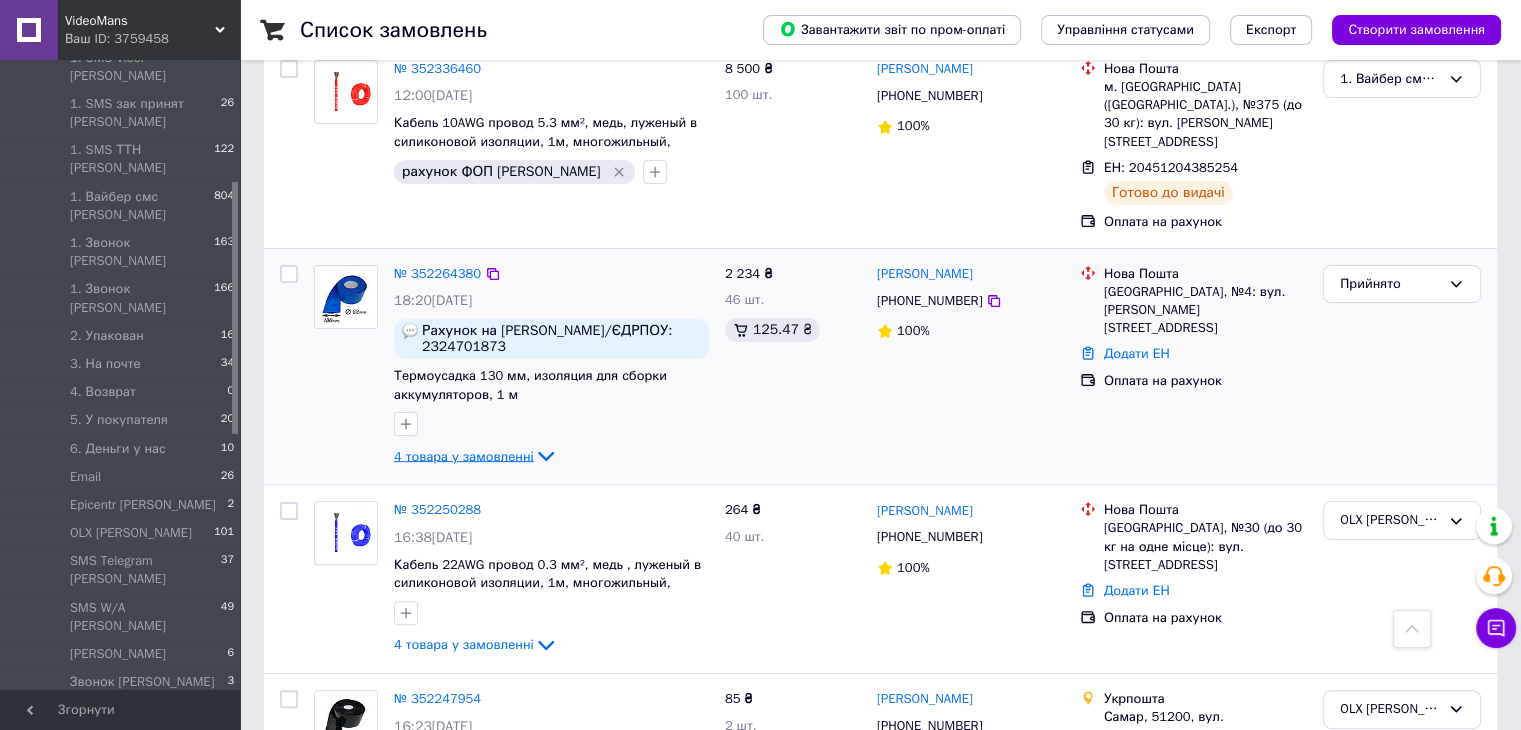 click on "4 товара у замовленні" at bounding box center [464, 455] 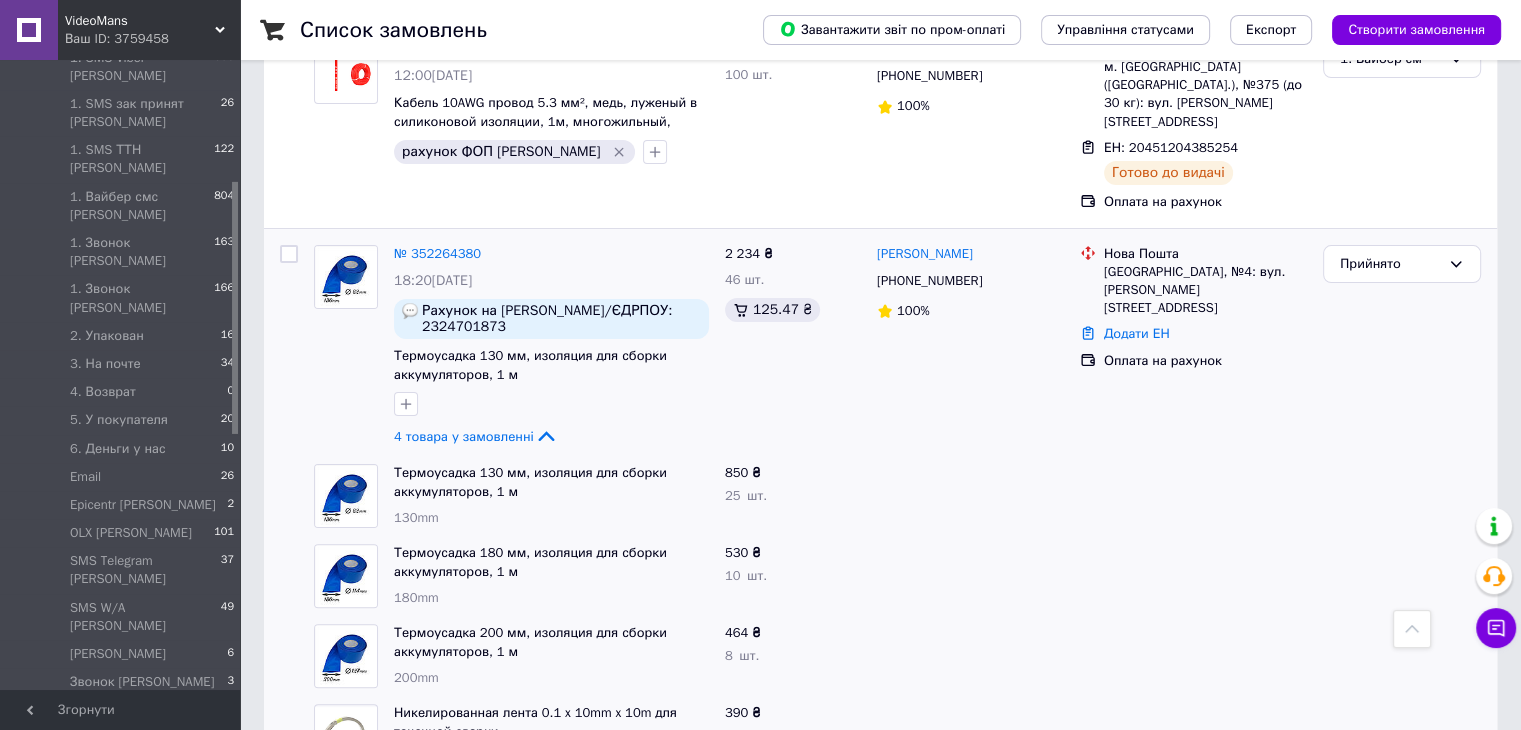 scroll, scrollTop: 400, scrollLeft: 0, axis: vertical 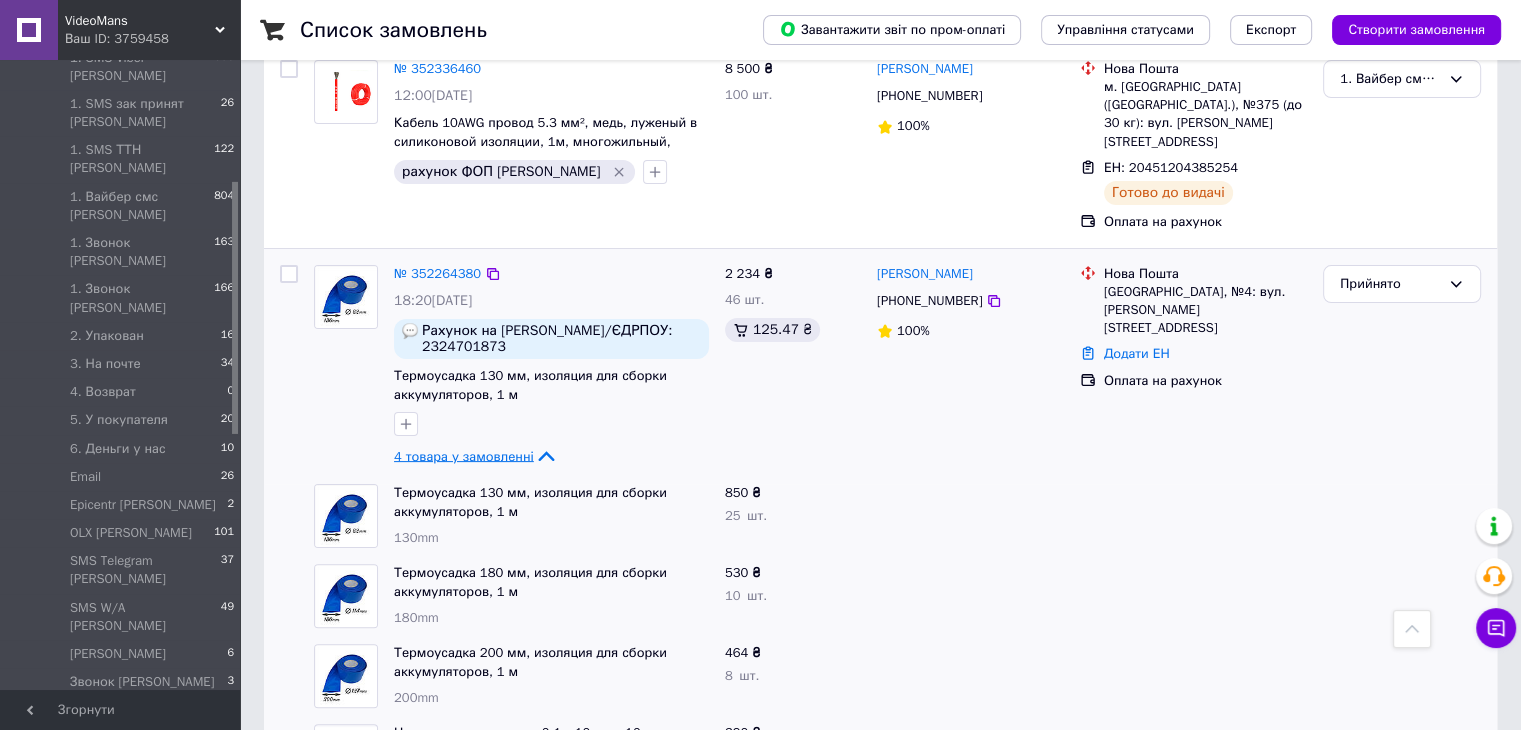click on "4 товара у замовленні" at bounding box center [464, 455] 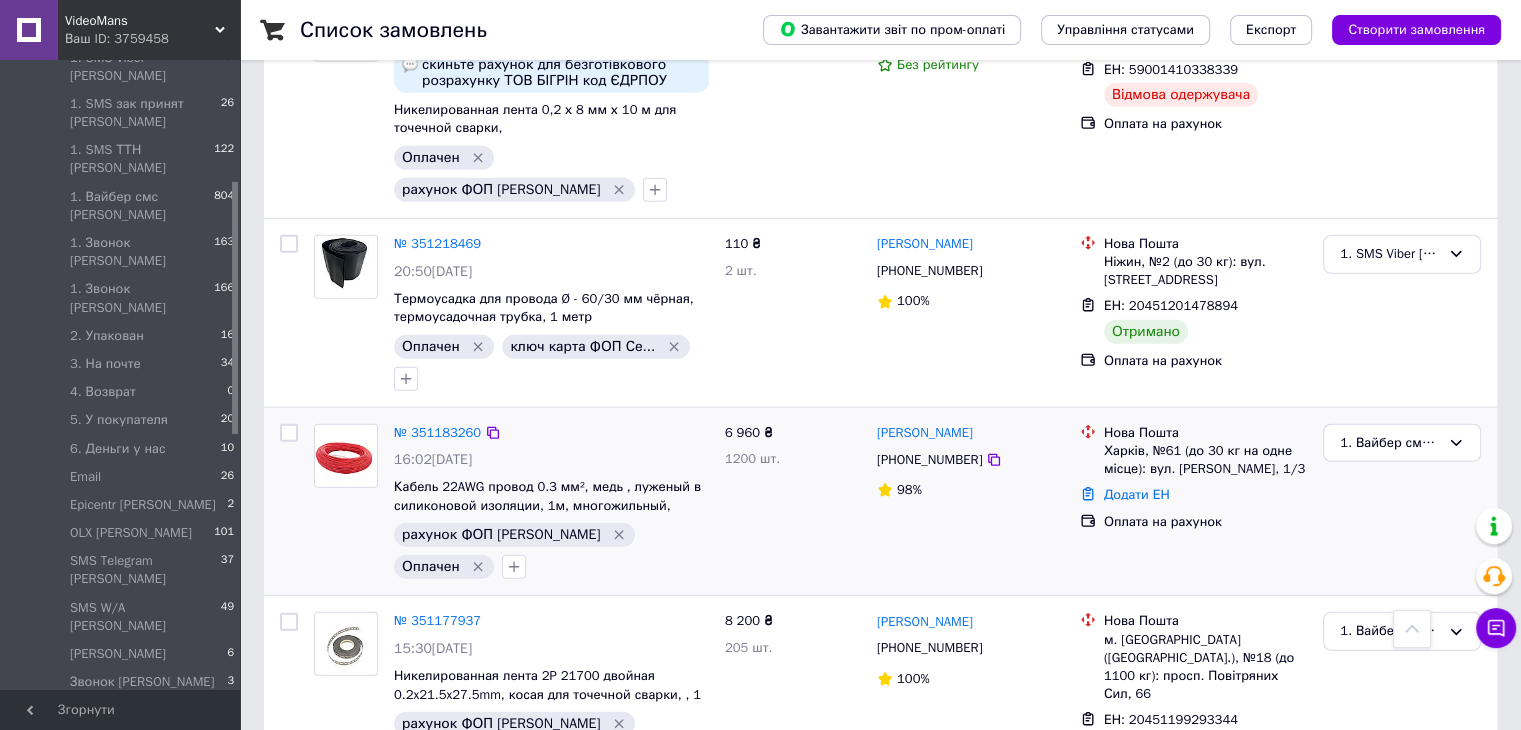 scroll, scrollTop: 12900, scrollLeft: 0, axis: vertical 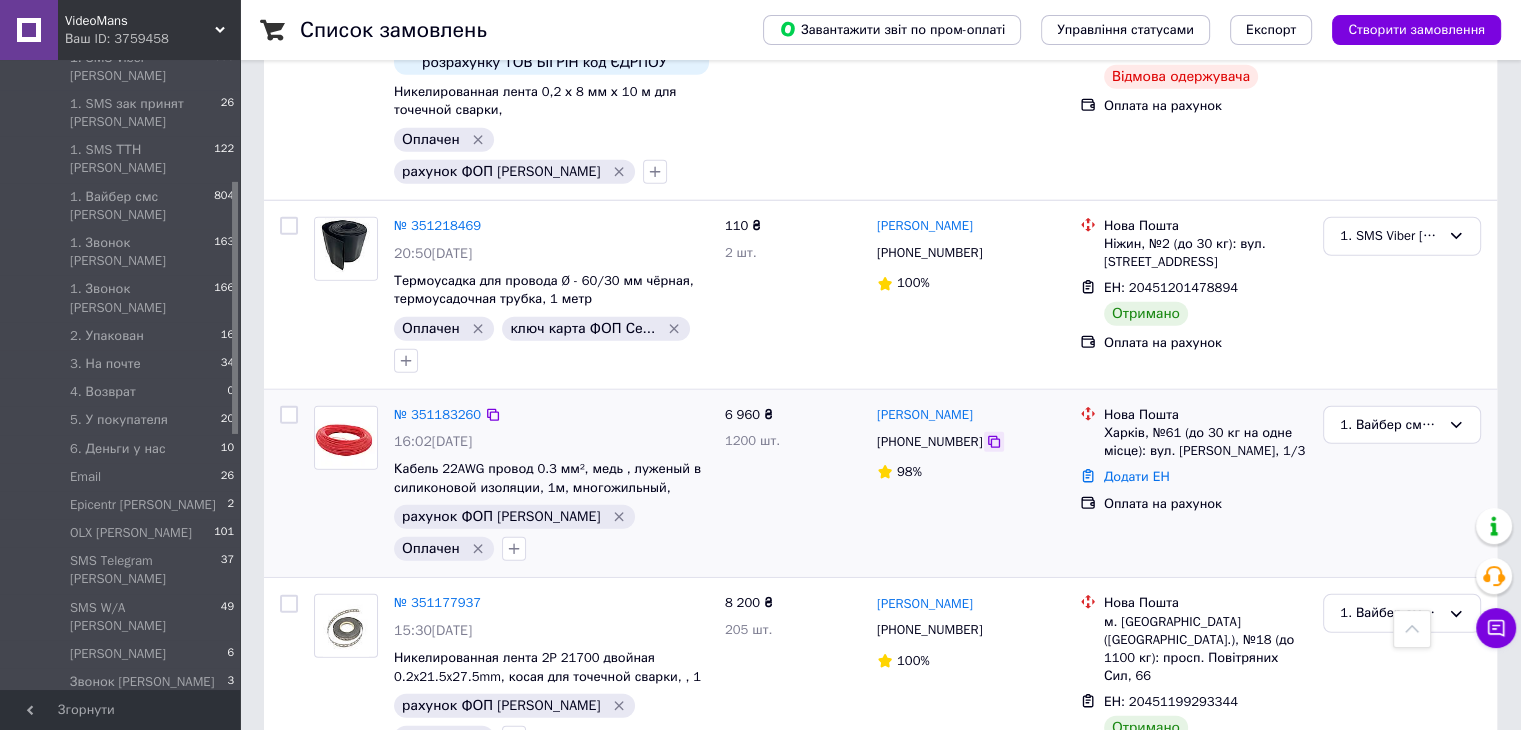 click 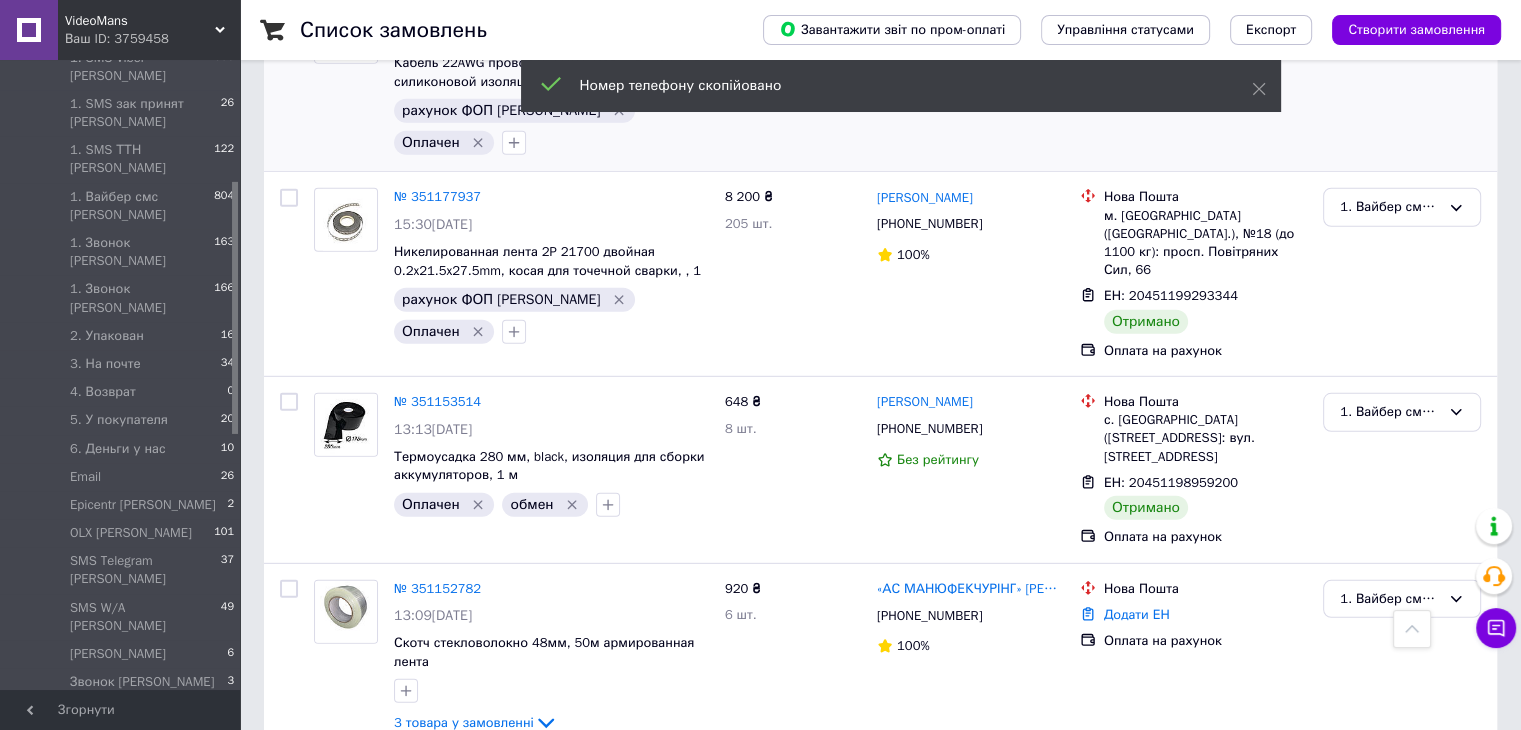 scroll, scrollTop: 13300, scrollLeft: 0, axis: vertical 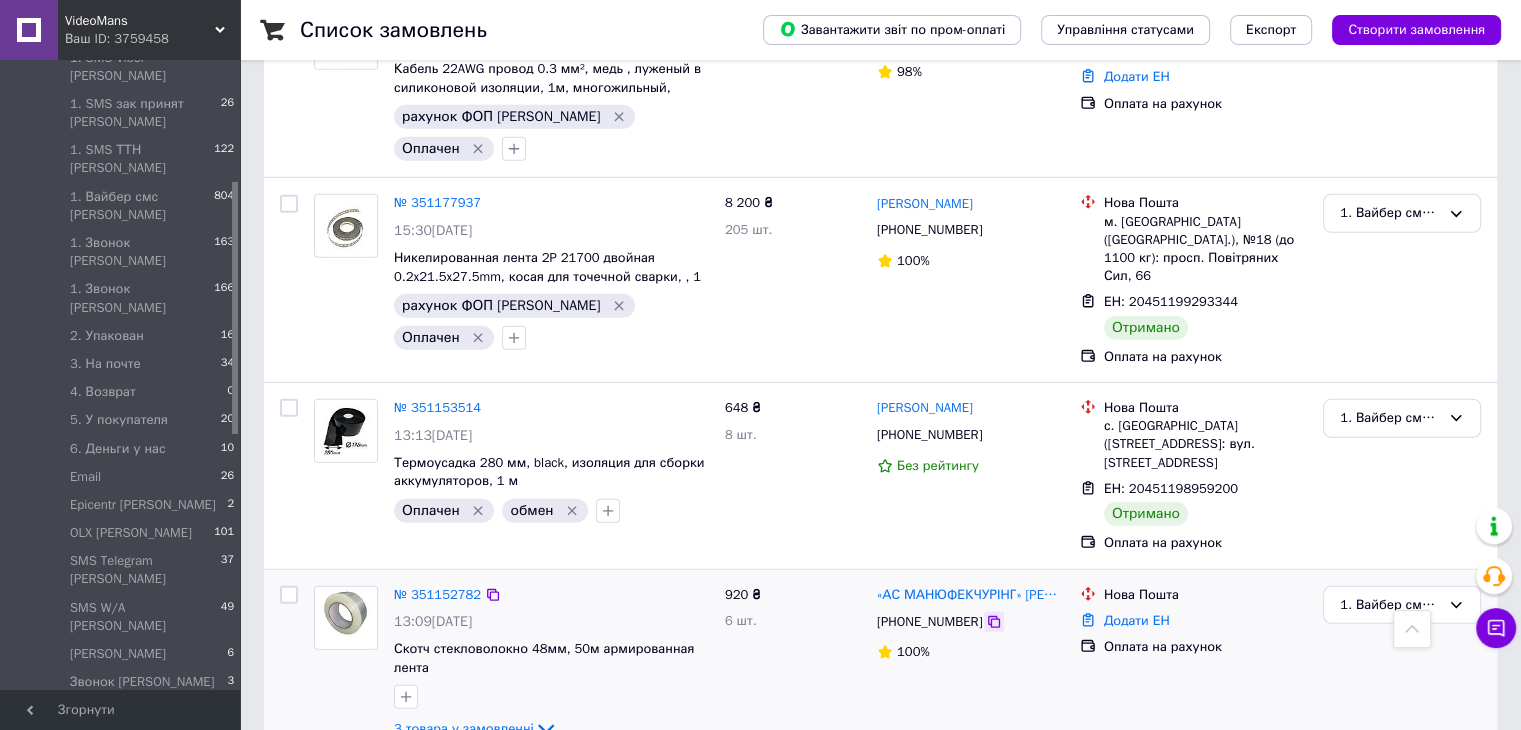 click 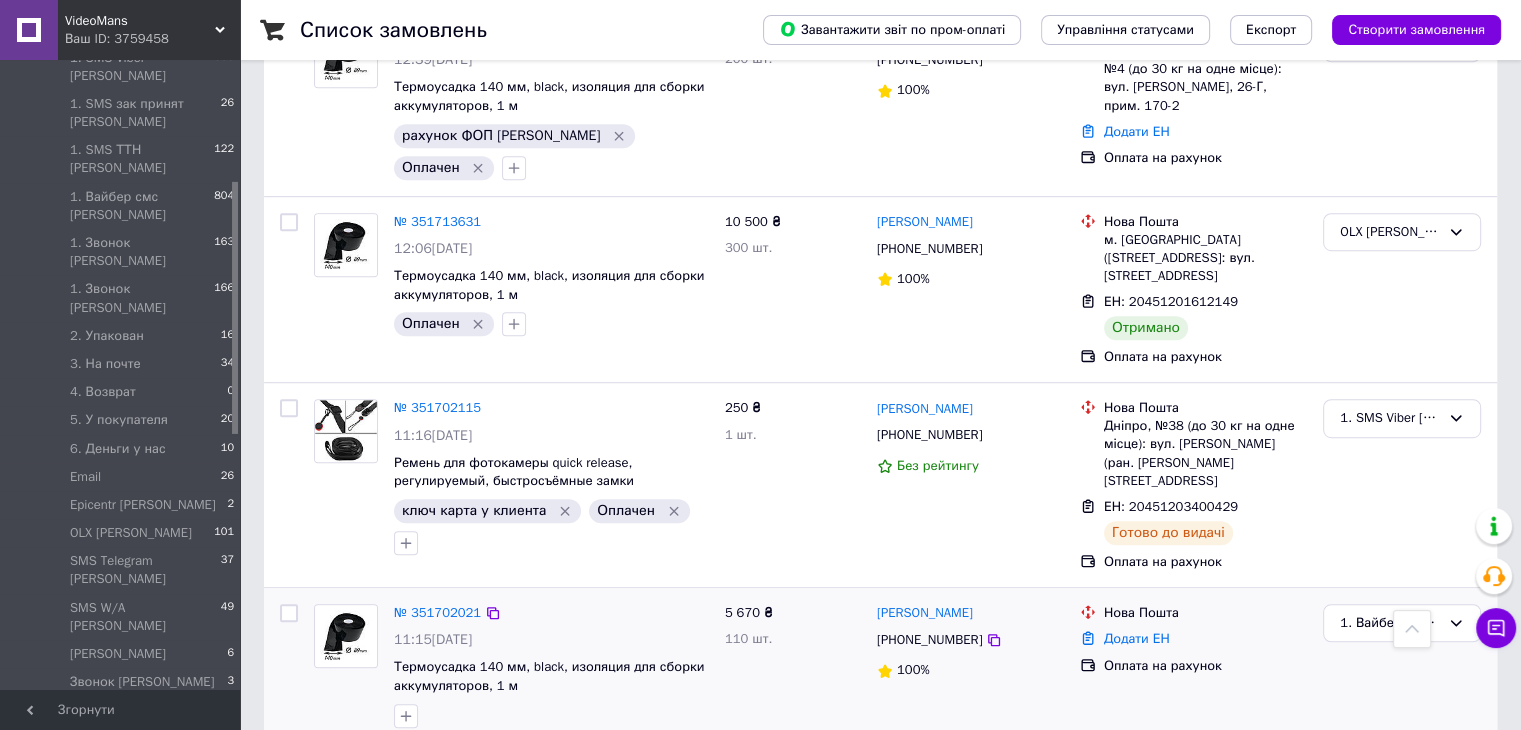 scroll, scrollTop: 8215, scrollLeft: 0, axis: vertical 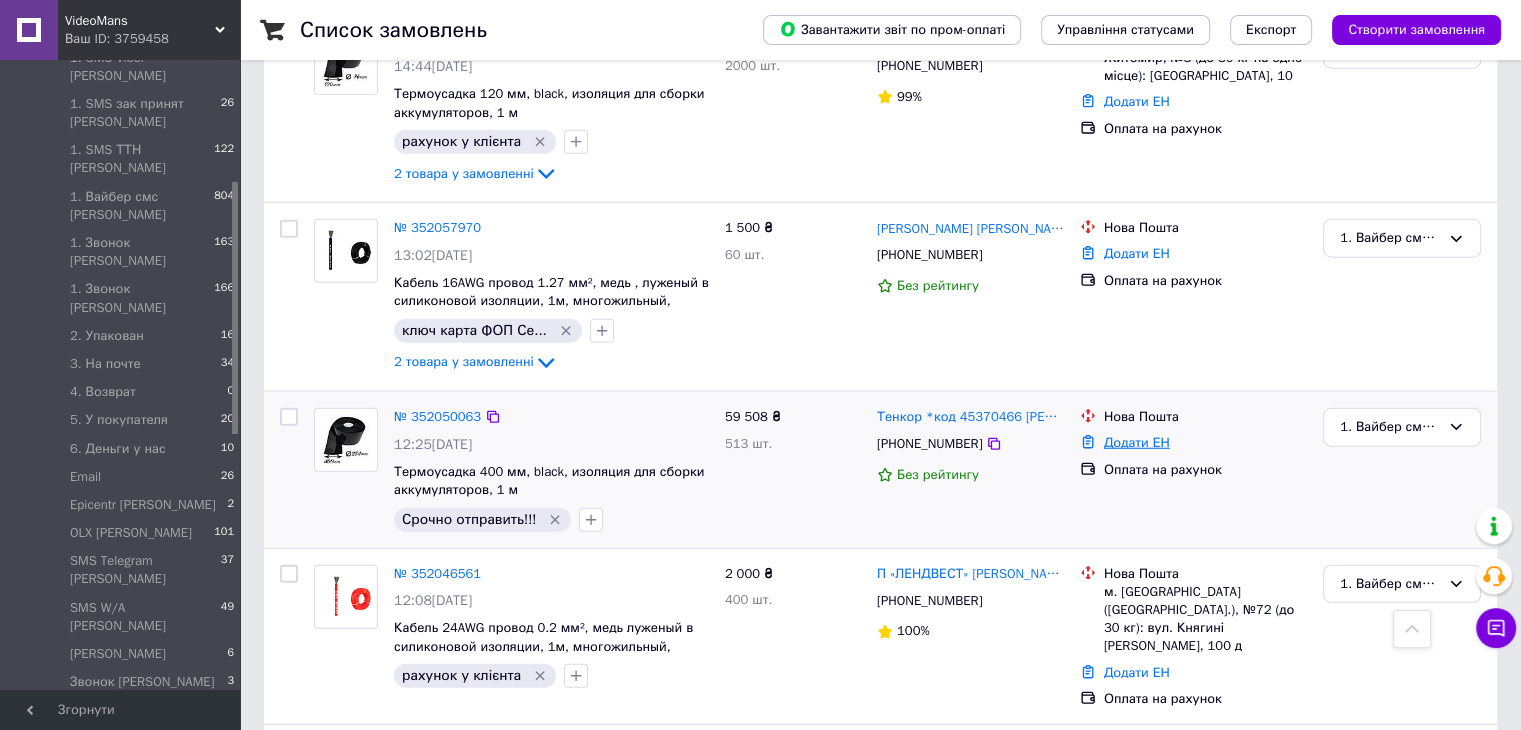 click on "Додати ЕН" at bounding box center [1137, 442] 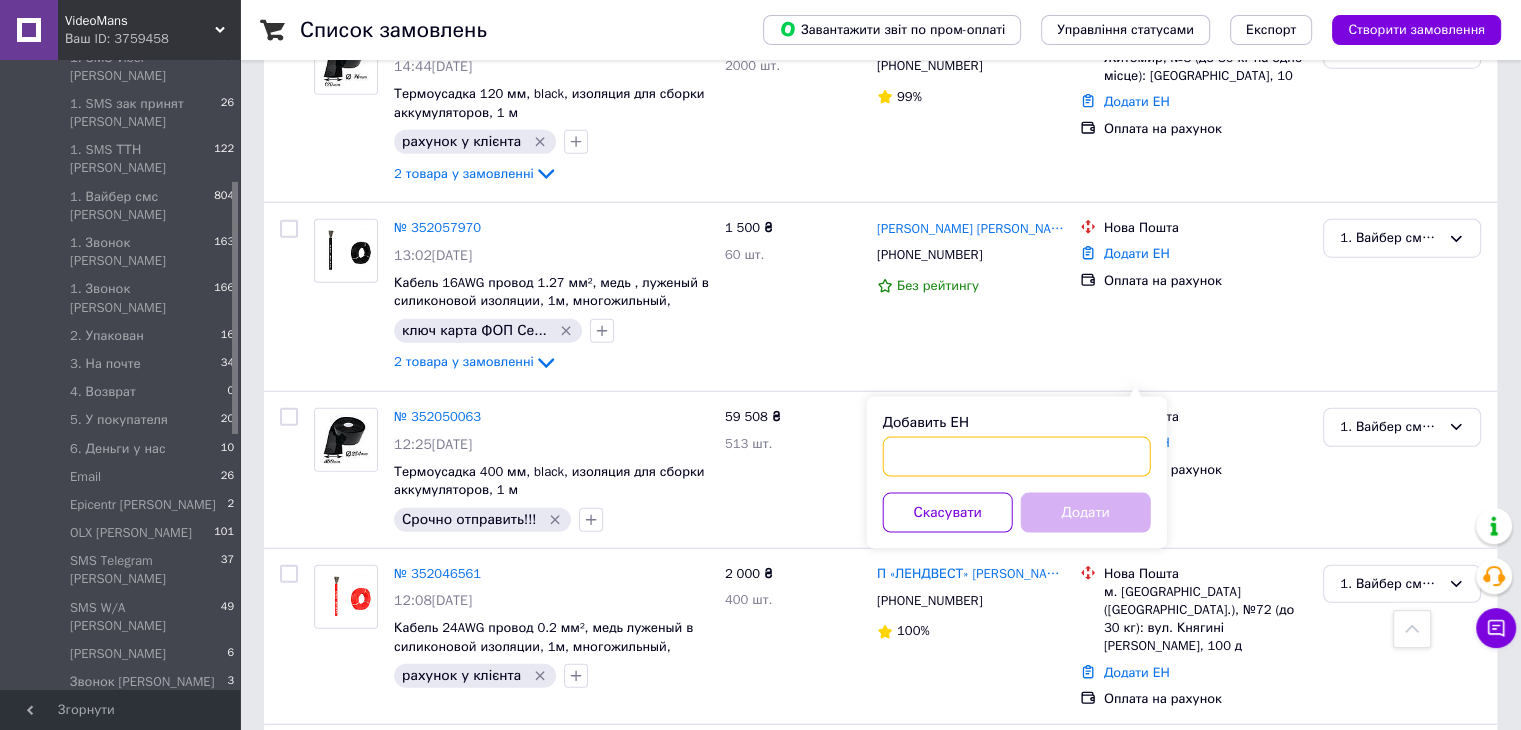 click on "Добавить ЕН" at bounding box center (1017, 457) 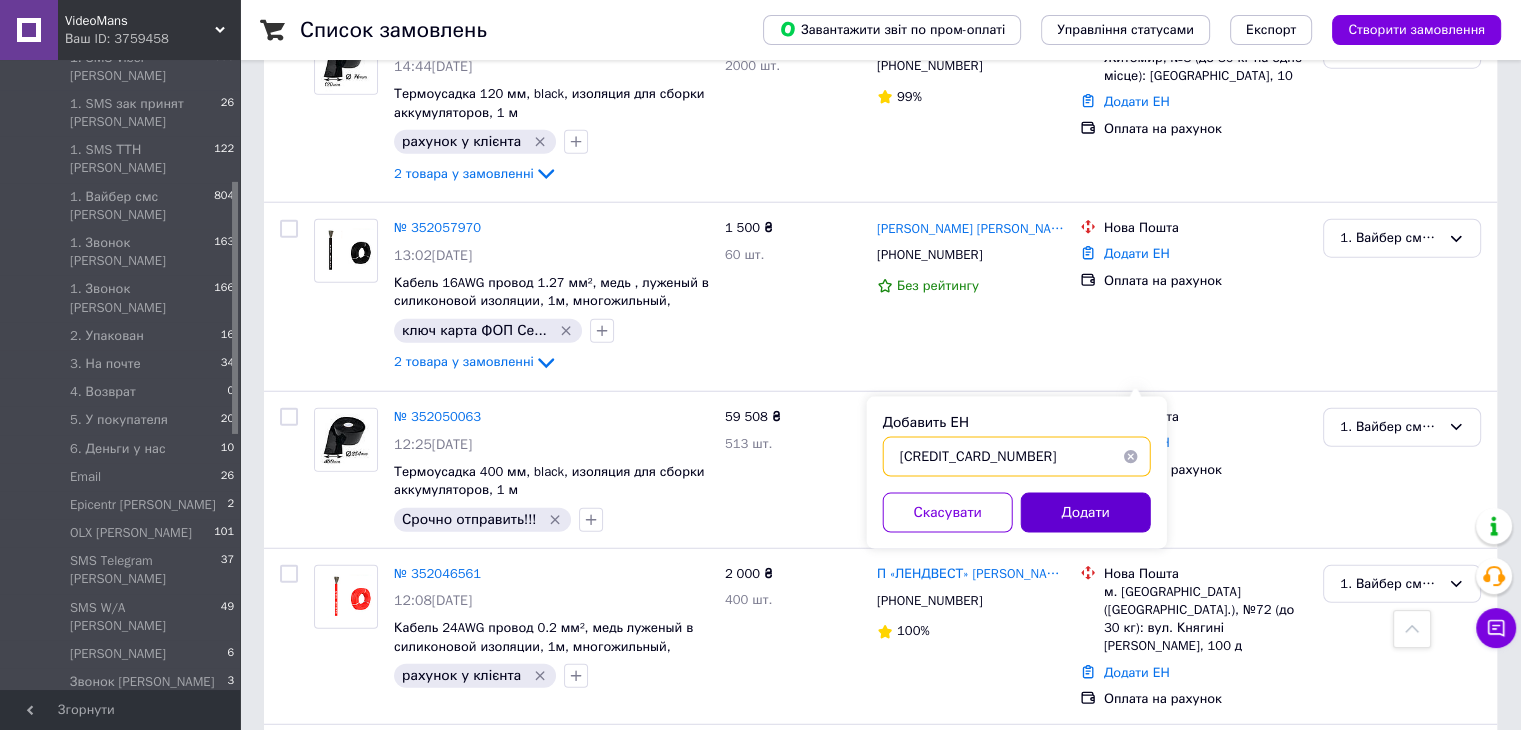 type on "[CREDIT_CARD_NUMBER]" 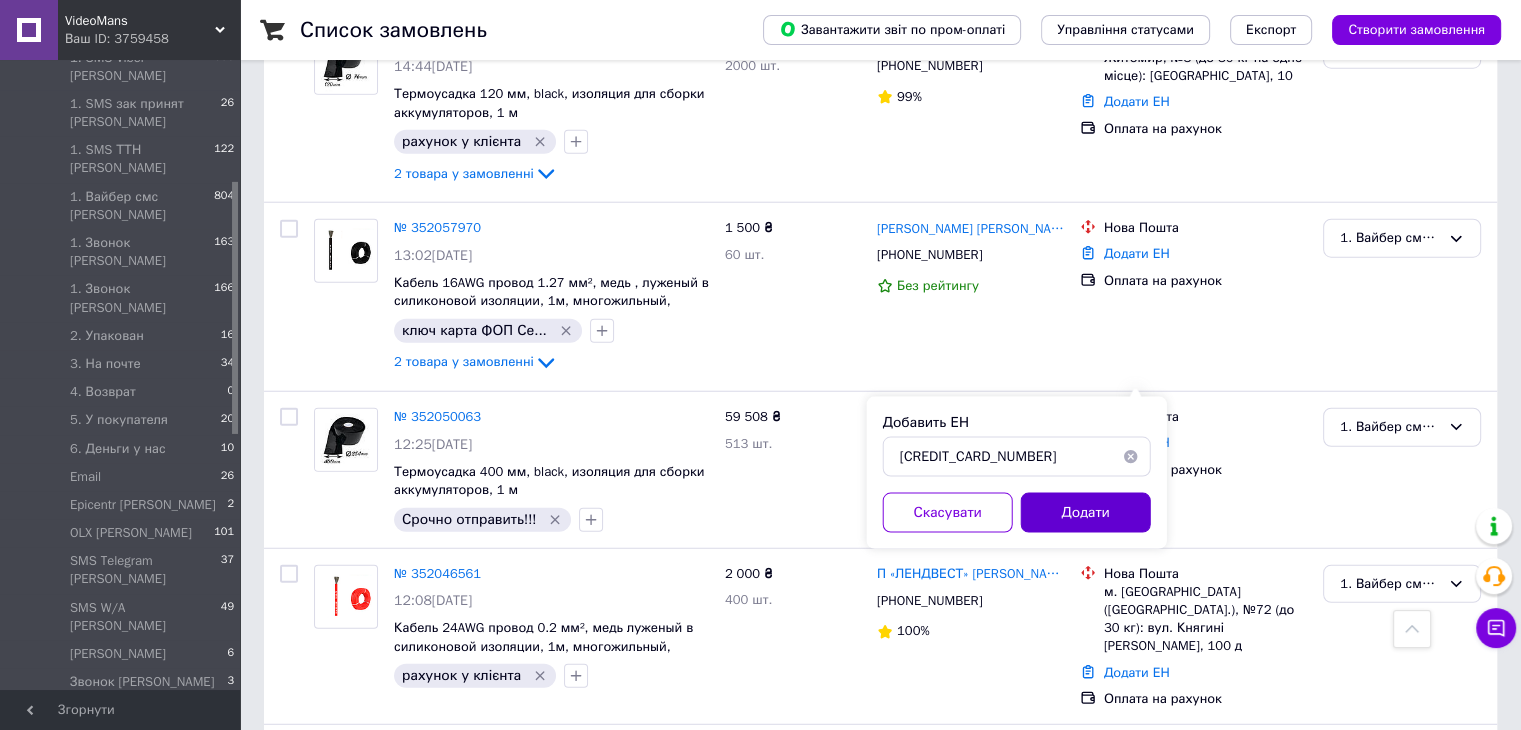 click on "Додати" at bounding box center (1086, 513) 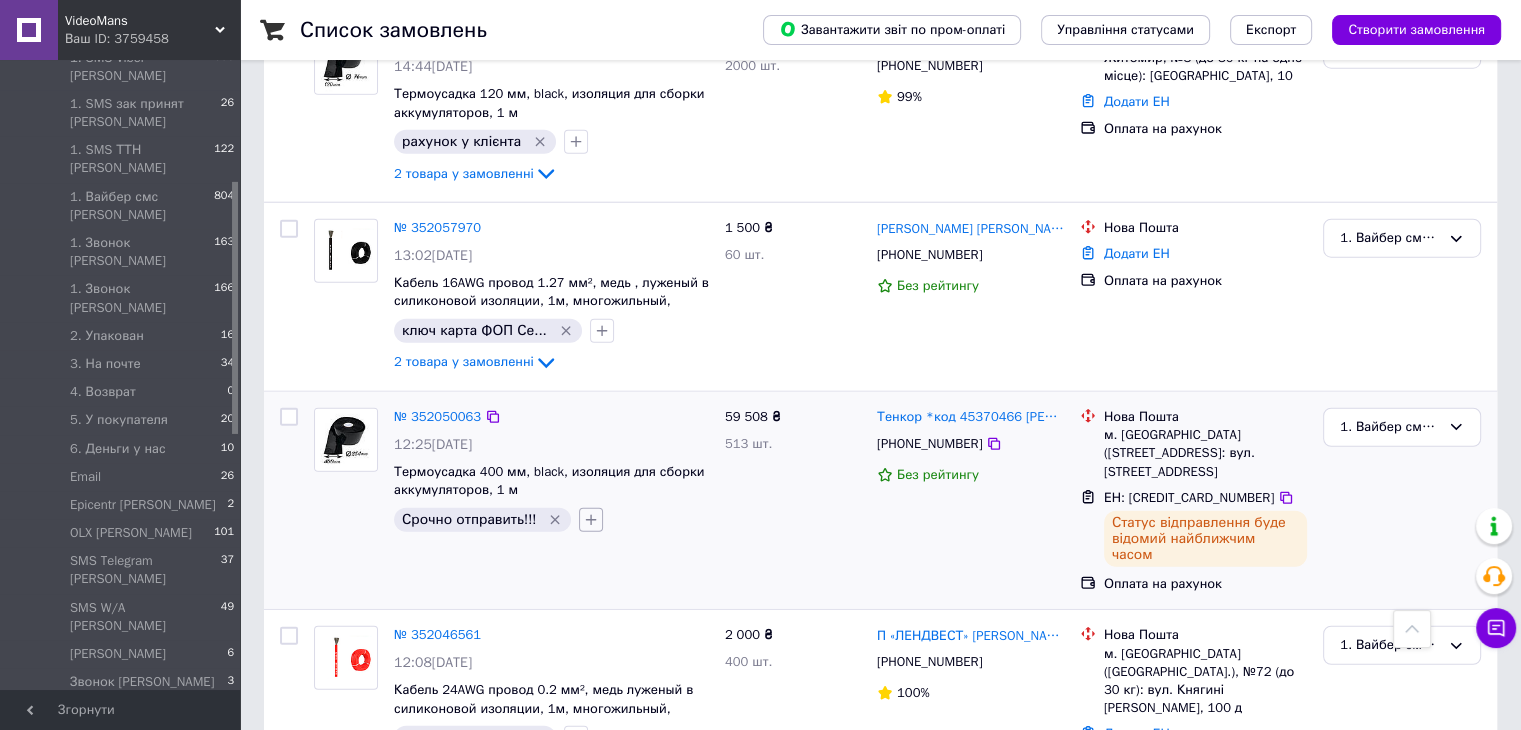 click 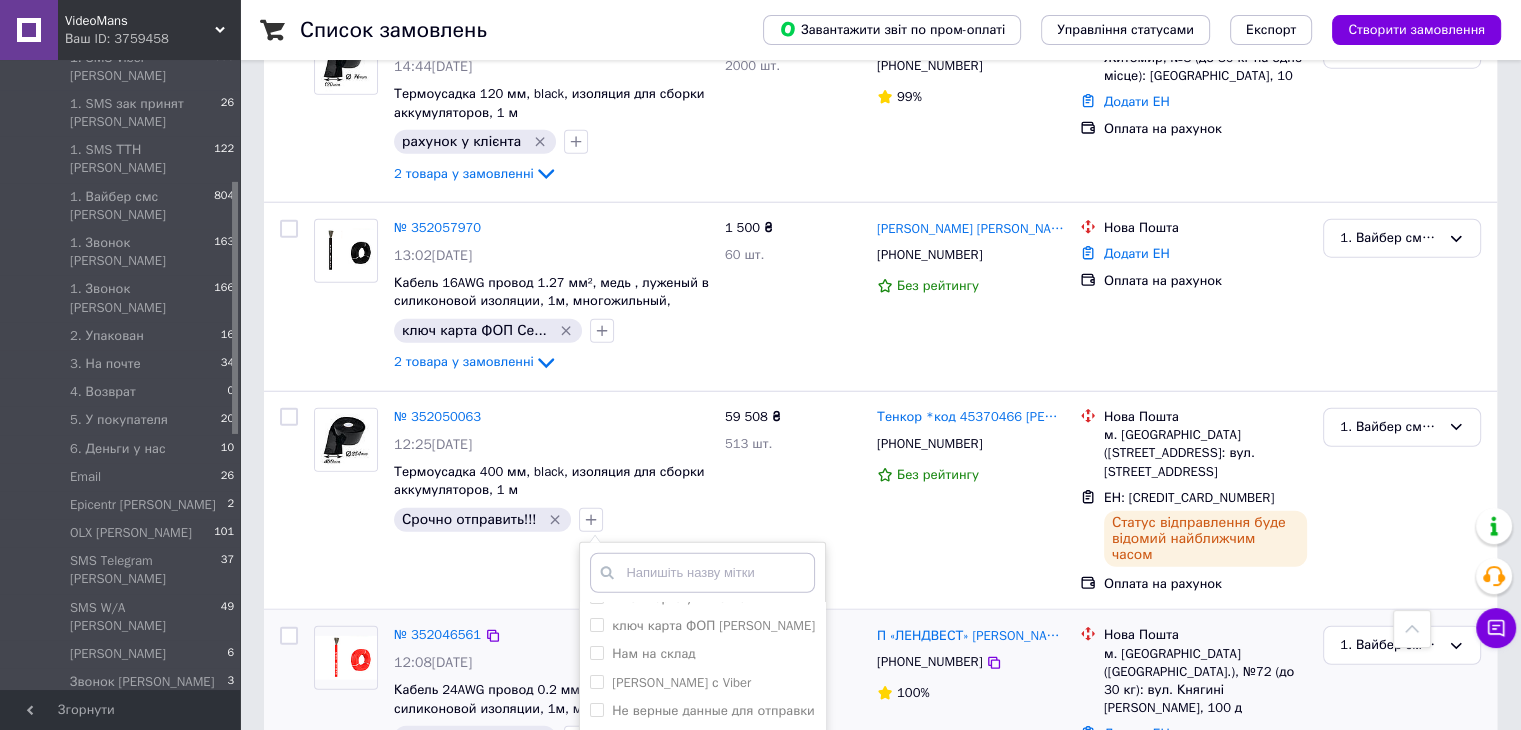 scroll, scrollTop: 400, scrollLeft: 0, axis: vertical 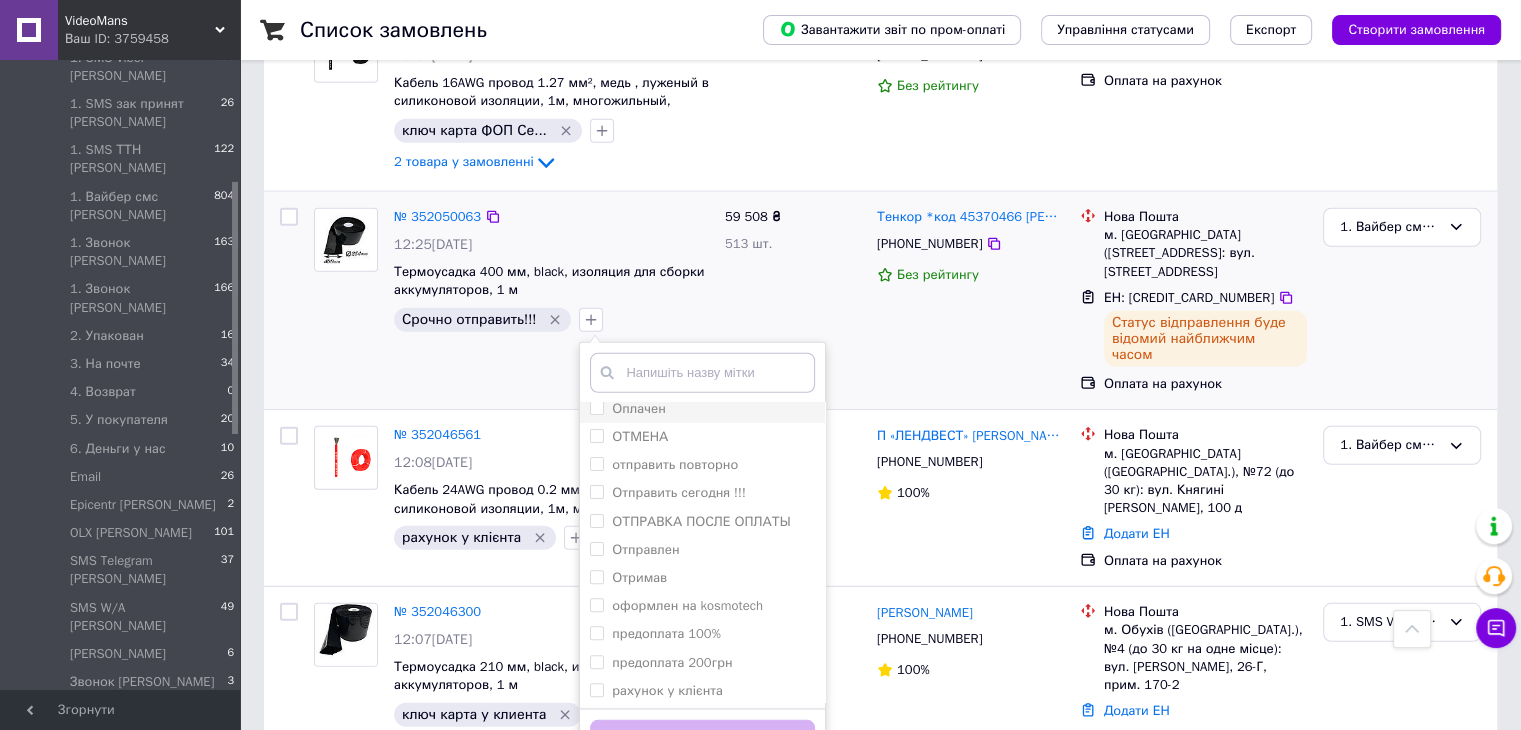 click on "Оплачен" at bounding box center [702, 409] 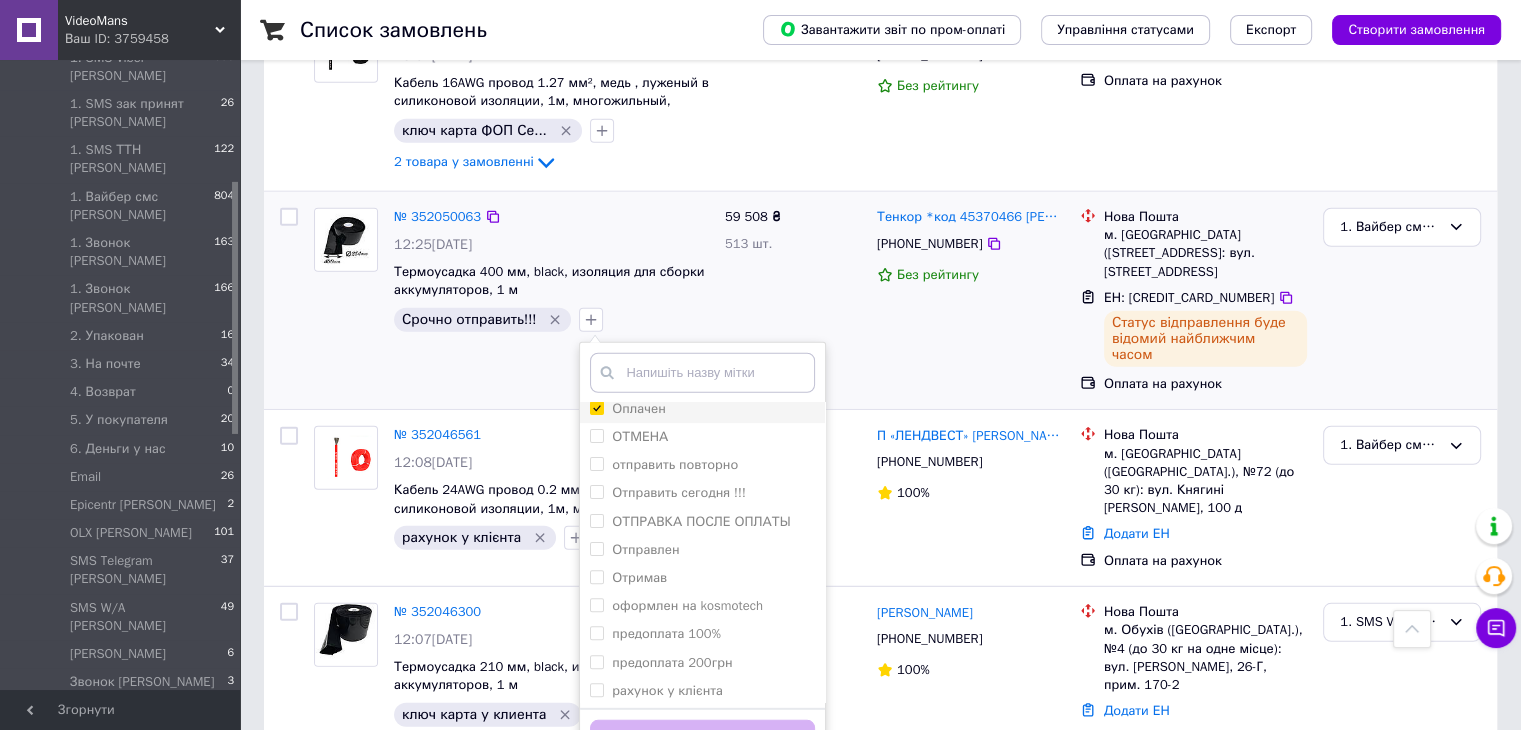 checkbox on "true" 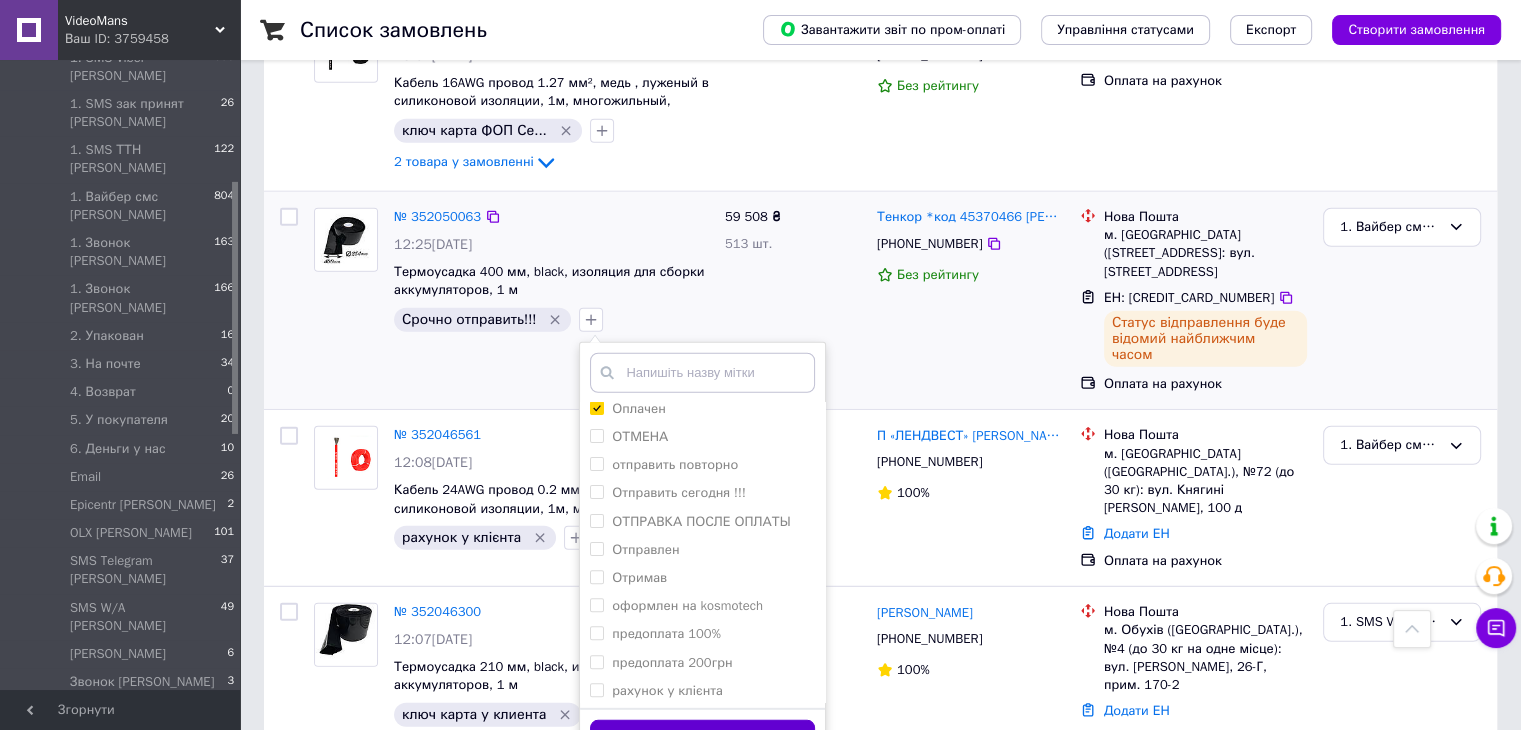click on "Додати мітку" at bounding box center [702, 739] 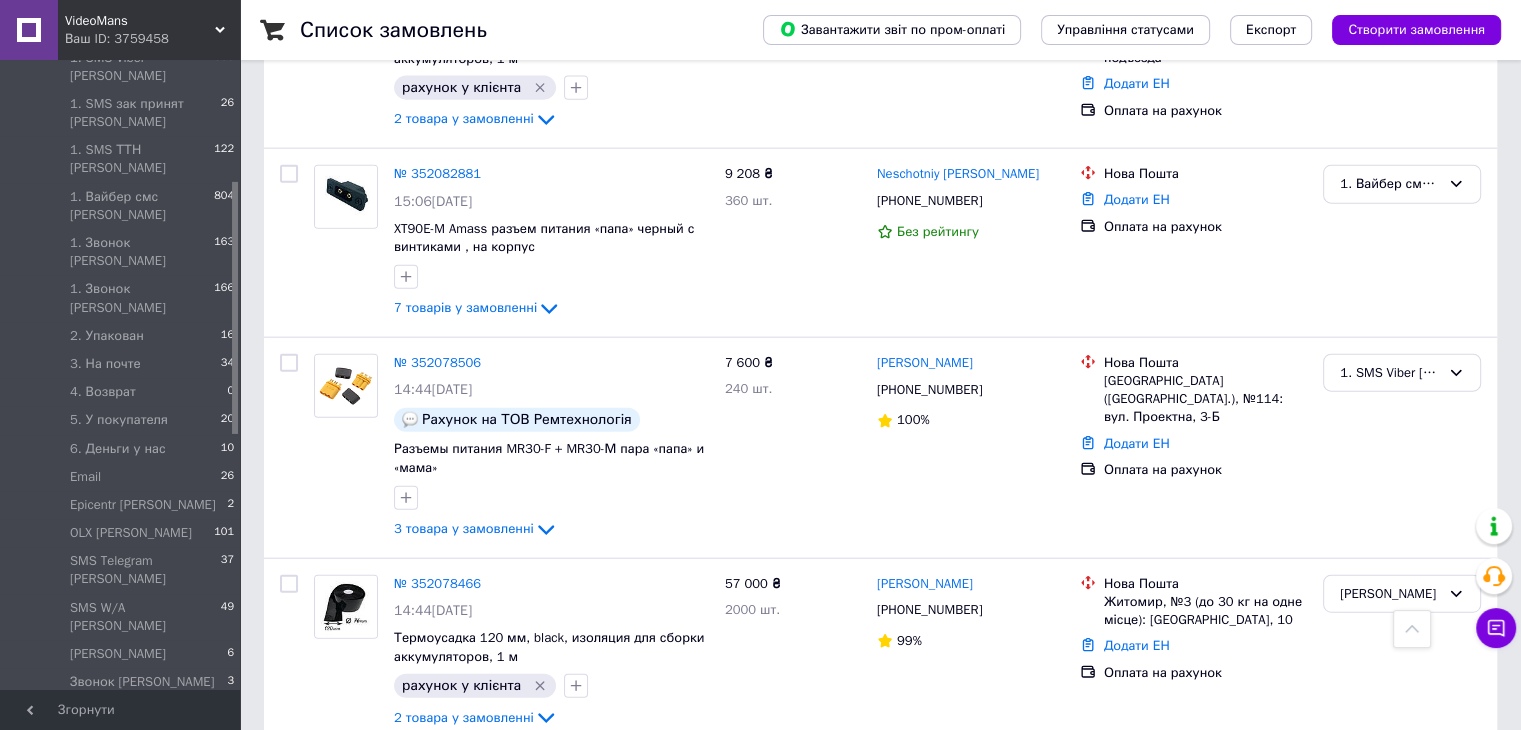 scroll, scrollTop: 4600, scrollLeft: 0, axis: vertical 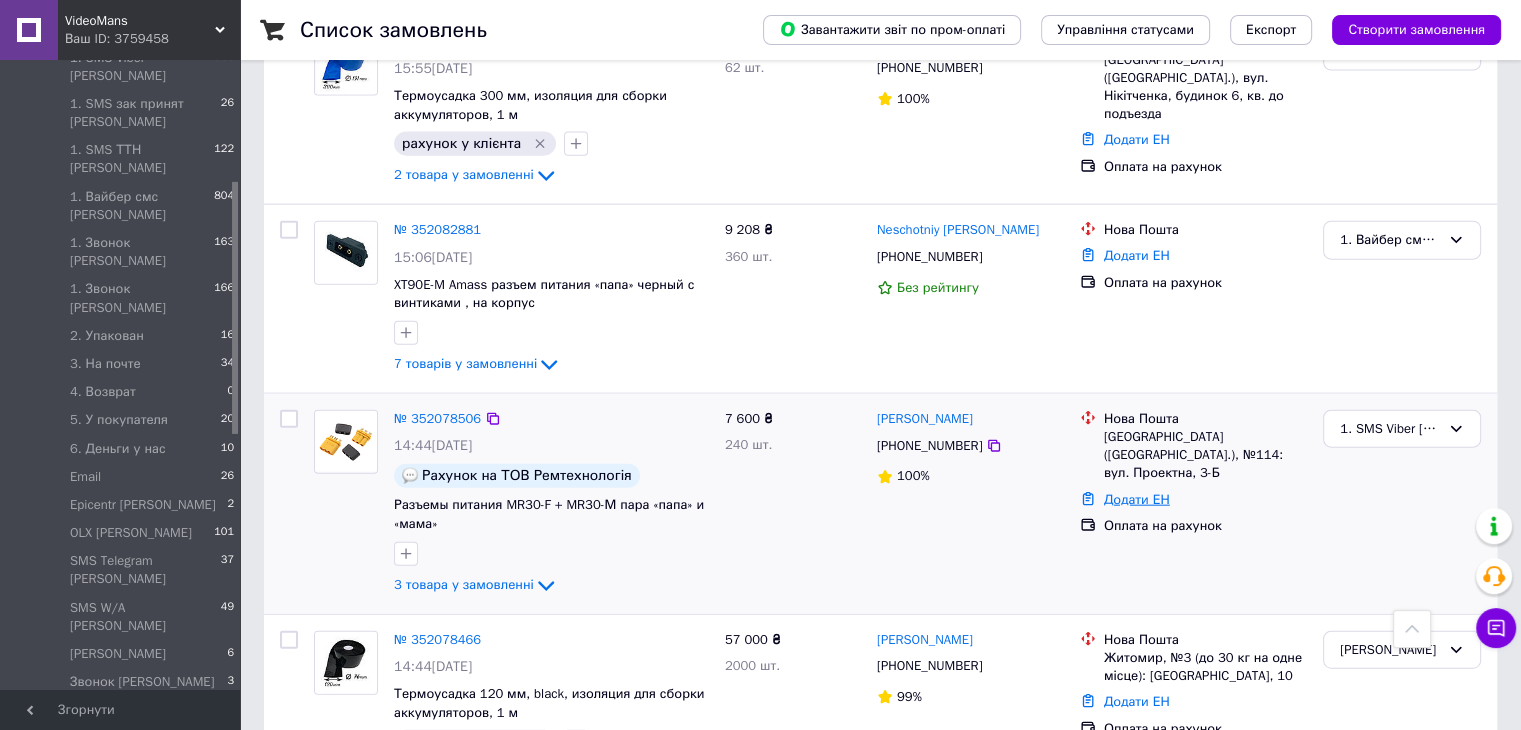click on "Додати ЕН" at bounding box center [1137, 499] 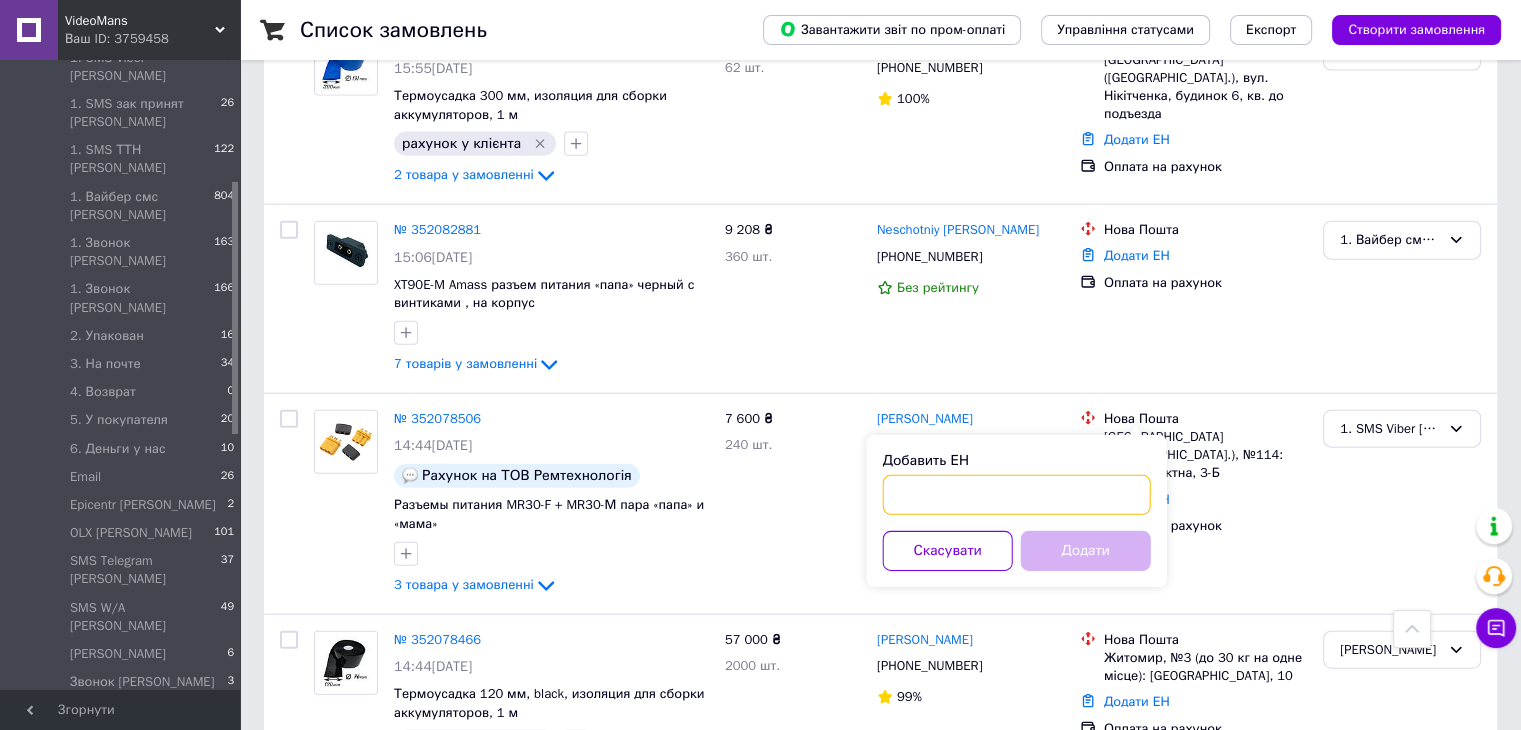 click on "Добавить ЕН" at bounding box center [1017, 495] 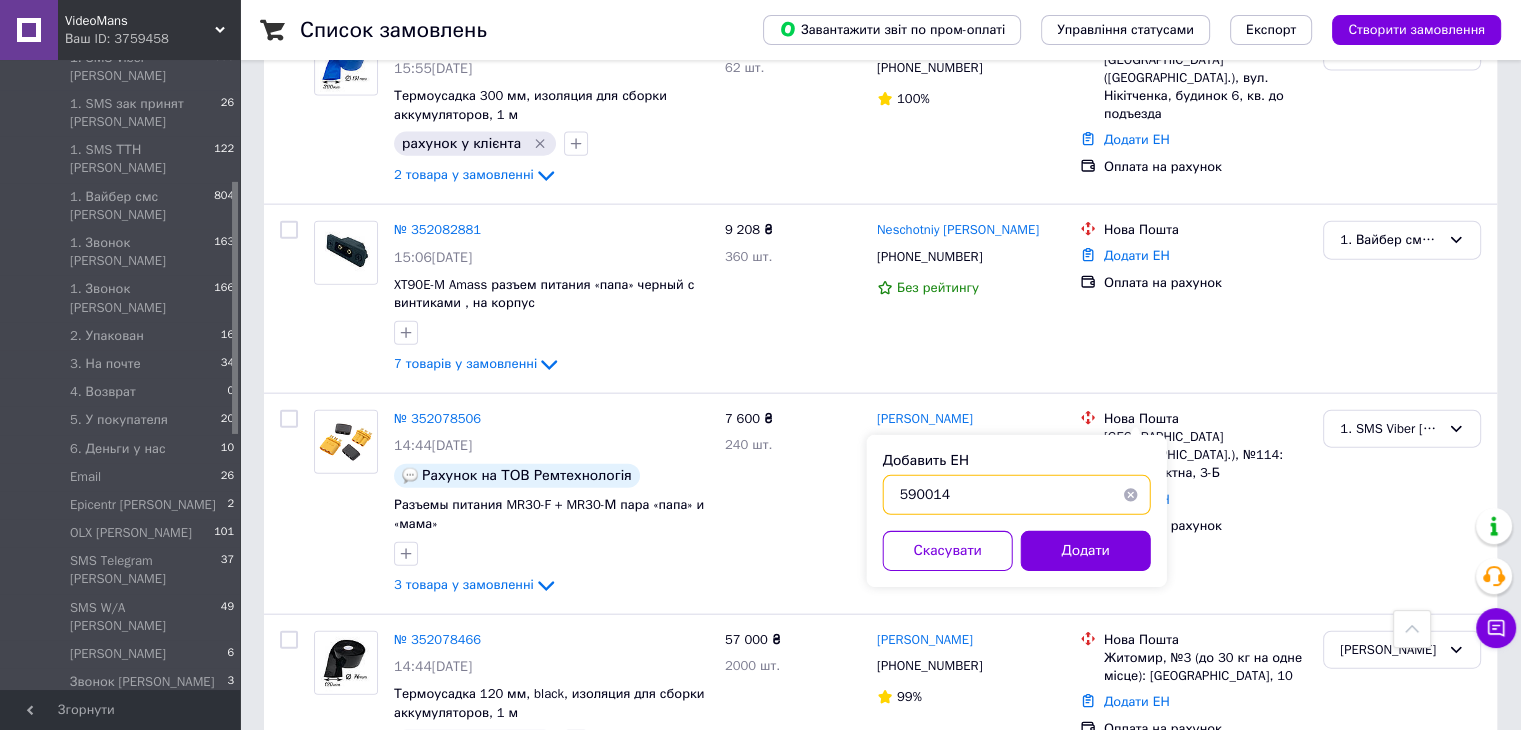 click on "590014" at bounding box center [1017, 495] 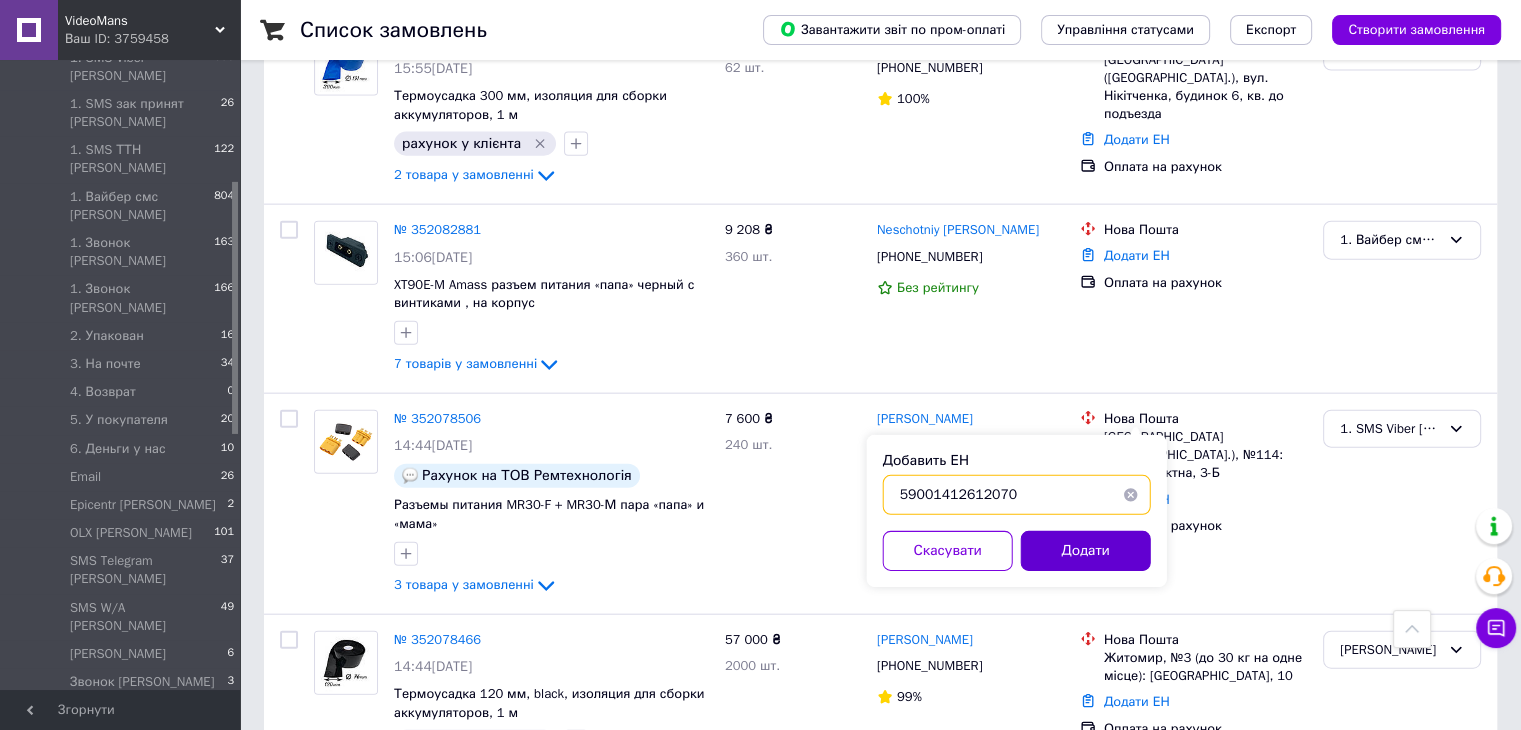 type on "59001412612070" 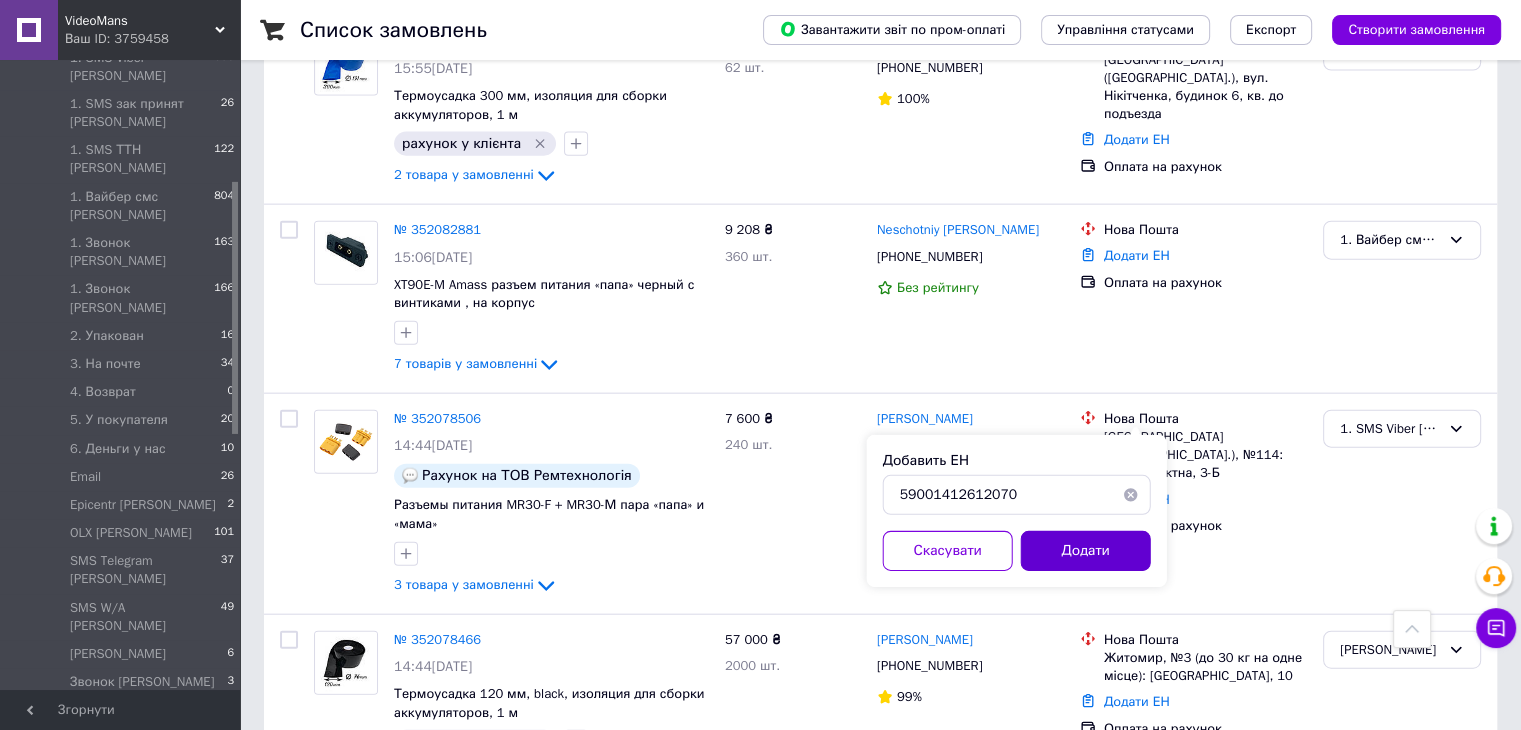 click on "Додати" at bounding box center [1086, 551] 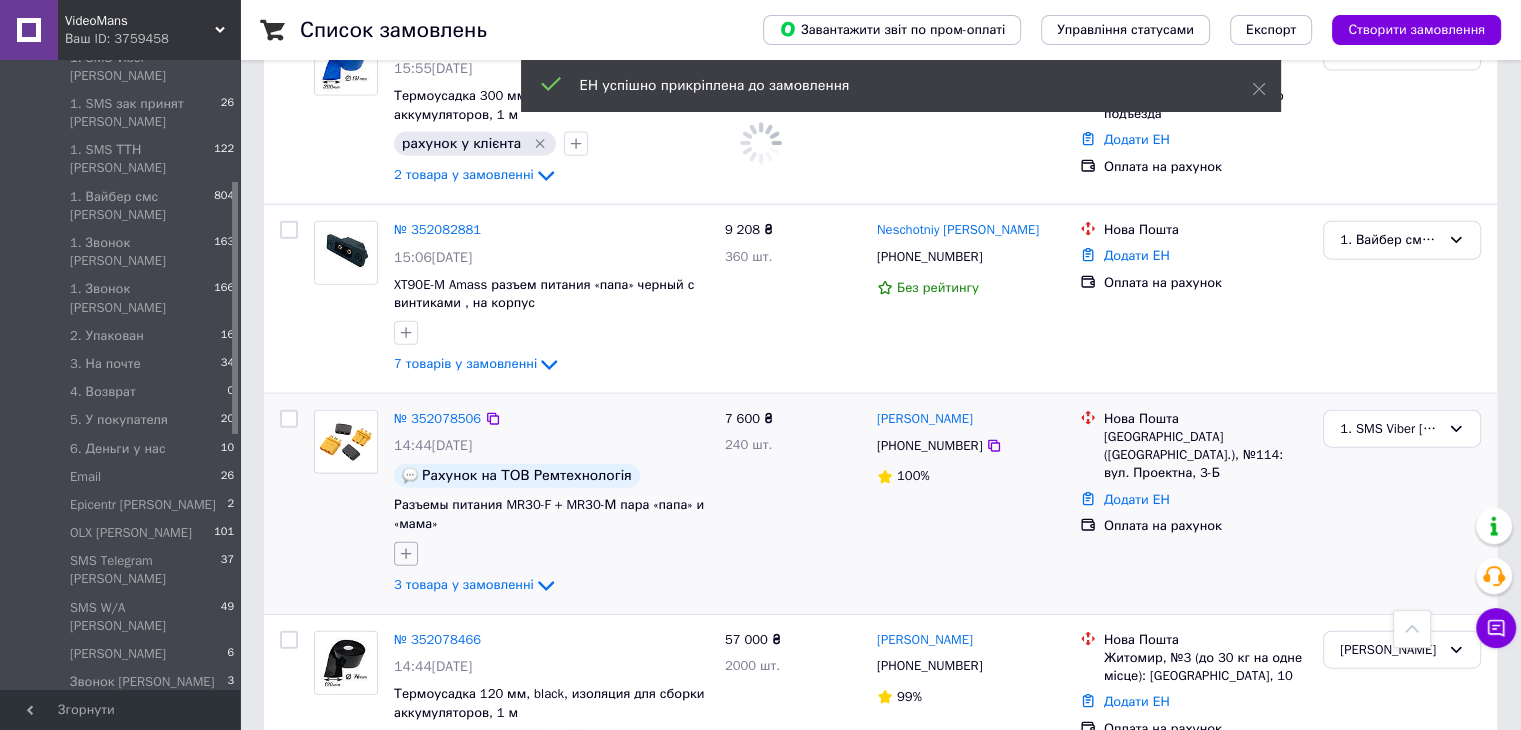 click 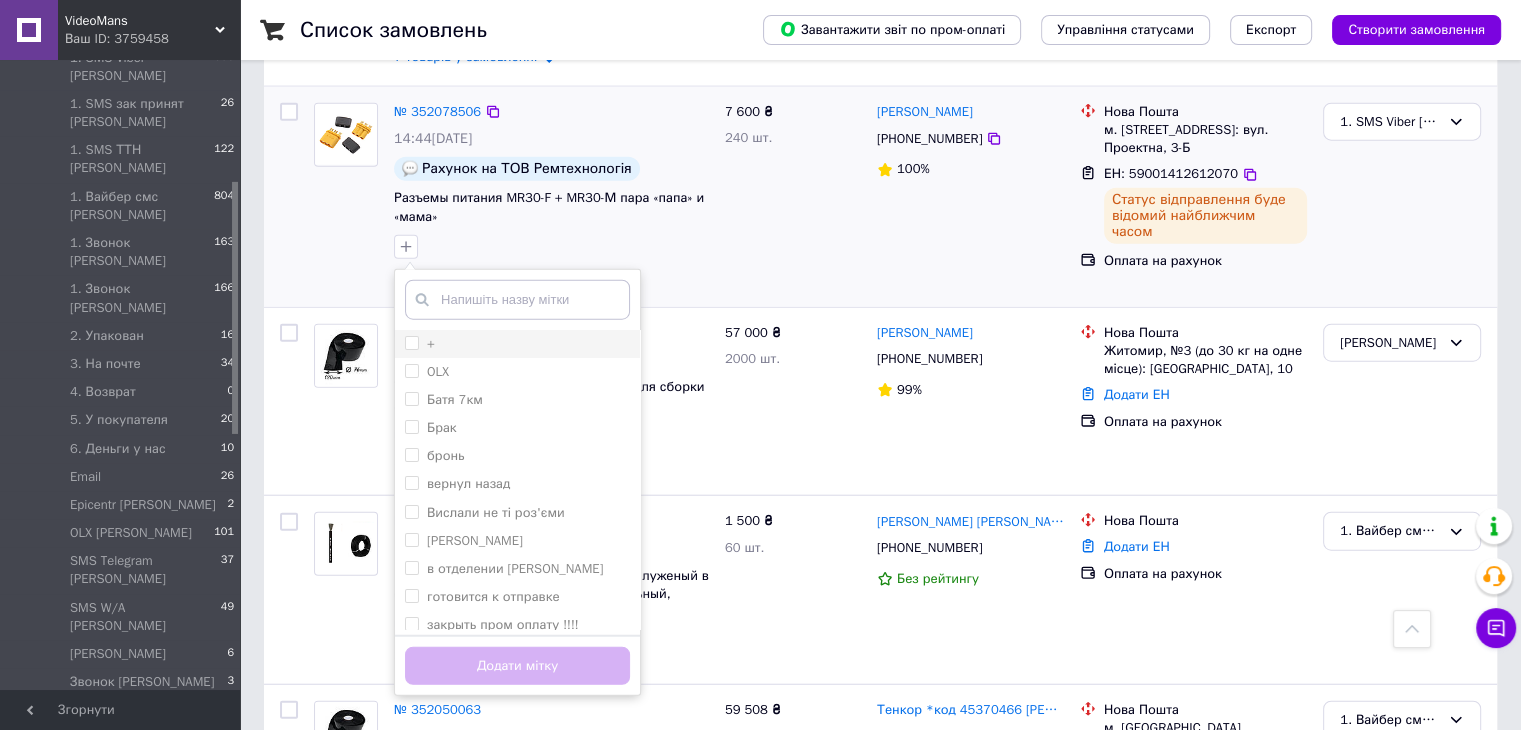 scroll, scrollTop: 4800, scrollLeft: 0, axis: vertical 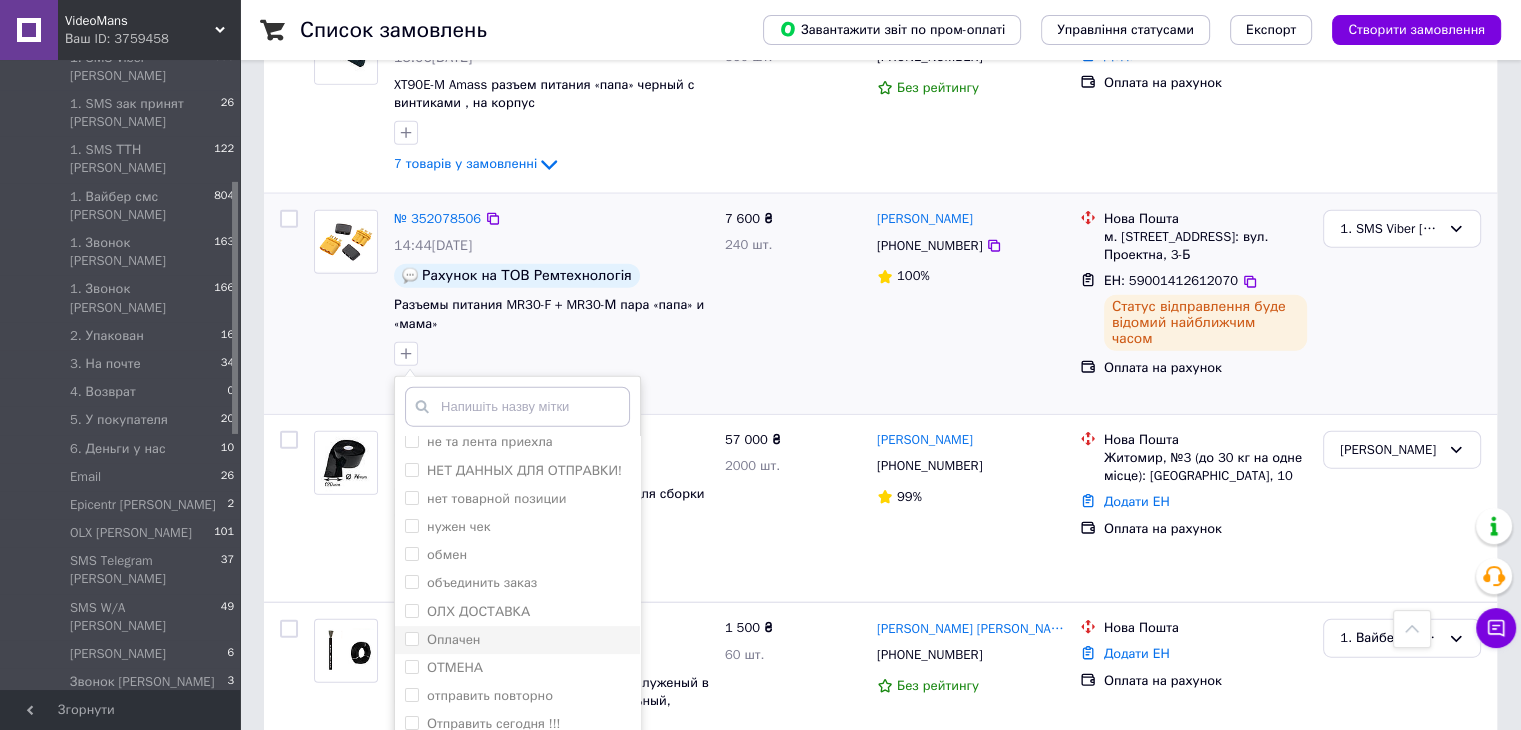 click on "Оплачен" at bounding box center [517, 640] 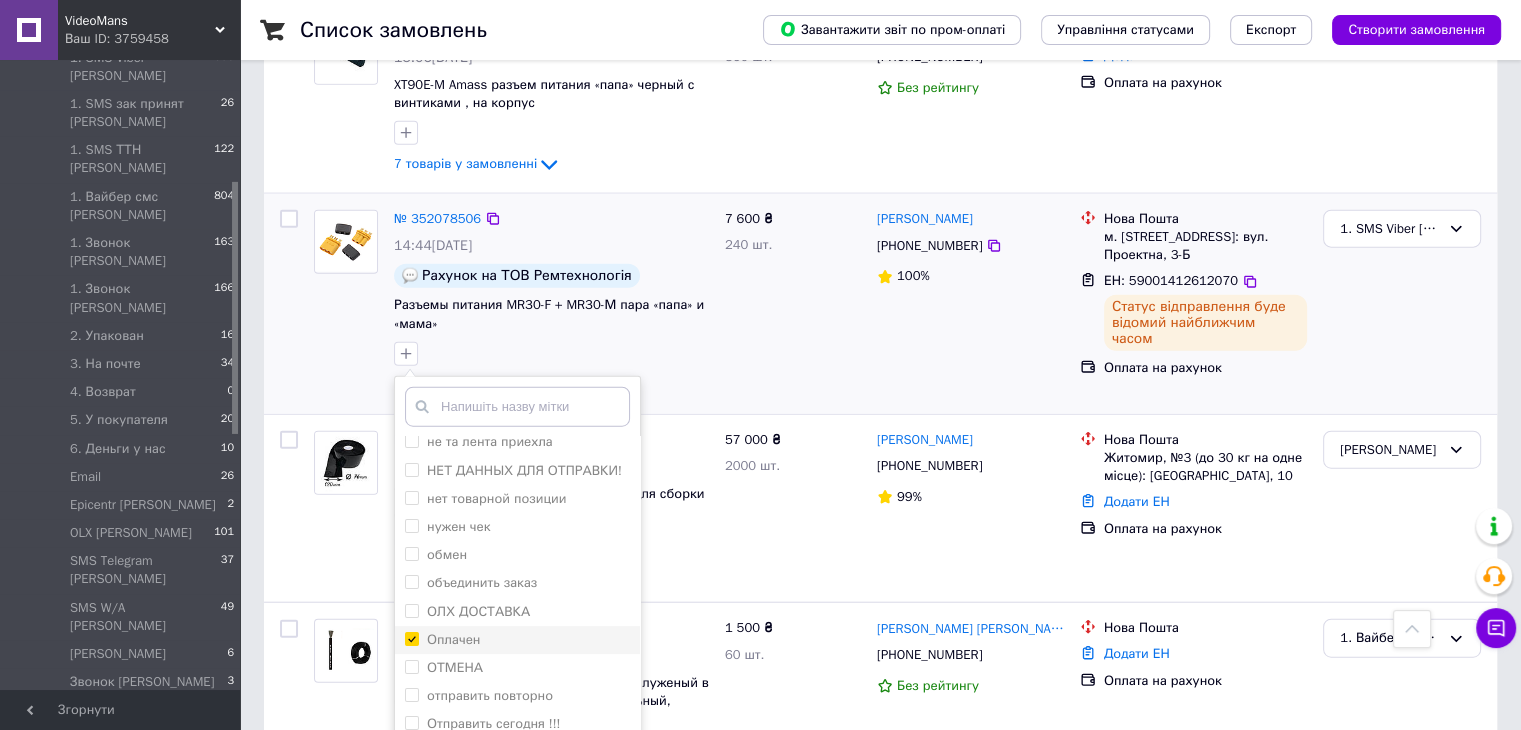 checkbox on "true" 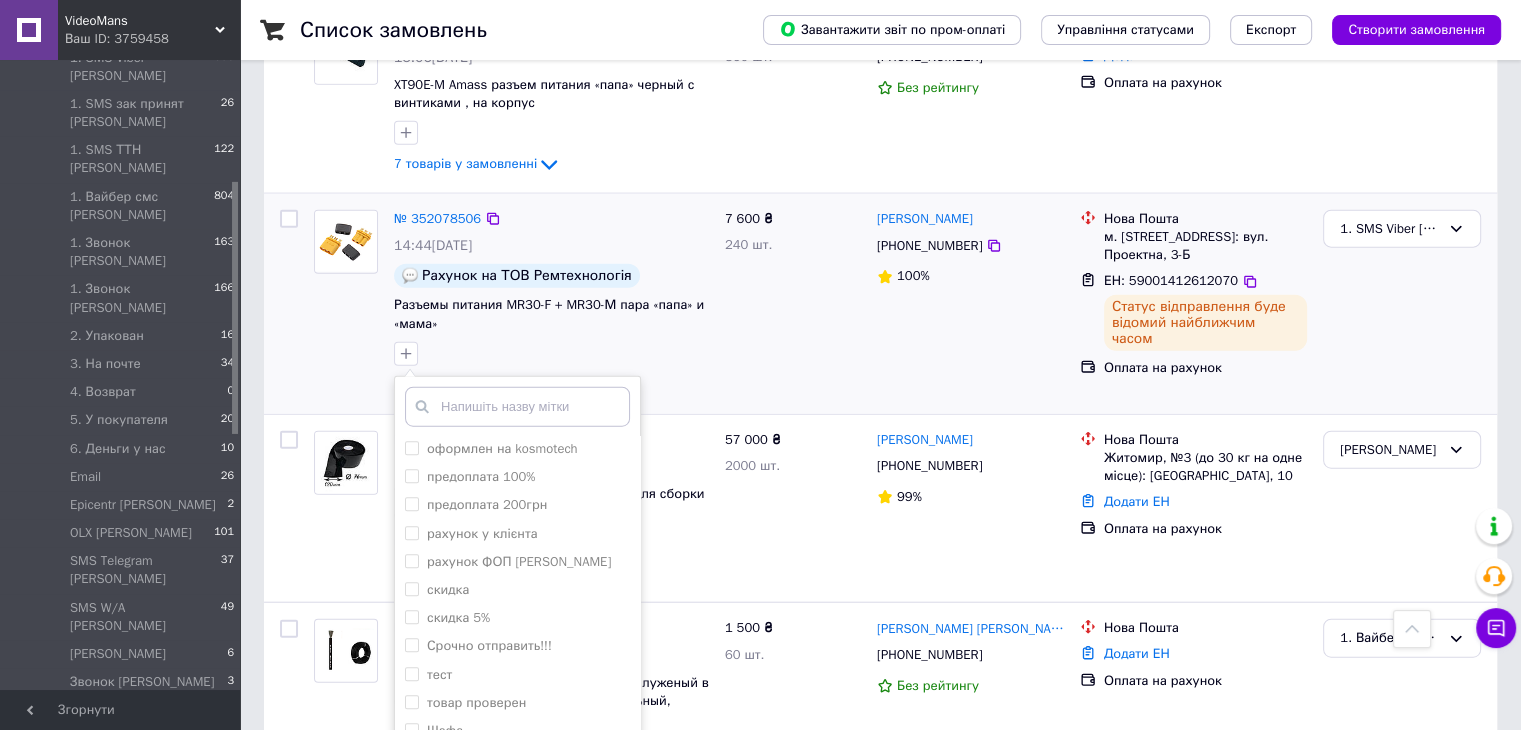 scroll, scrollTop: 1000, scrollLeft: 0, axis: vertical 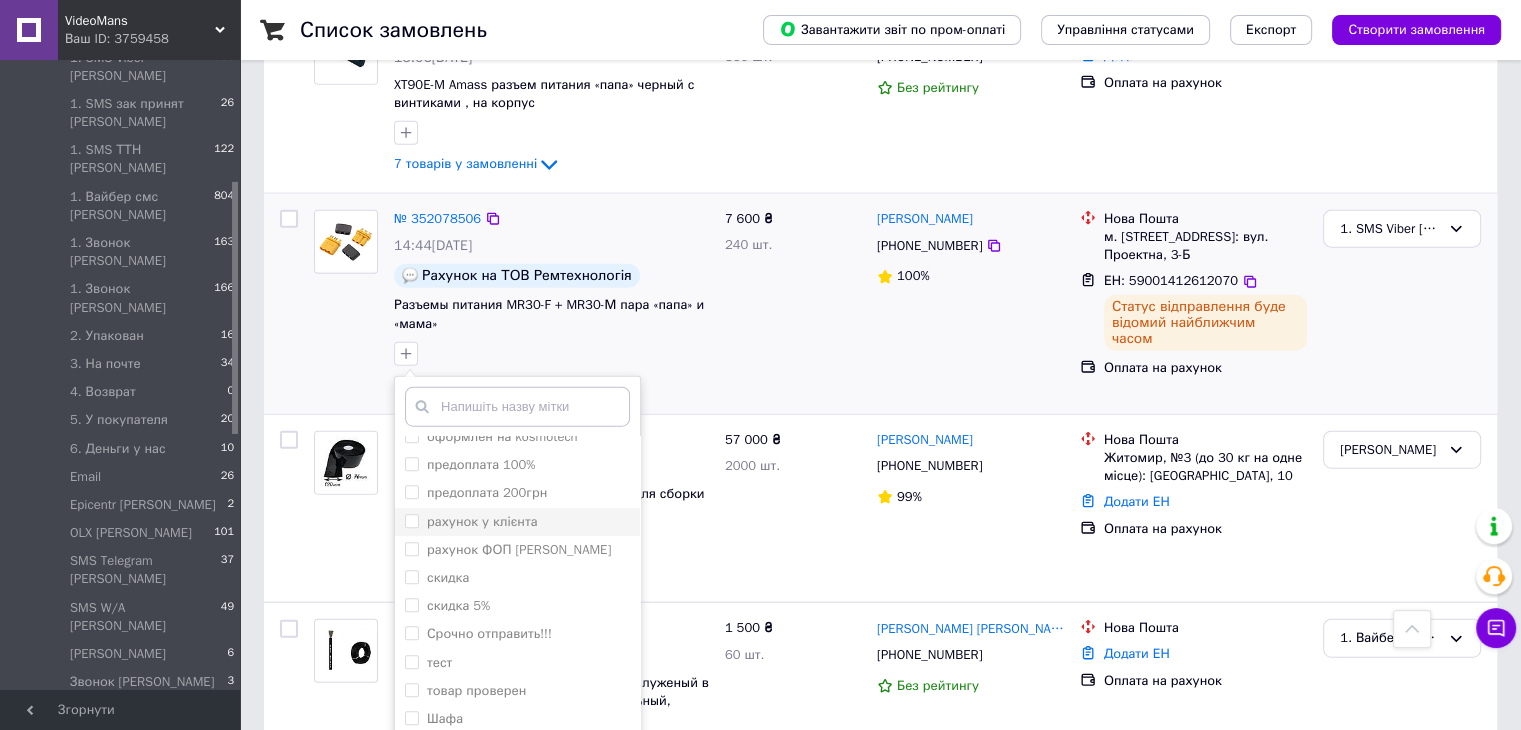 click on "рахунок у клієнта" at bounding box center [482, 521] 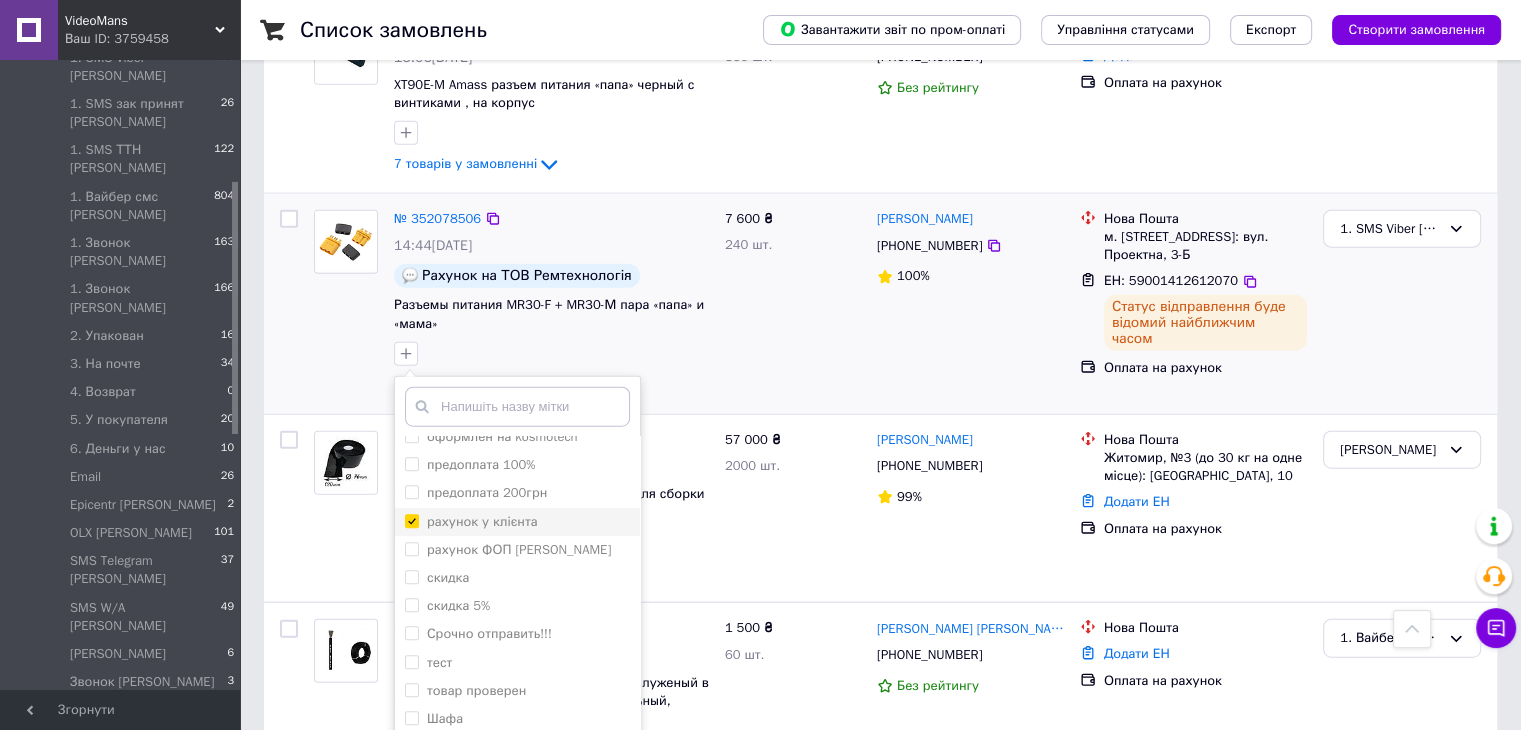 checkbox on "true" 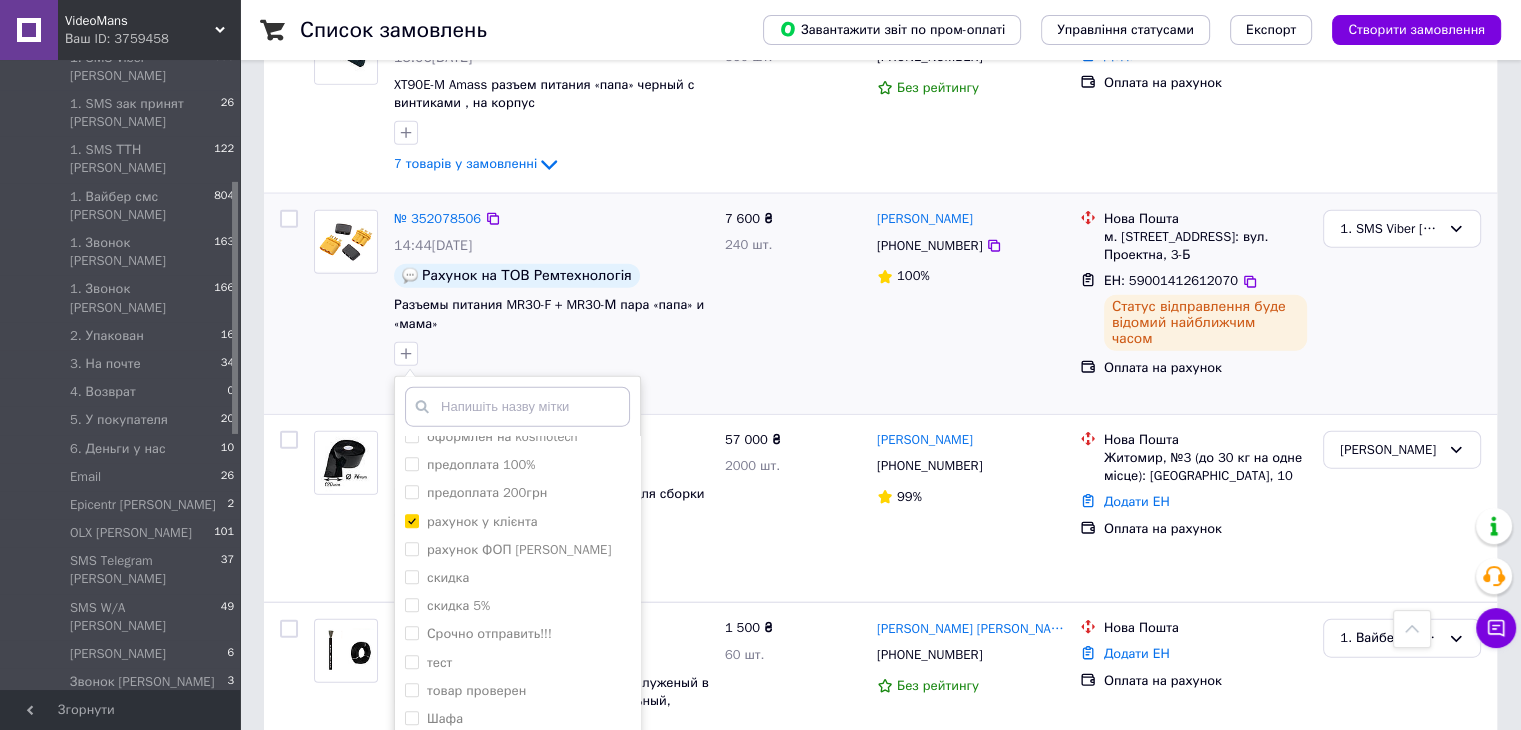 click on "Додати мітку" at bounding box center [517, 773] 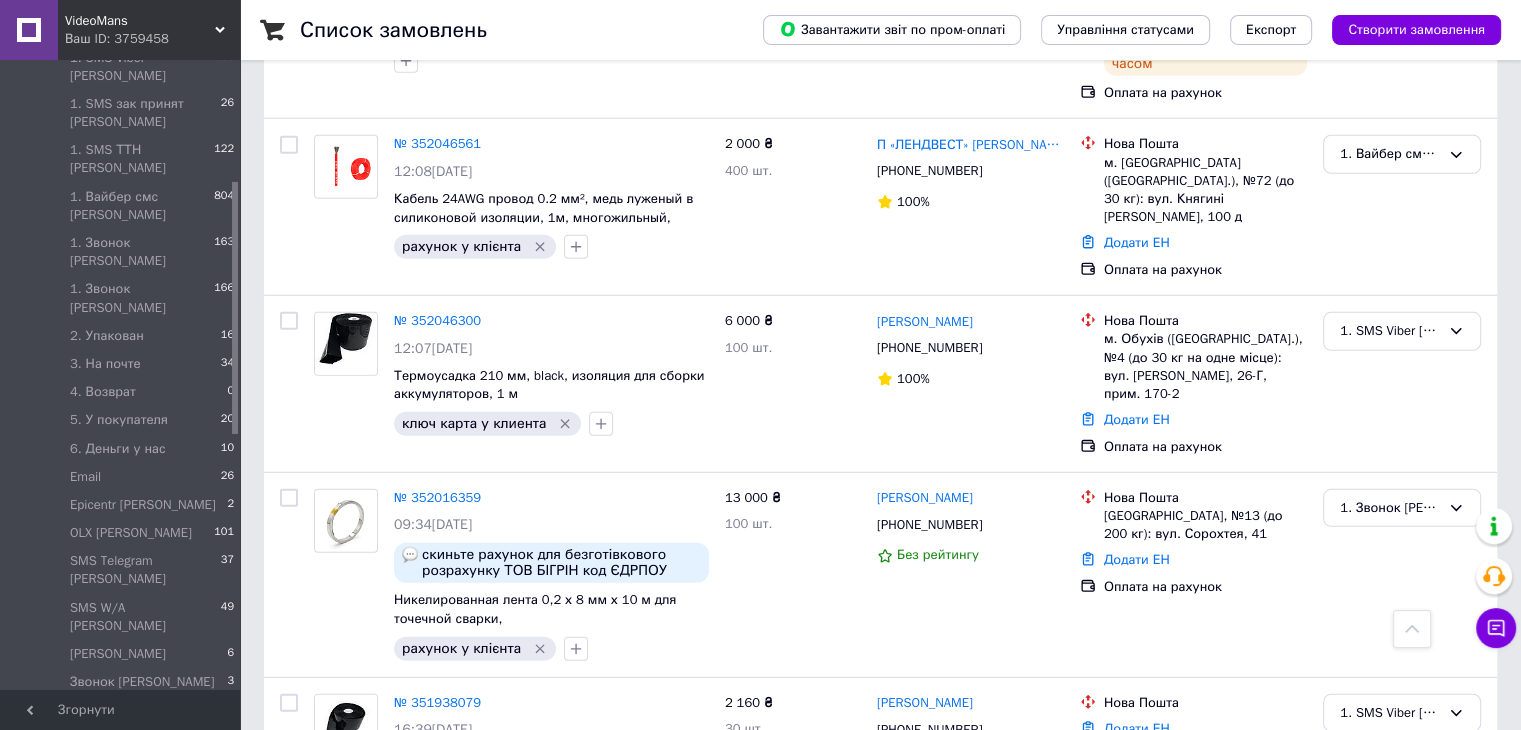 scroll, scrollTop: 5800, scrollLeft: 0, axis: vertical 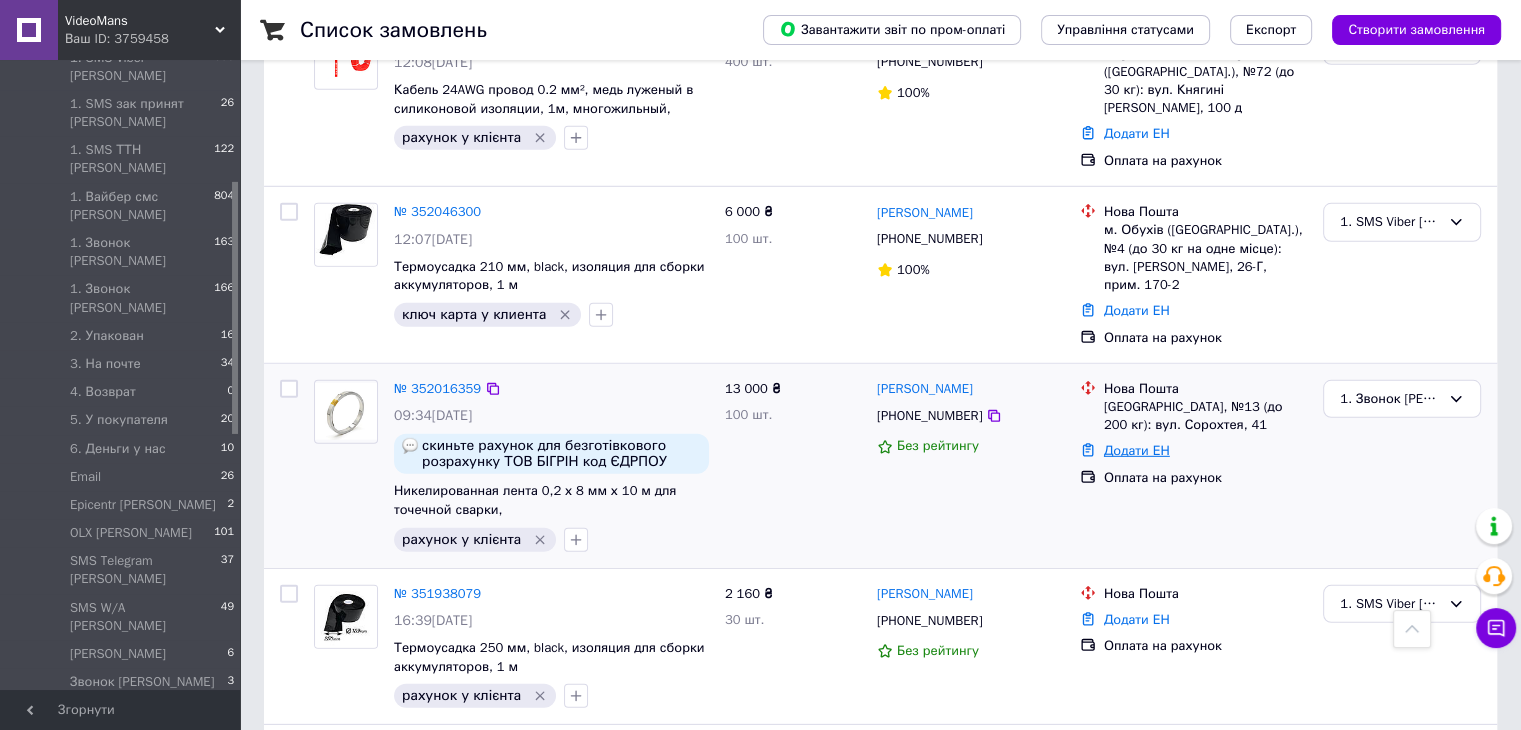 click on "Додати ЕН" at bounding box center [1137, 450] 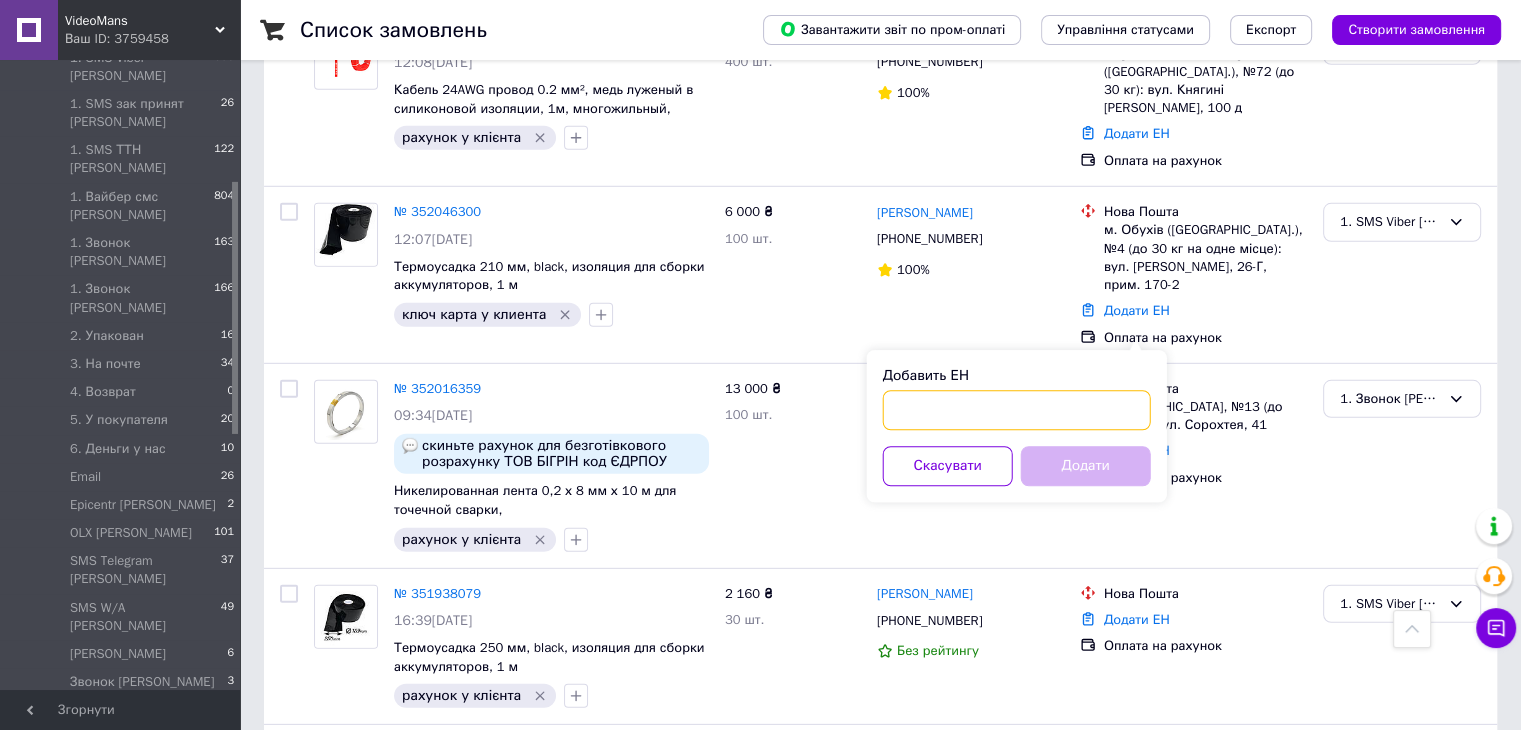 click on "Добавить ЕН" at bounding box center [1017, 410] 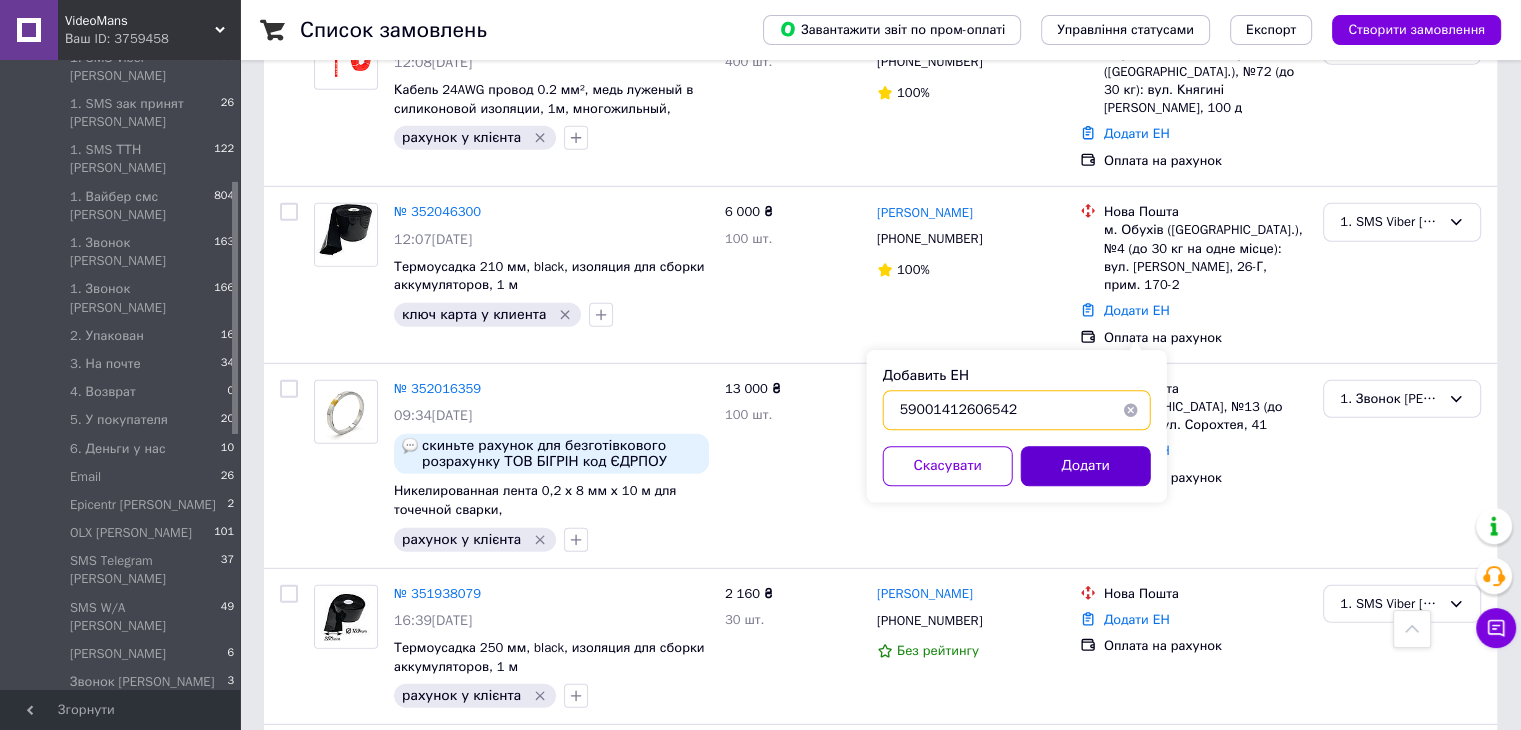 type on "59001412606542" 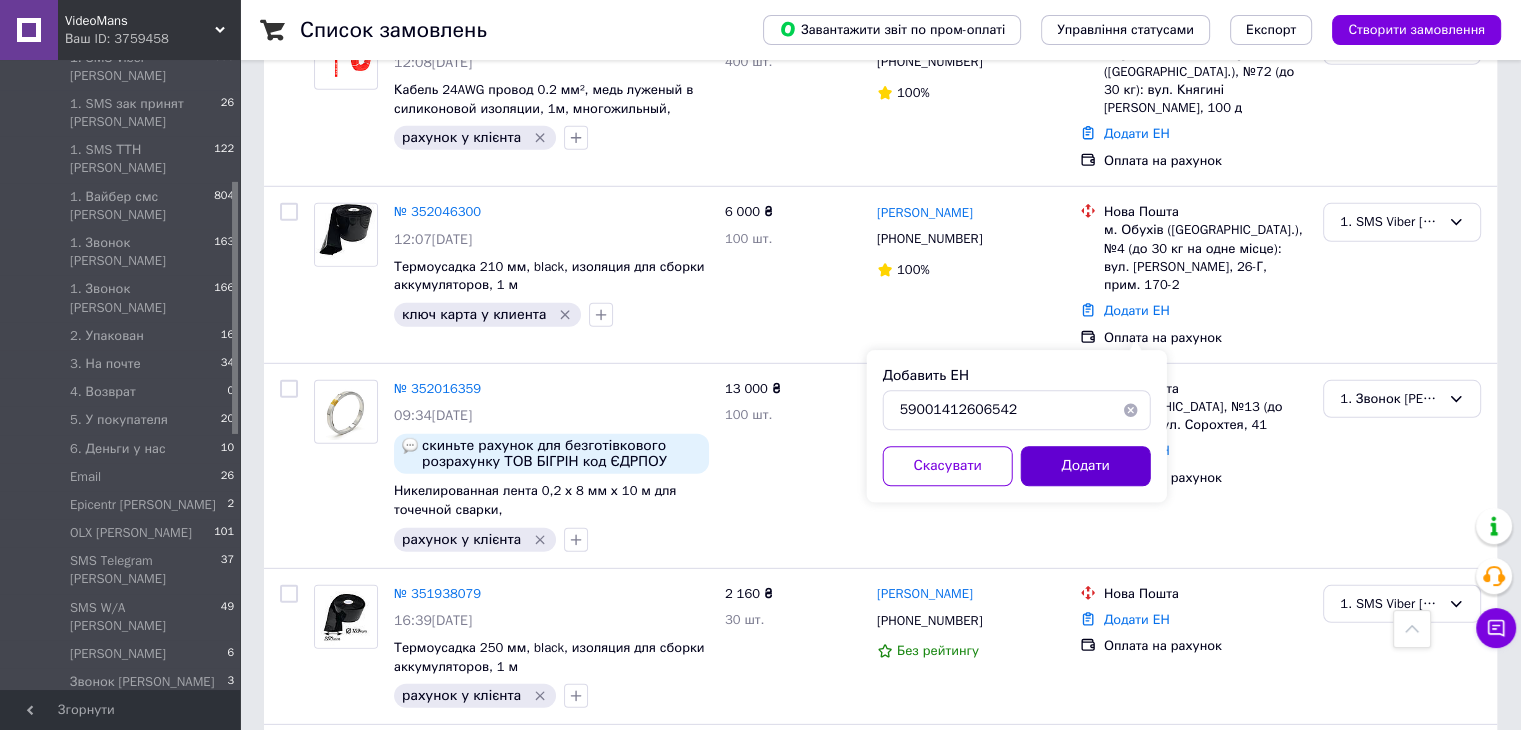 click on "Додати" at bounding box center [1086, 466] 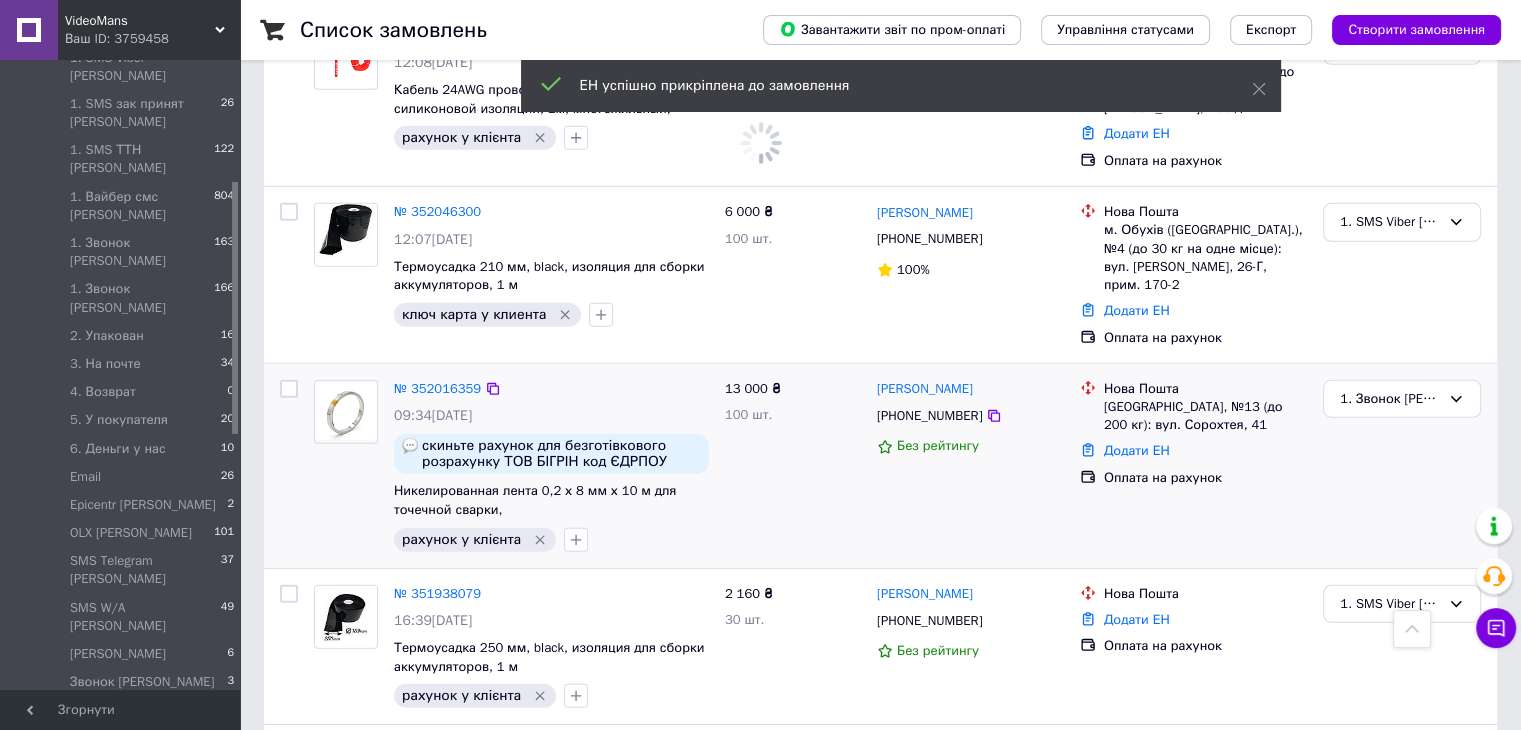 click 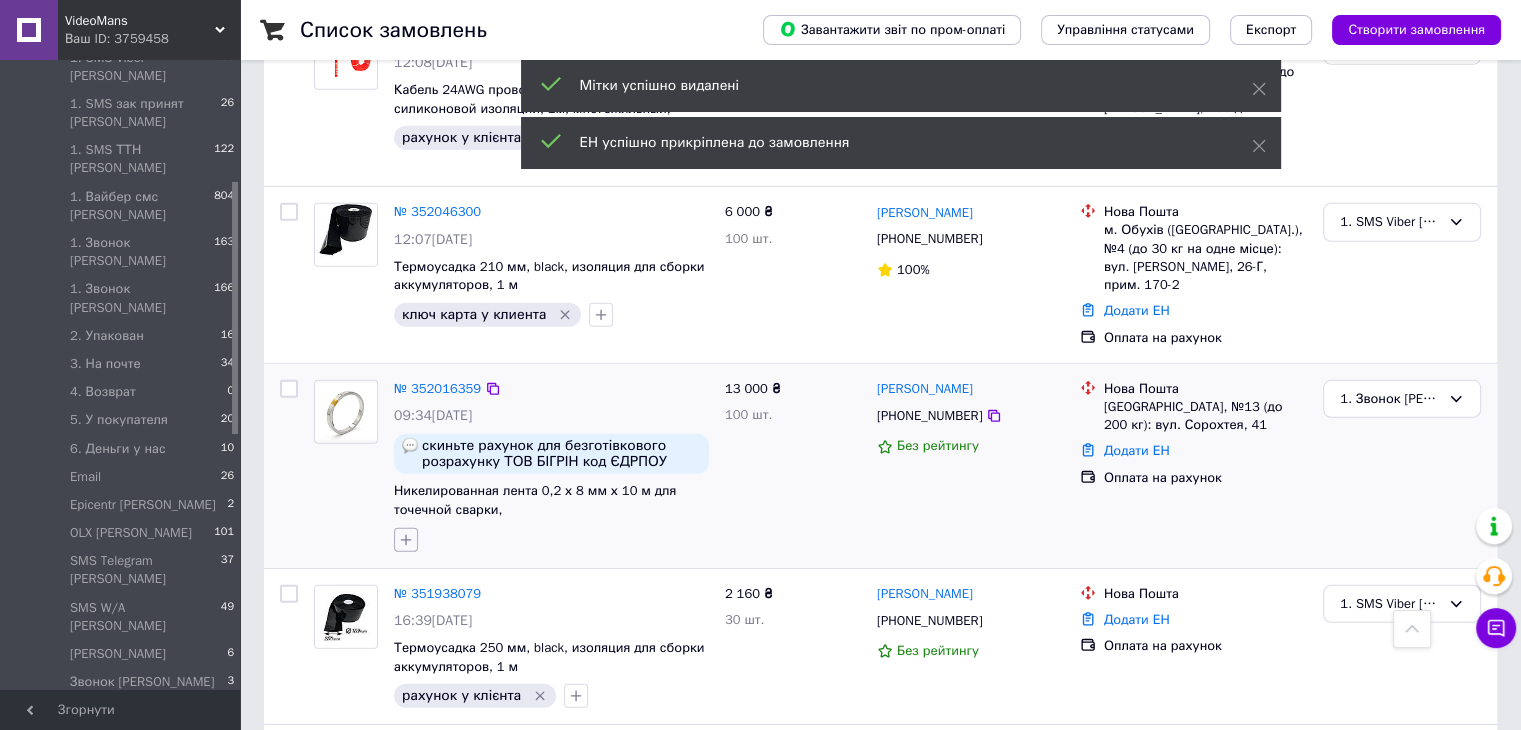 click 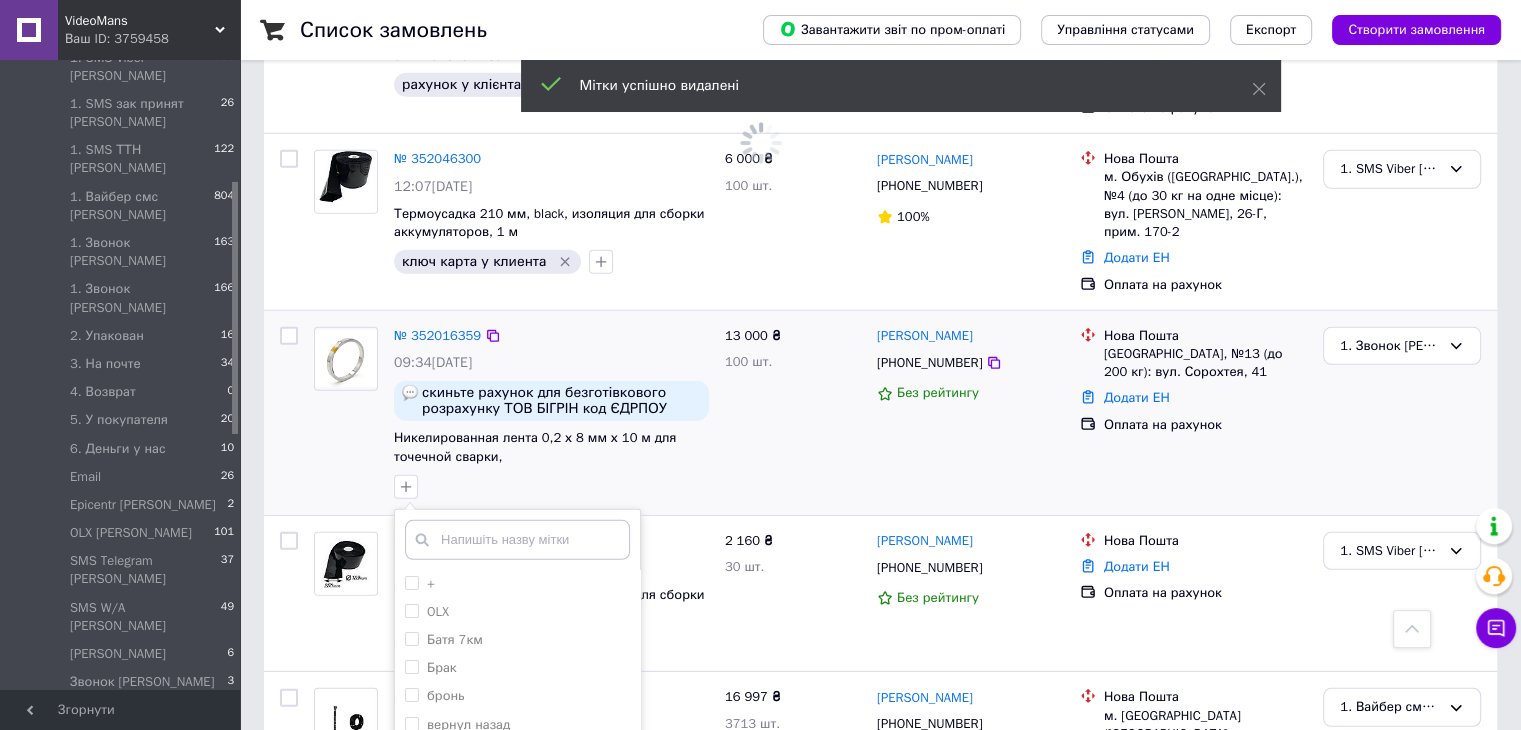 scroll, scrollTop: 6000, scrollLeft: 0, axis: vertical 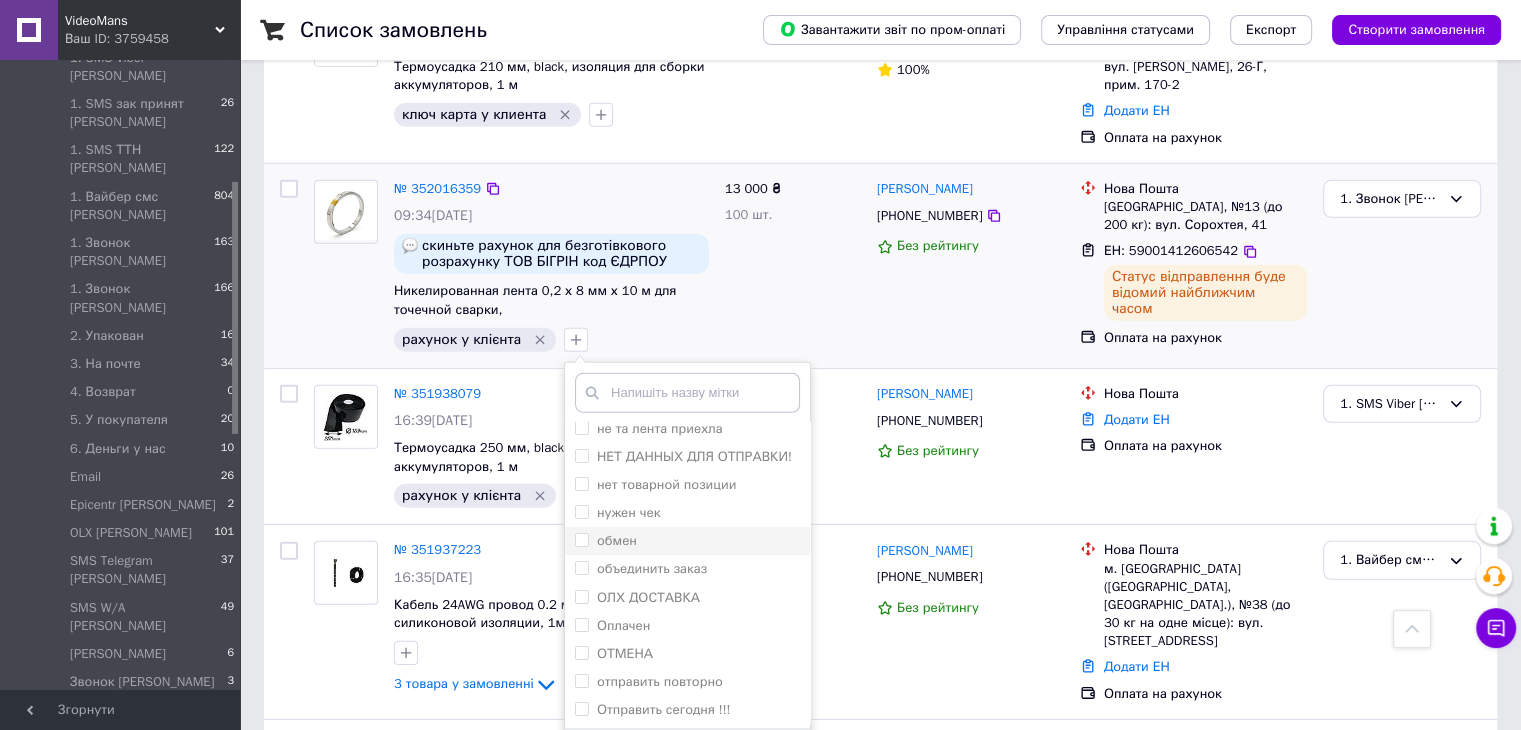 click on "обмен" at bounding box center (687, 541) 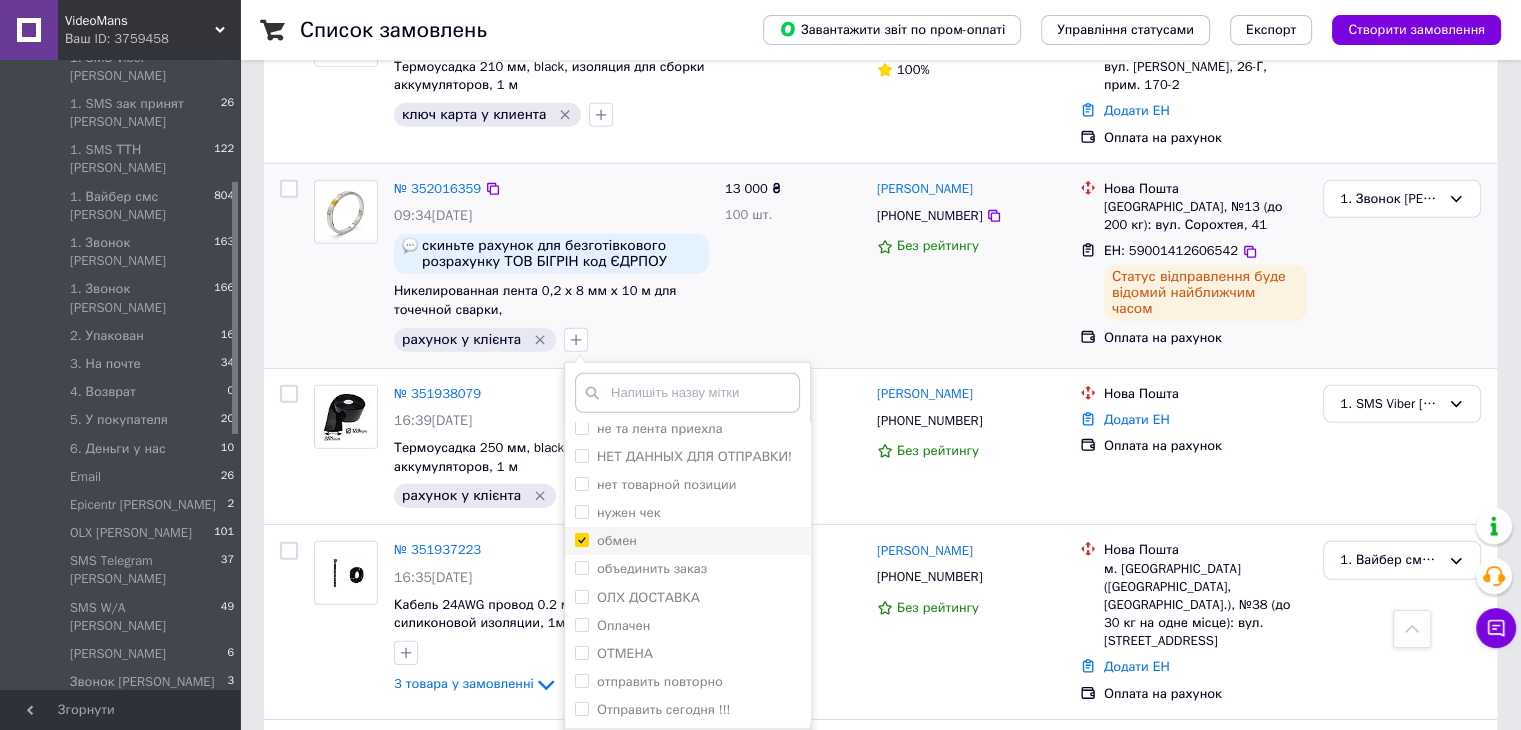 checkbox on "true" 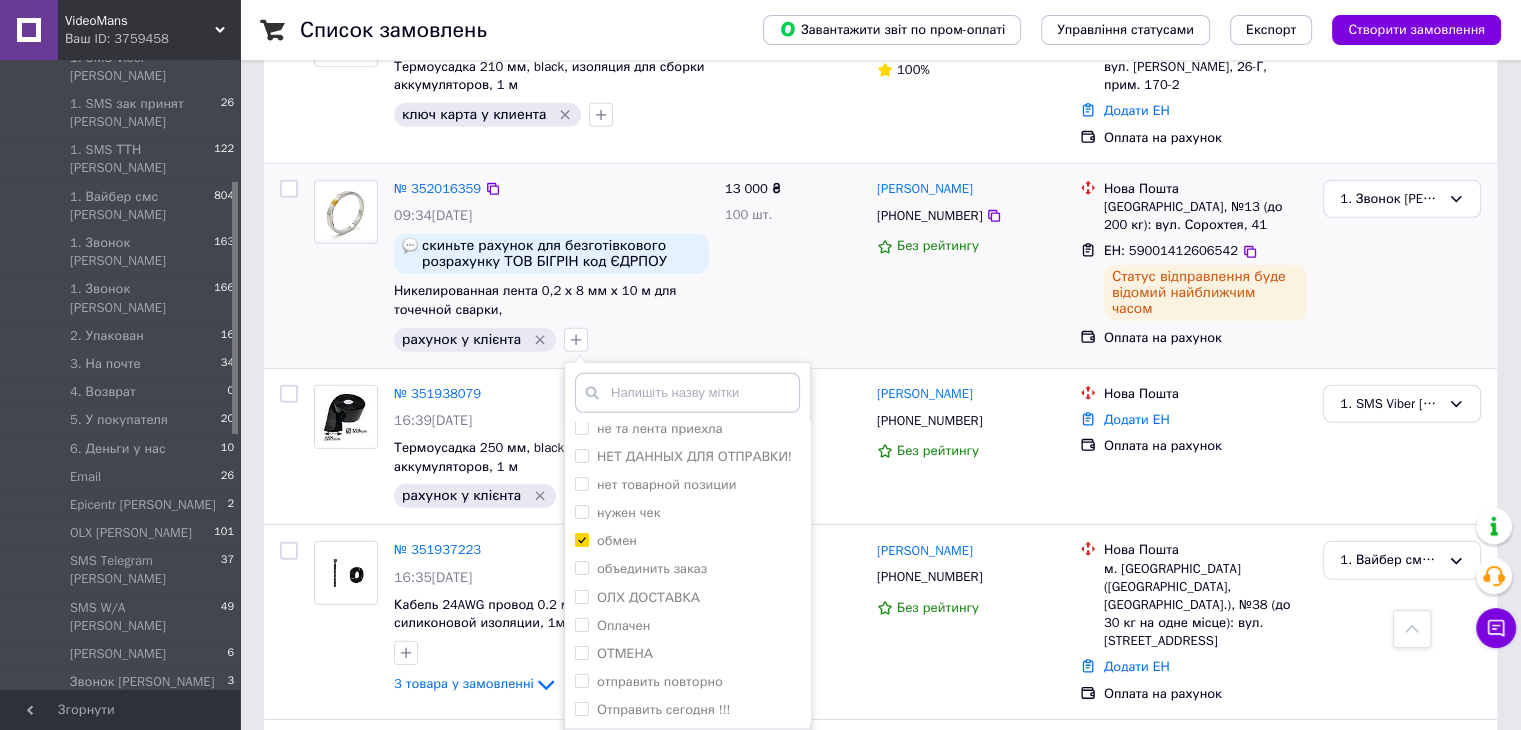 click on "Додати мітку" at bounding box center [687, 759] 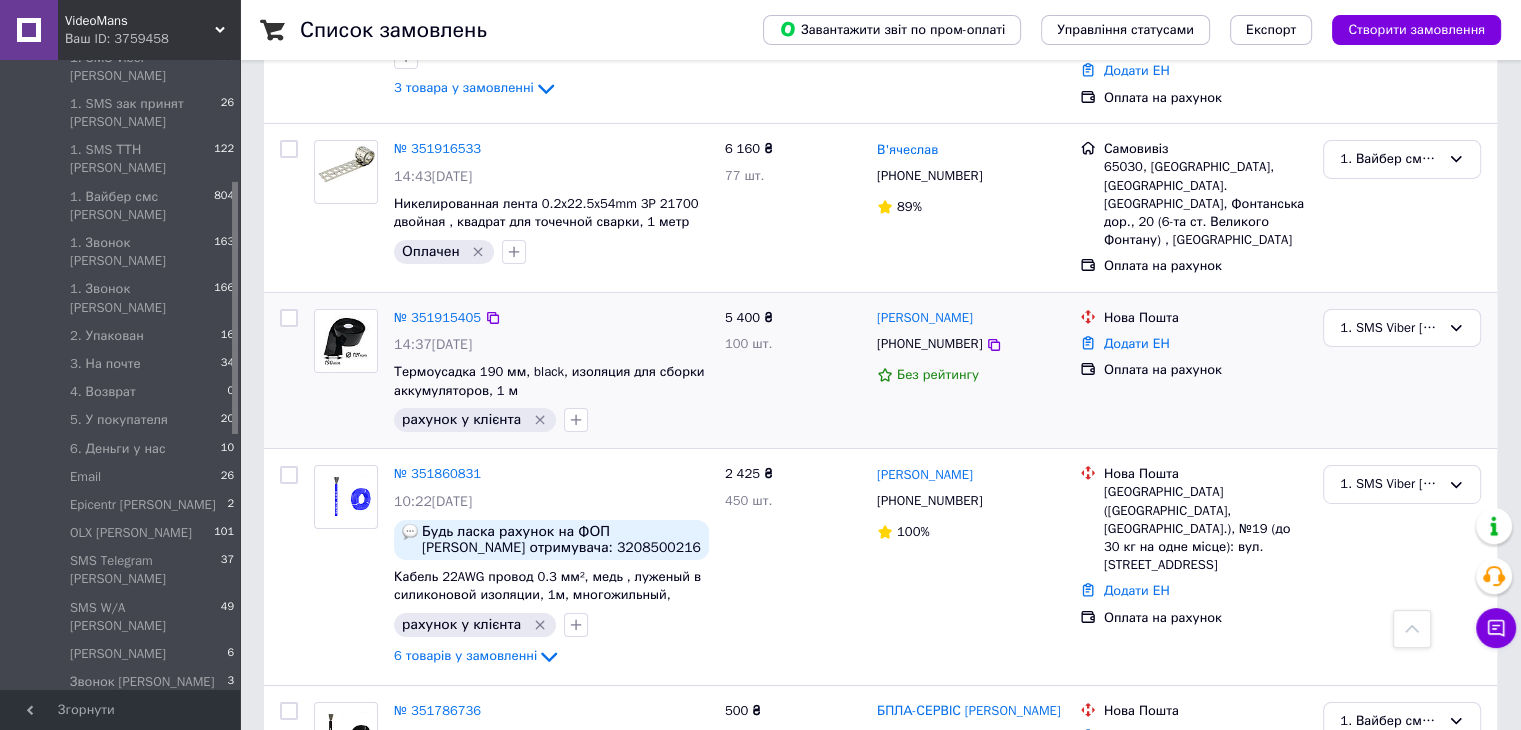 scroll, scrollTop: 6600, scrollLeft: 0, axis: vertical 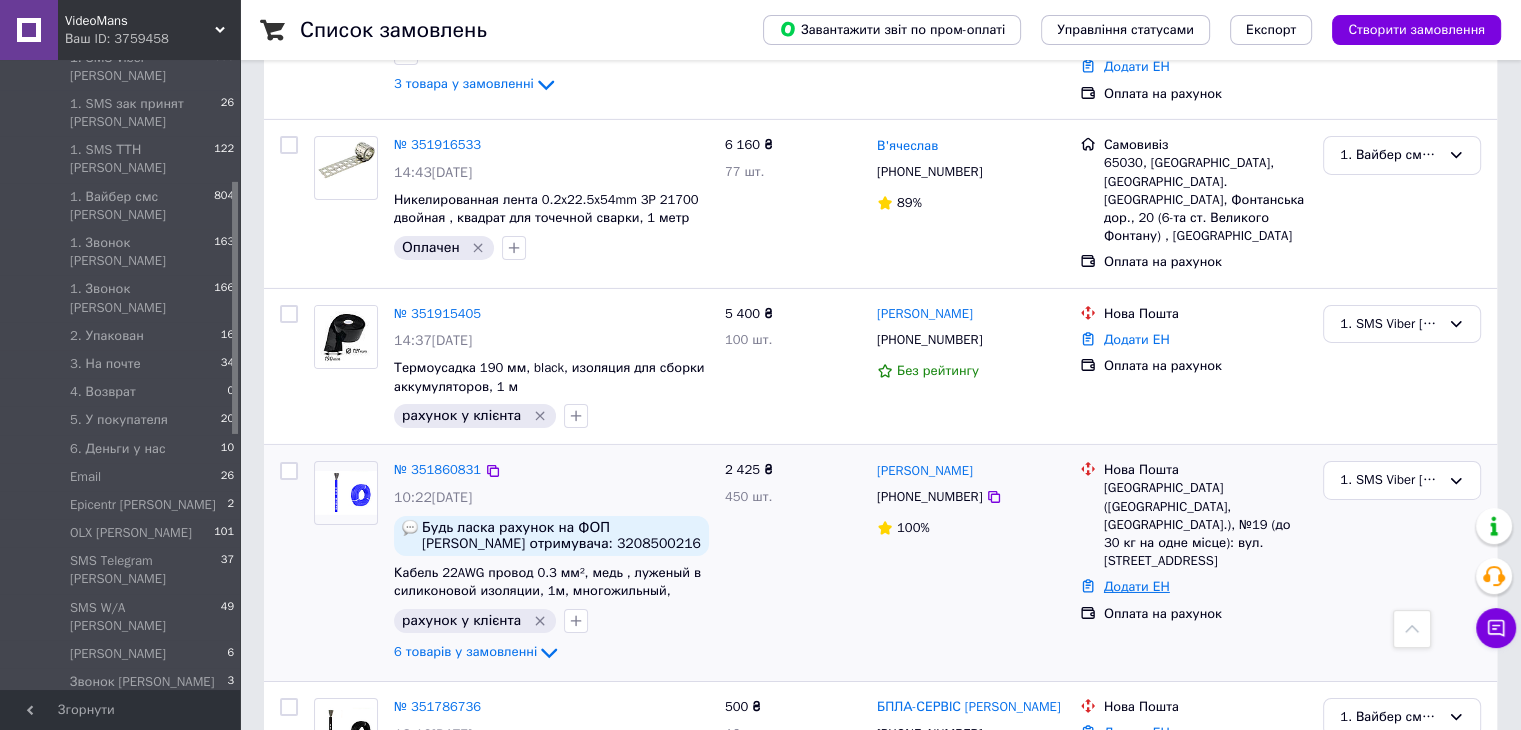 click on "Додати ЕН" at bounding box center (1137, 586) 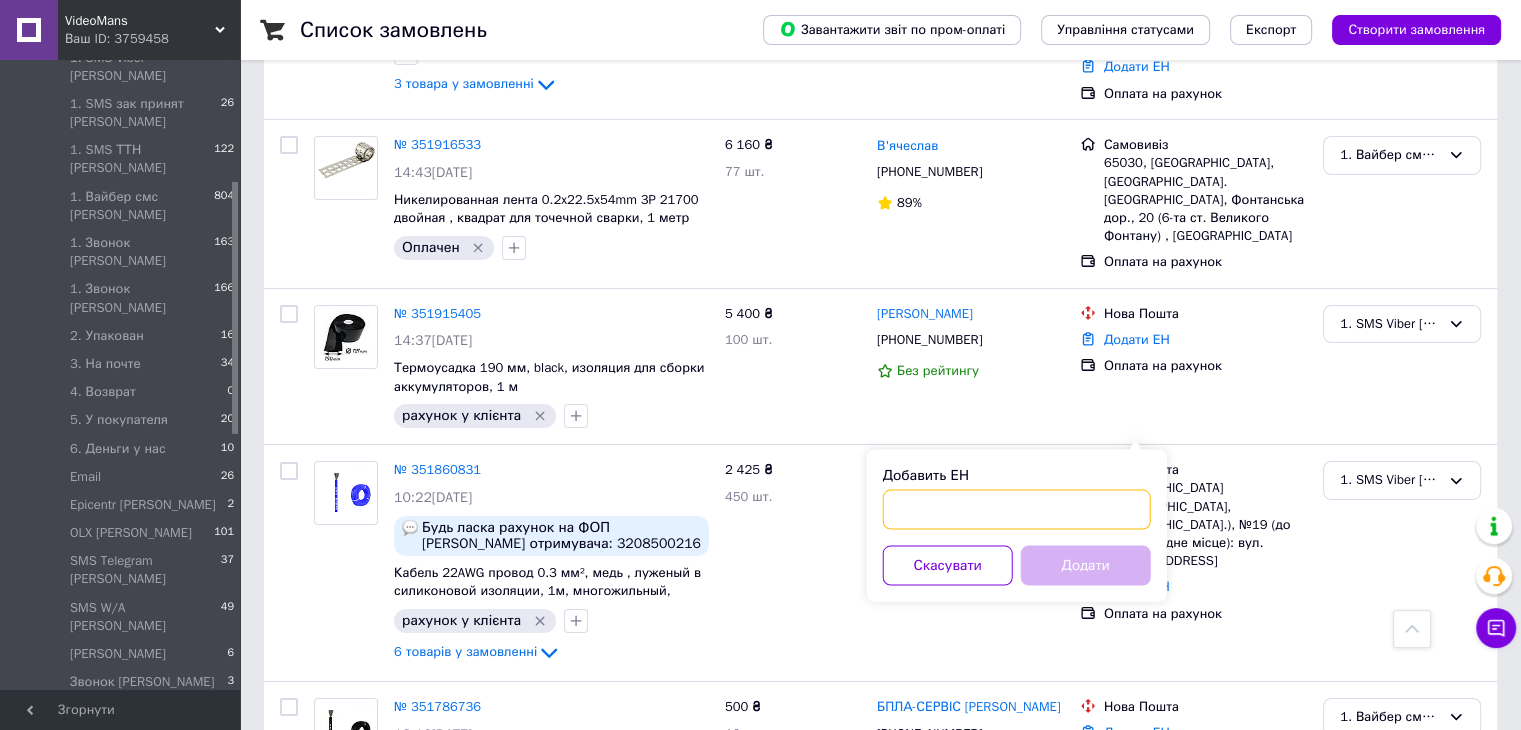 click on "Добавить ЕН" at bounding box center (1017, 510) 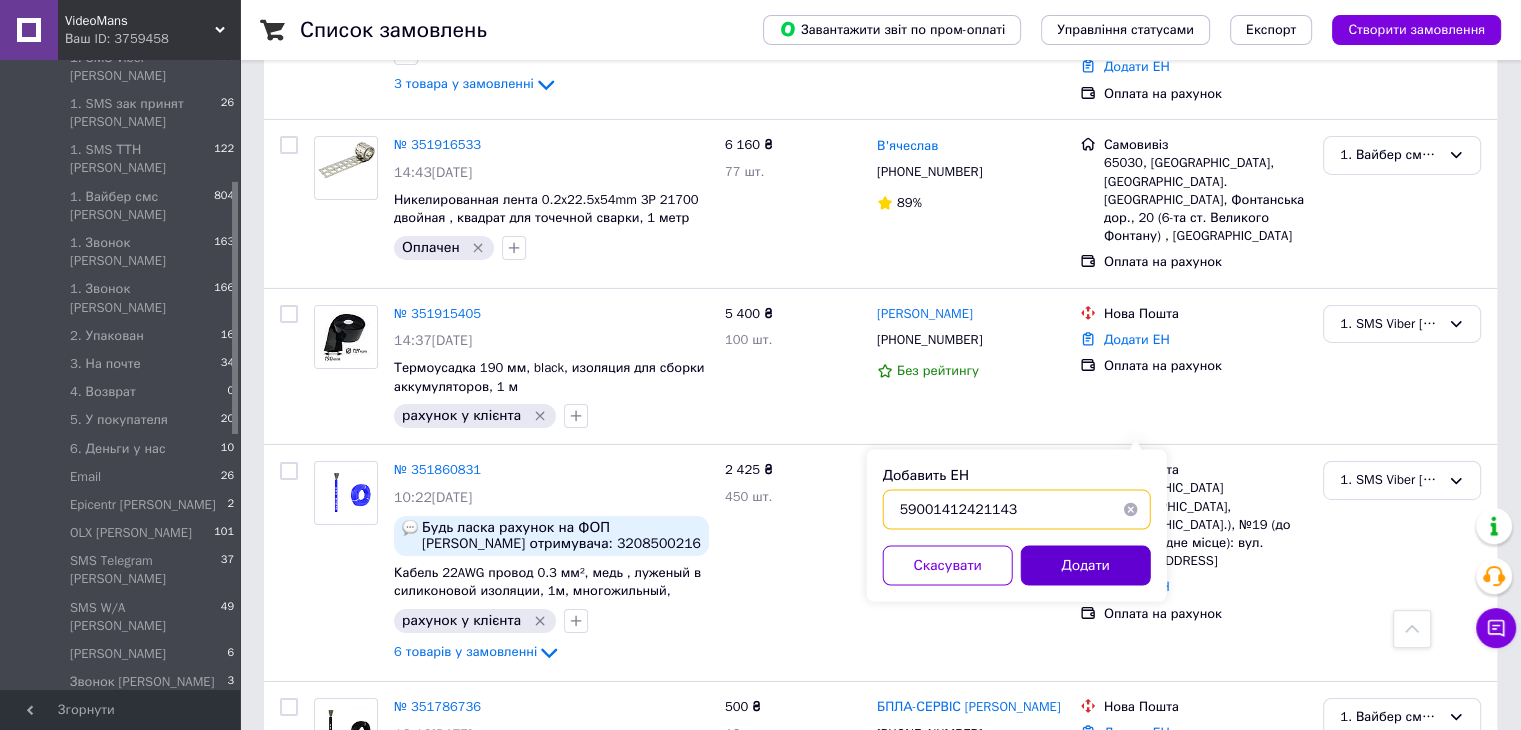 type on "59001412421143" 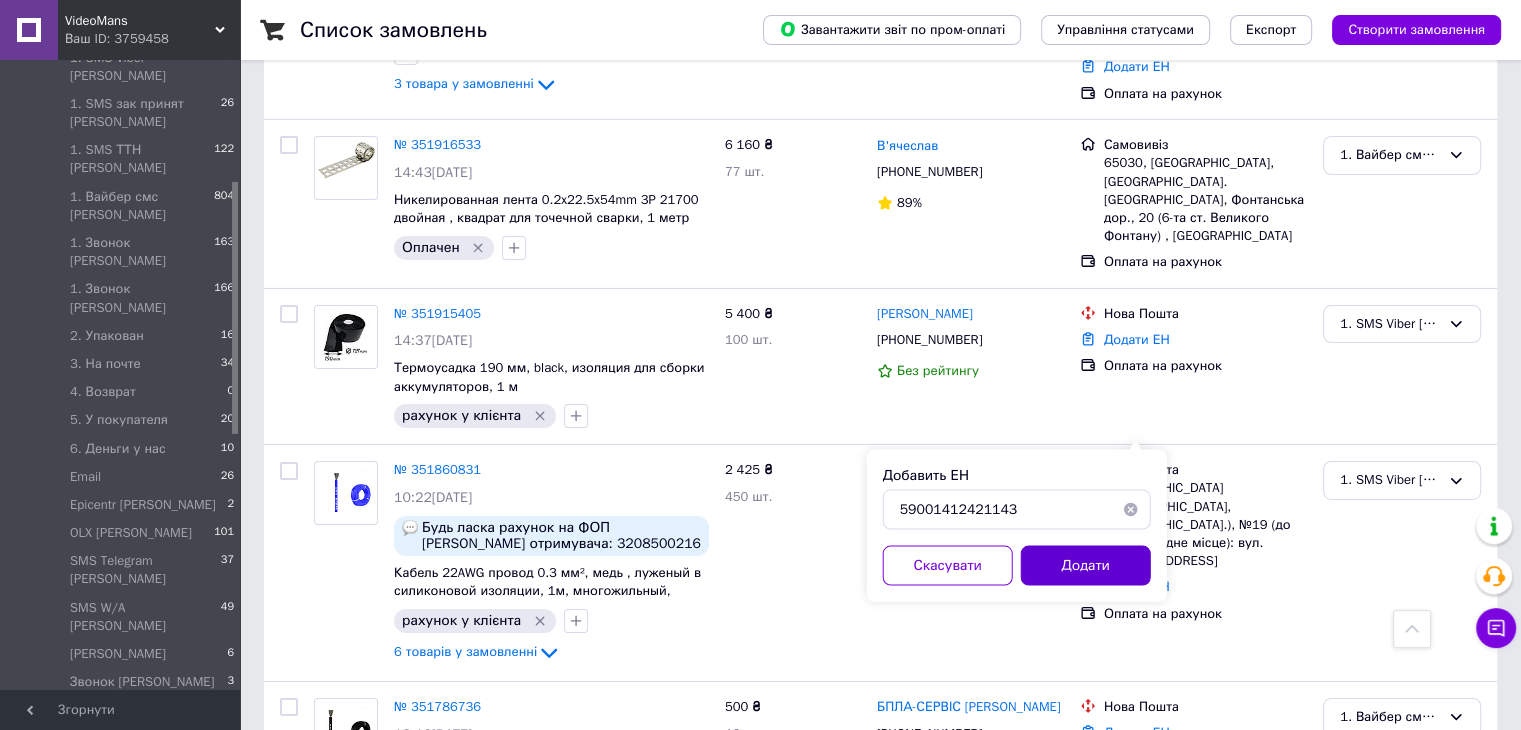 click on "Додати" at bounding box center (1086, 566) 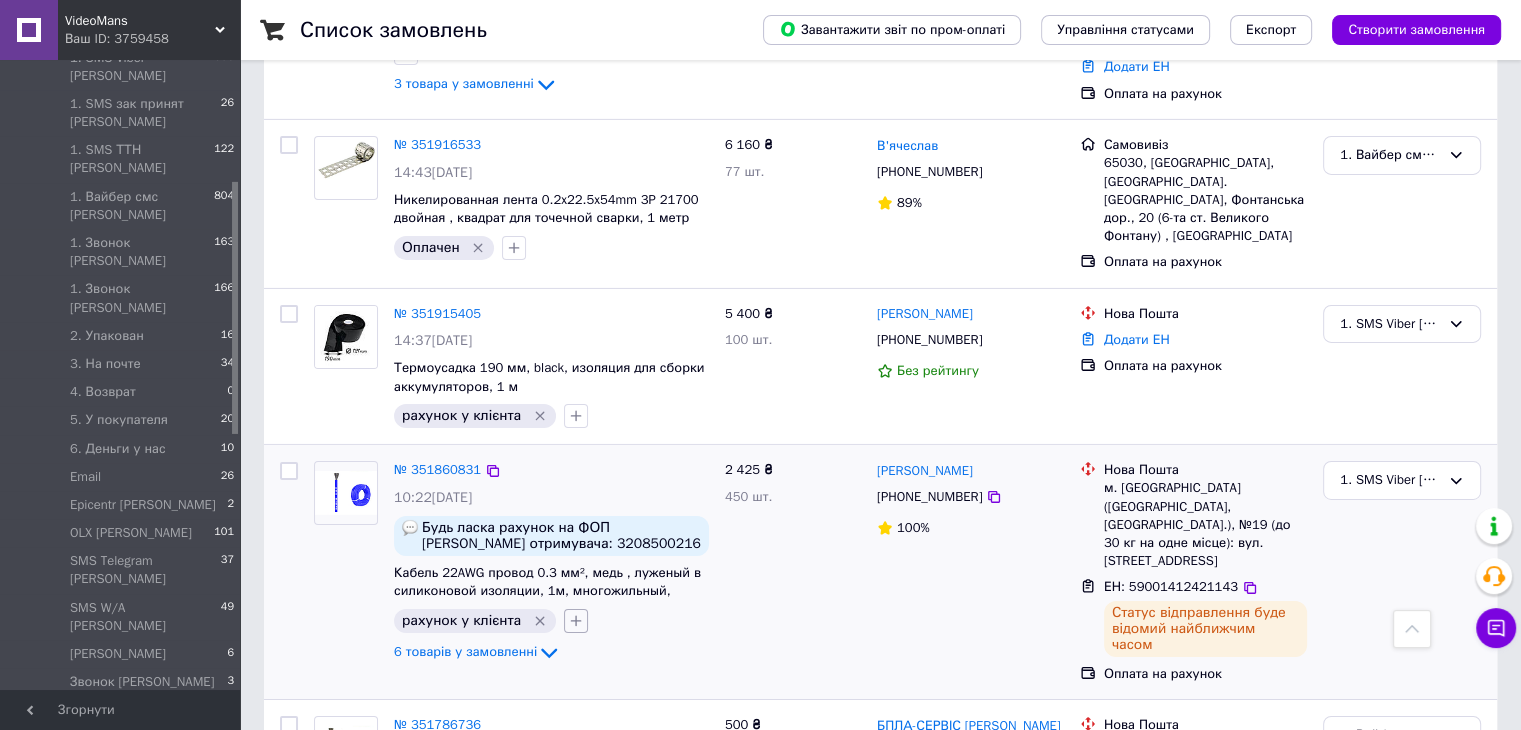 click at bounding box center (576, 621) 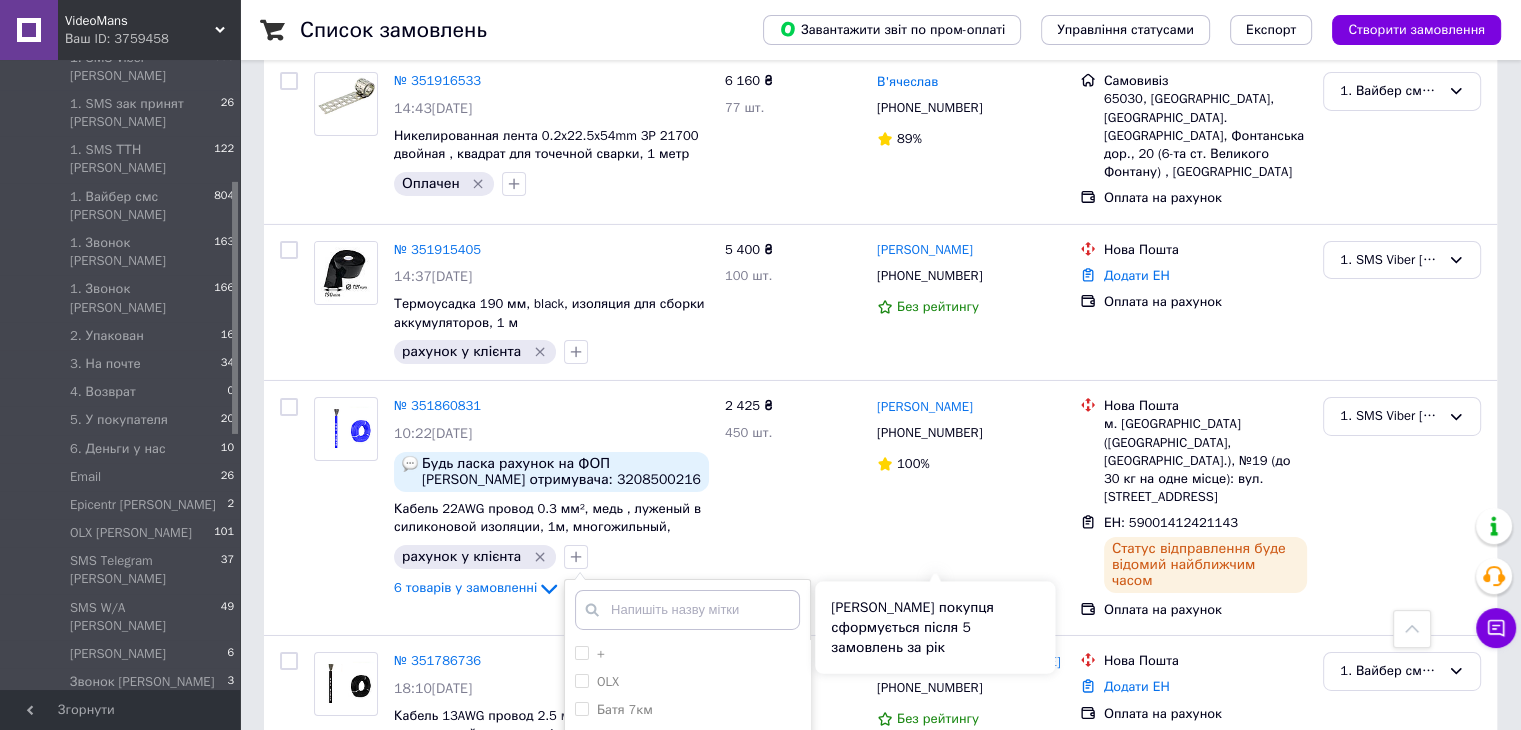 scroll, scrollTop: 6800, scrollLeft: 0, axis: vertical 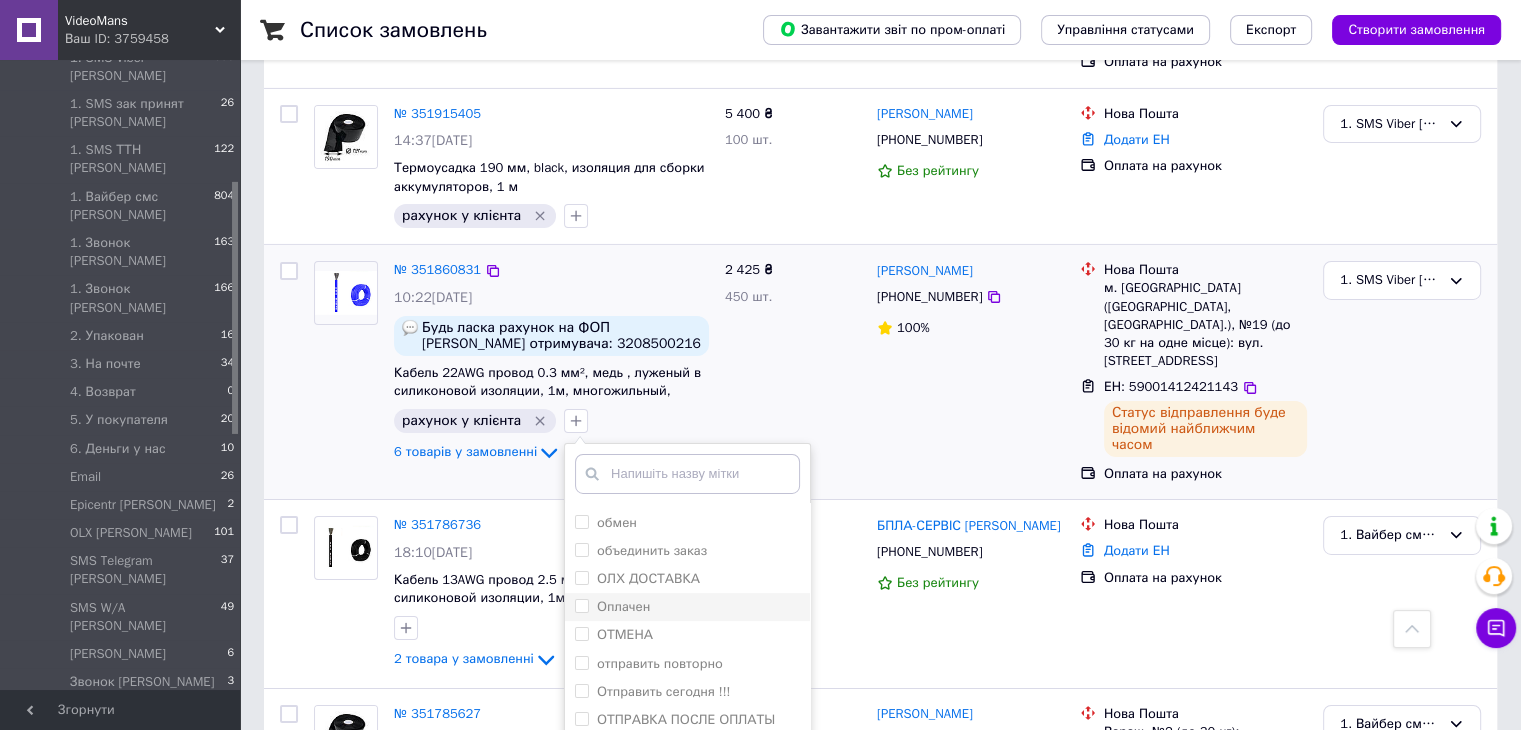 click on "Оплачен" at bounding box center [687, 607] 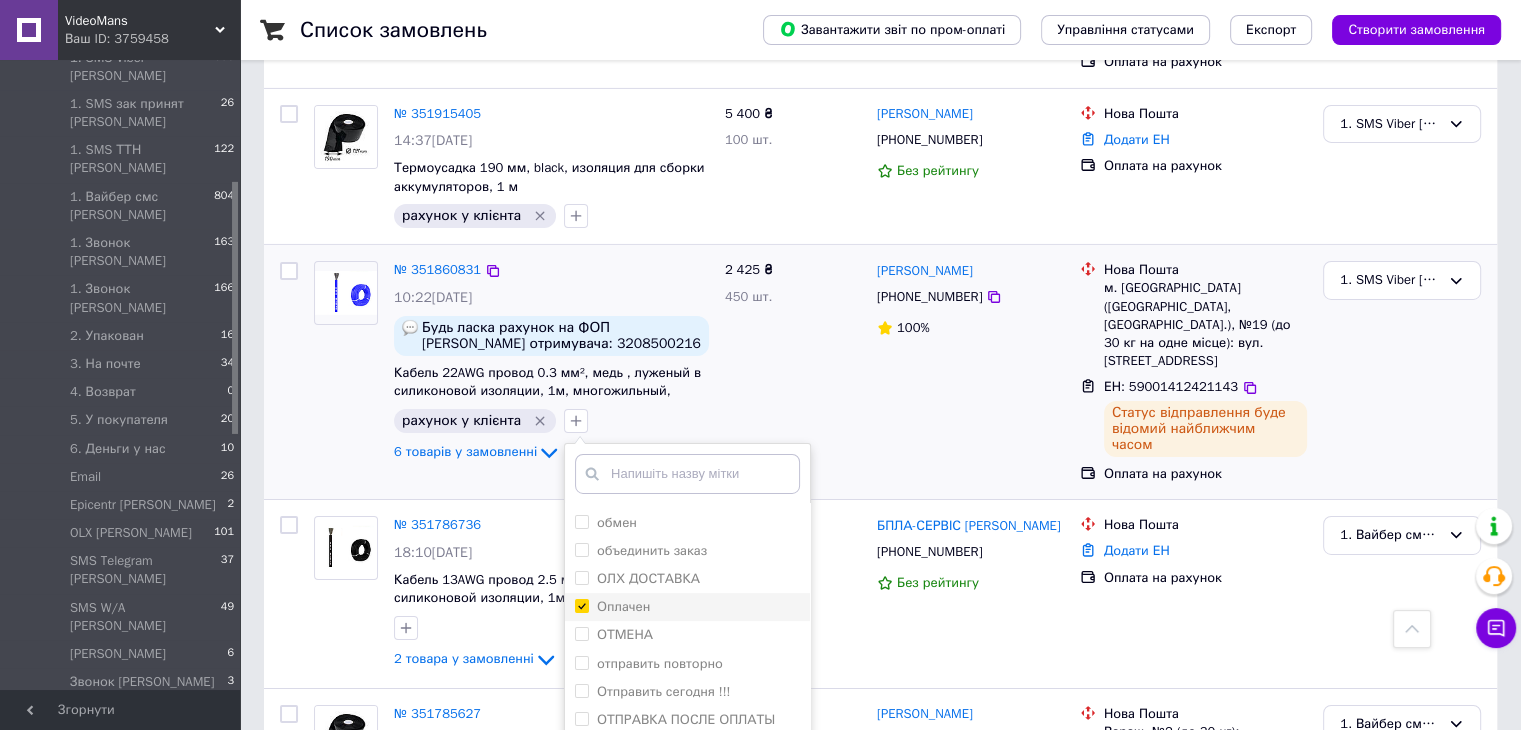 checkbox on "true" 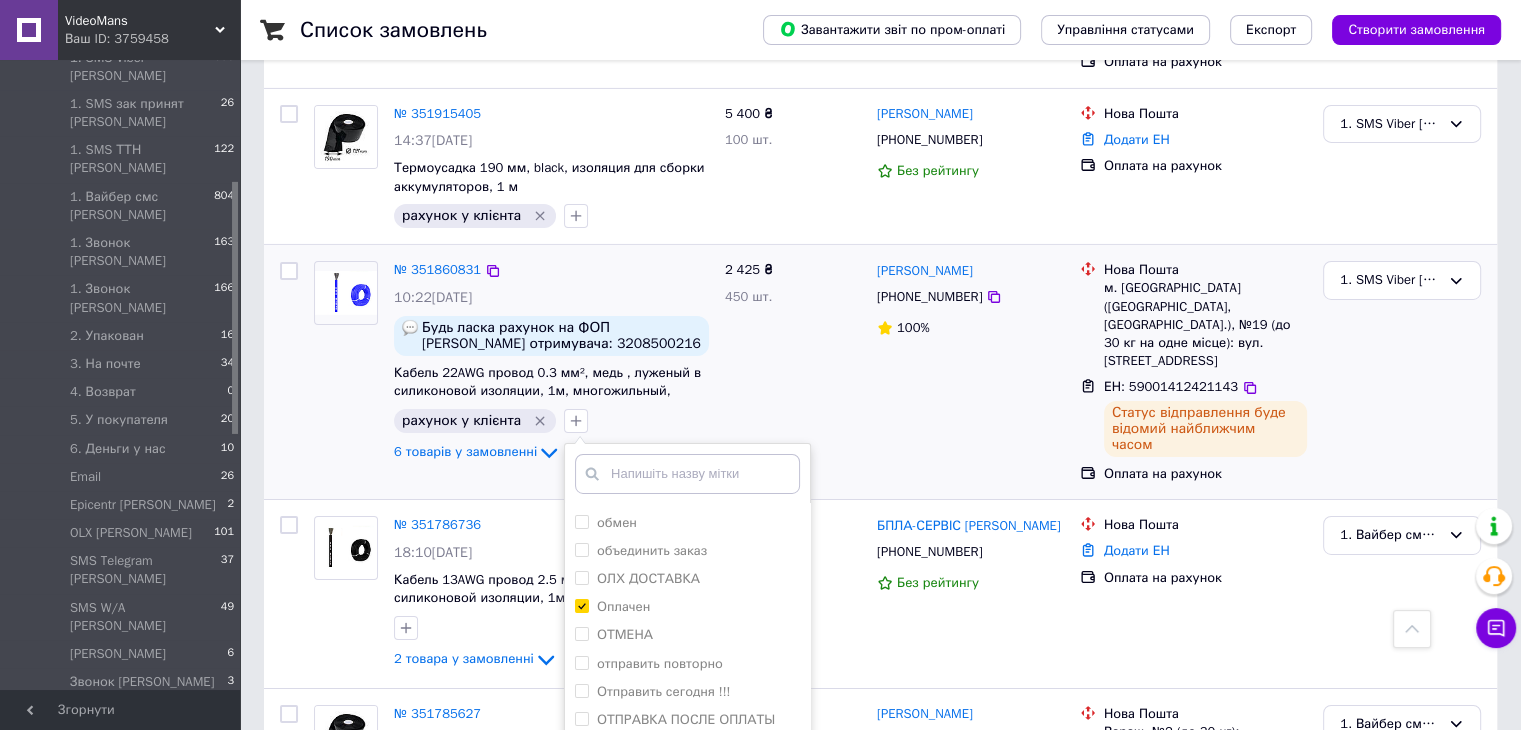 click on "Додати мітку" at bounding box center [687, 840] 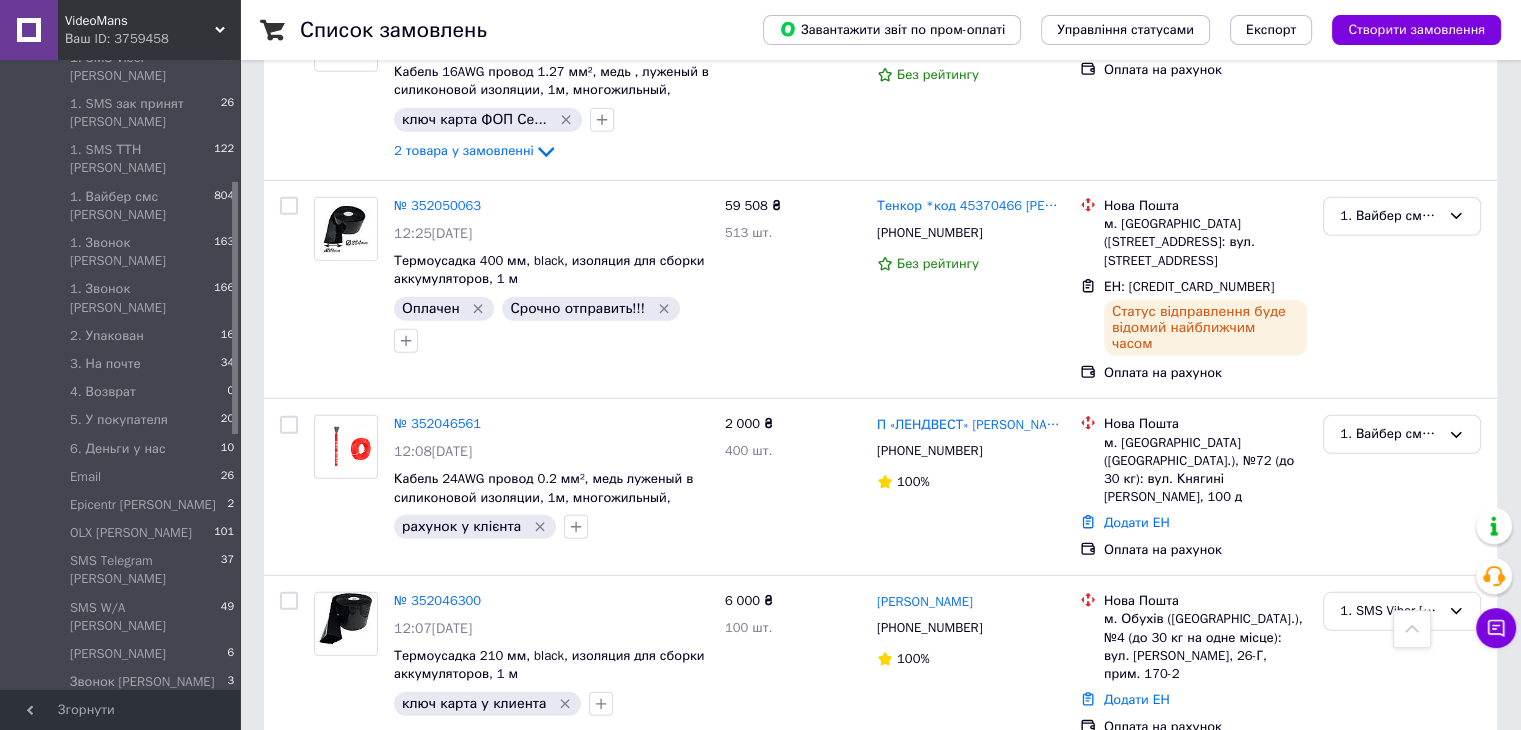 scroll, scrollTop: 5400, scrollLeft: 0, axis: vertical 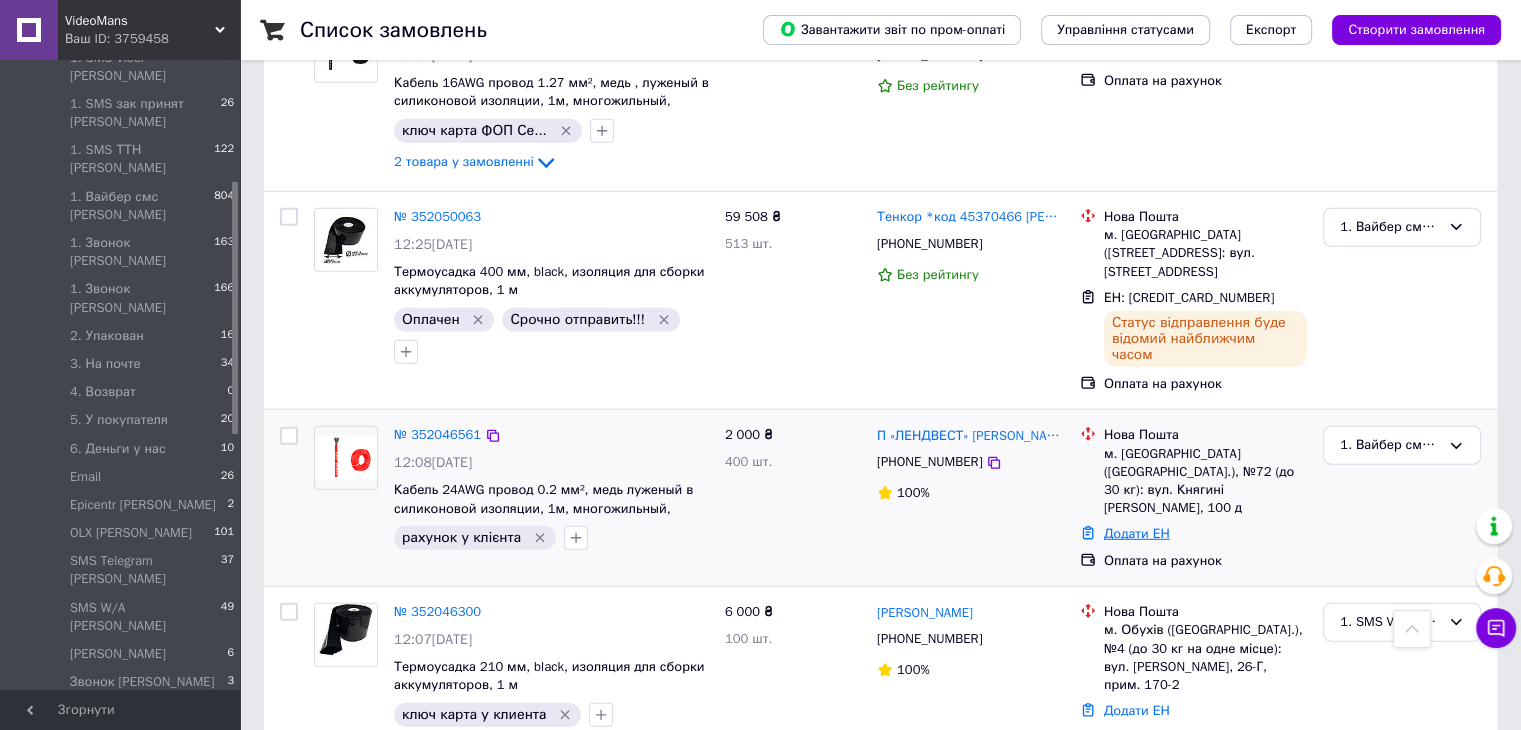 click on "Додати ЕН" at bounding box center [1137, 533] 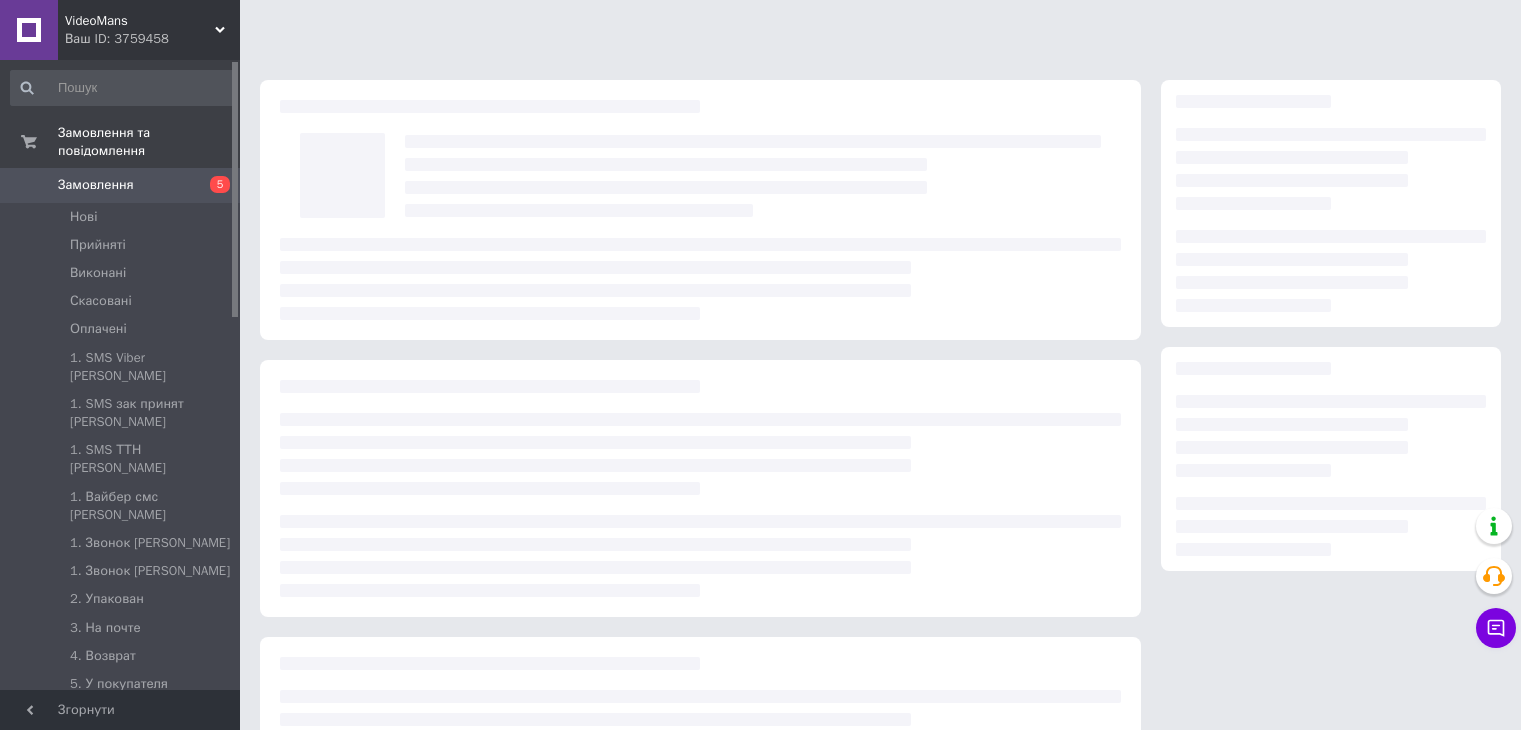 scroll, scrollTop: 0, scrollLeft: 0, axis: both 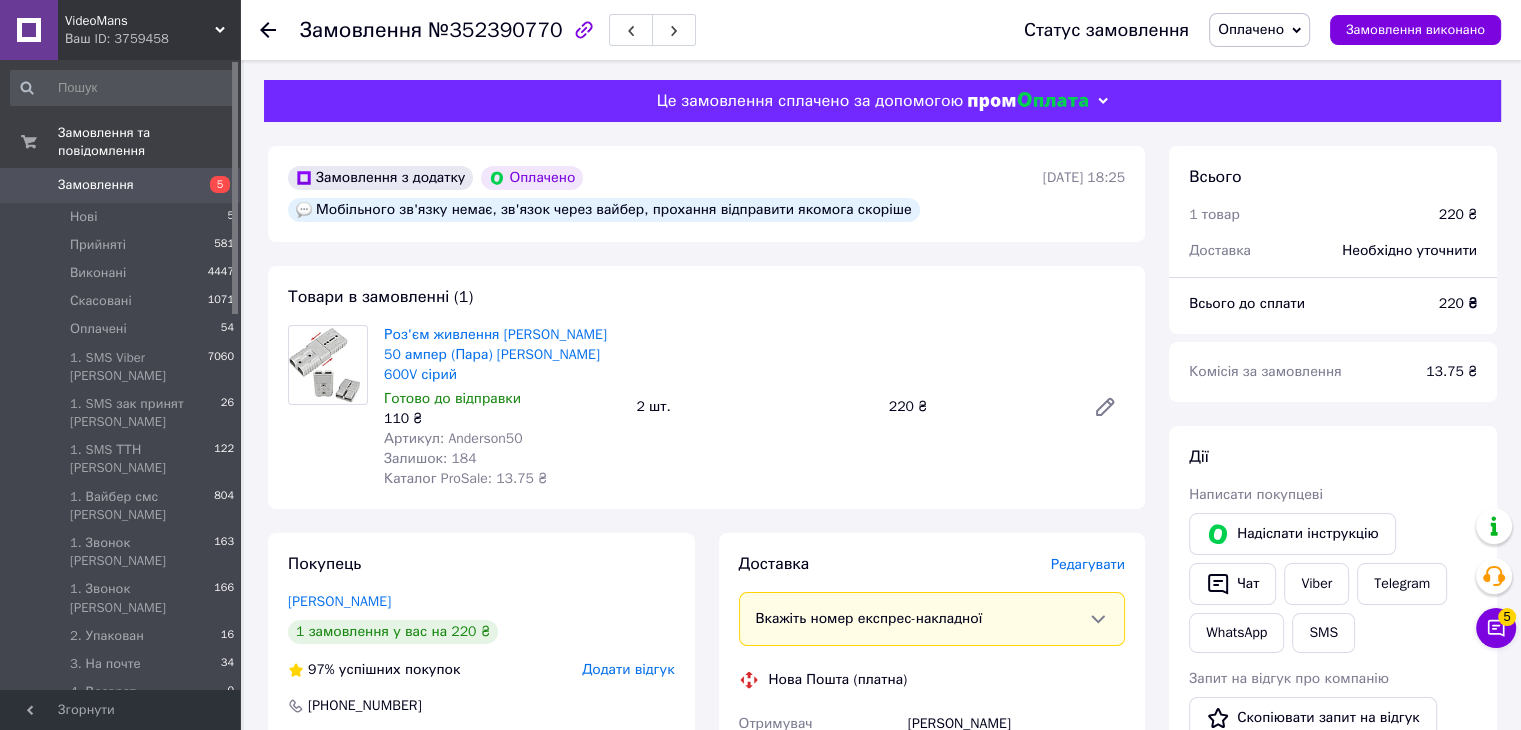 click at bounding box center (328, 365) 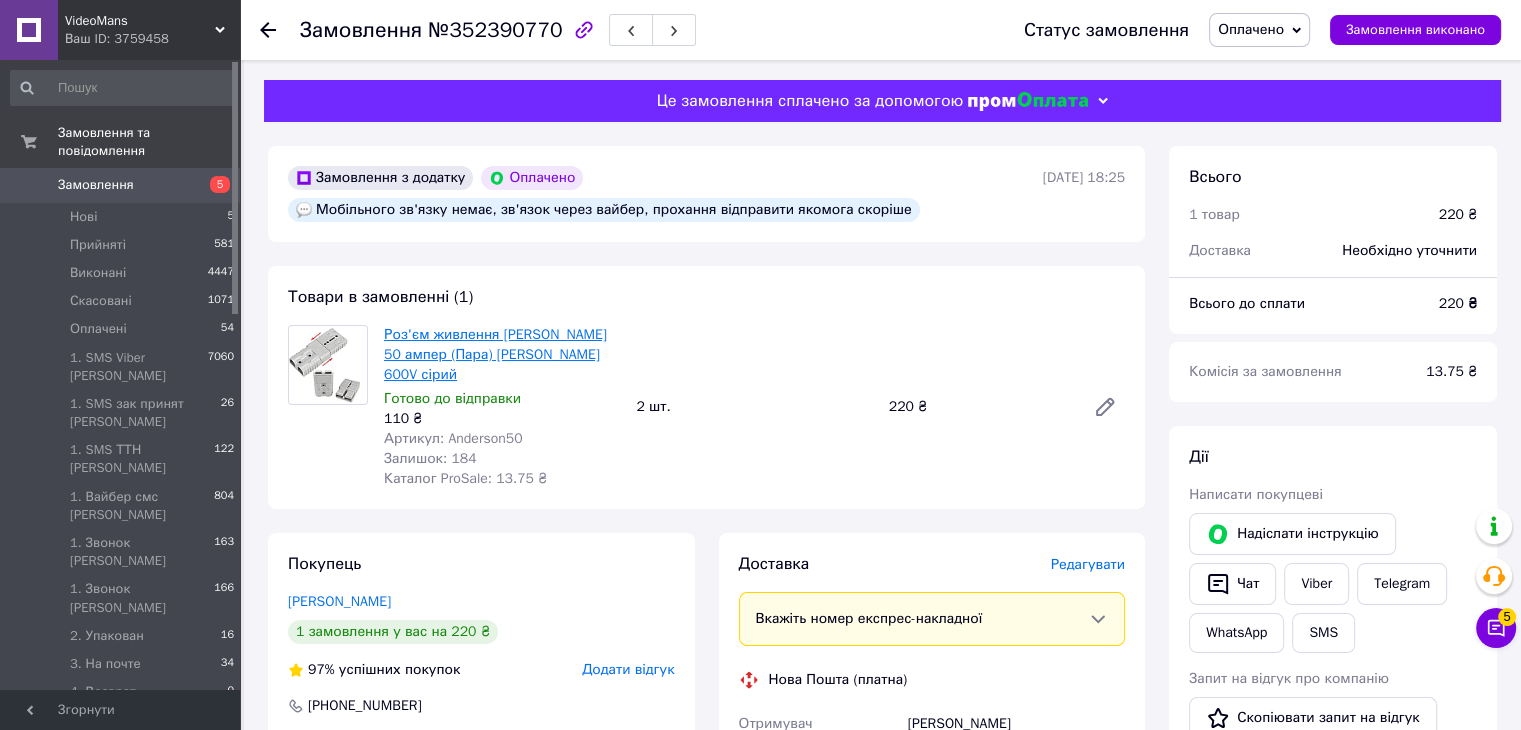 click on "Роз'єм живлення [PERSON_NAME] 50 ампер (Пара) [PERSON_NAME] 600V сірий" at bounding box center (495, 354) 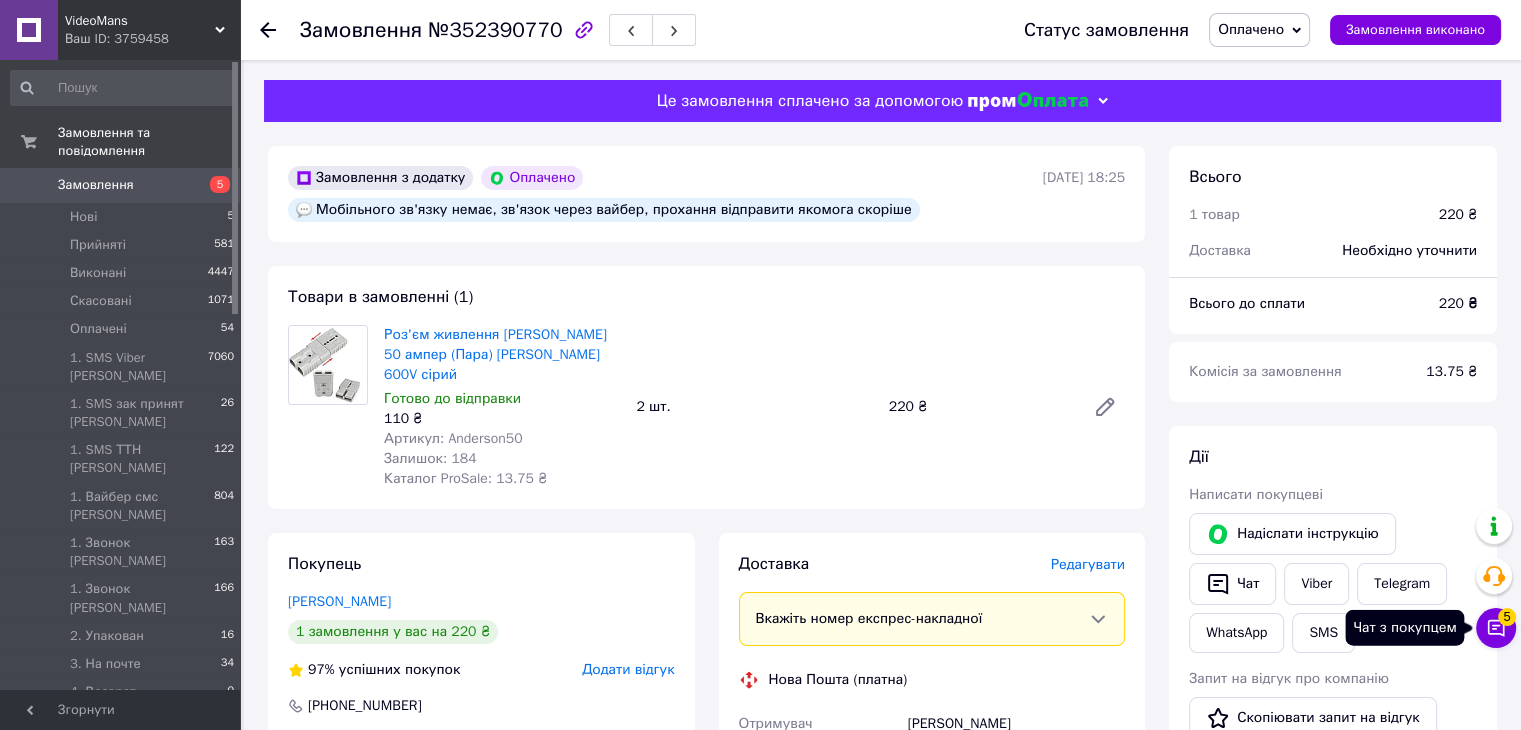 click 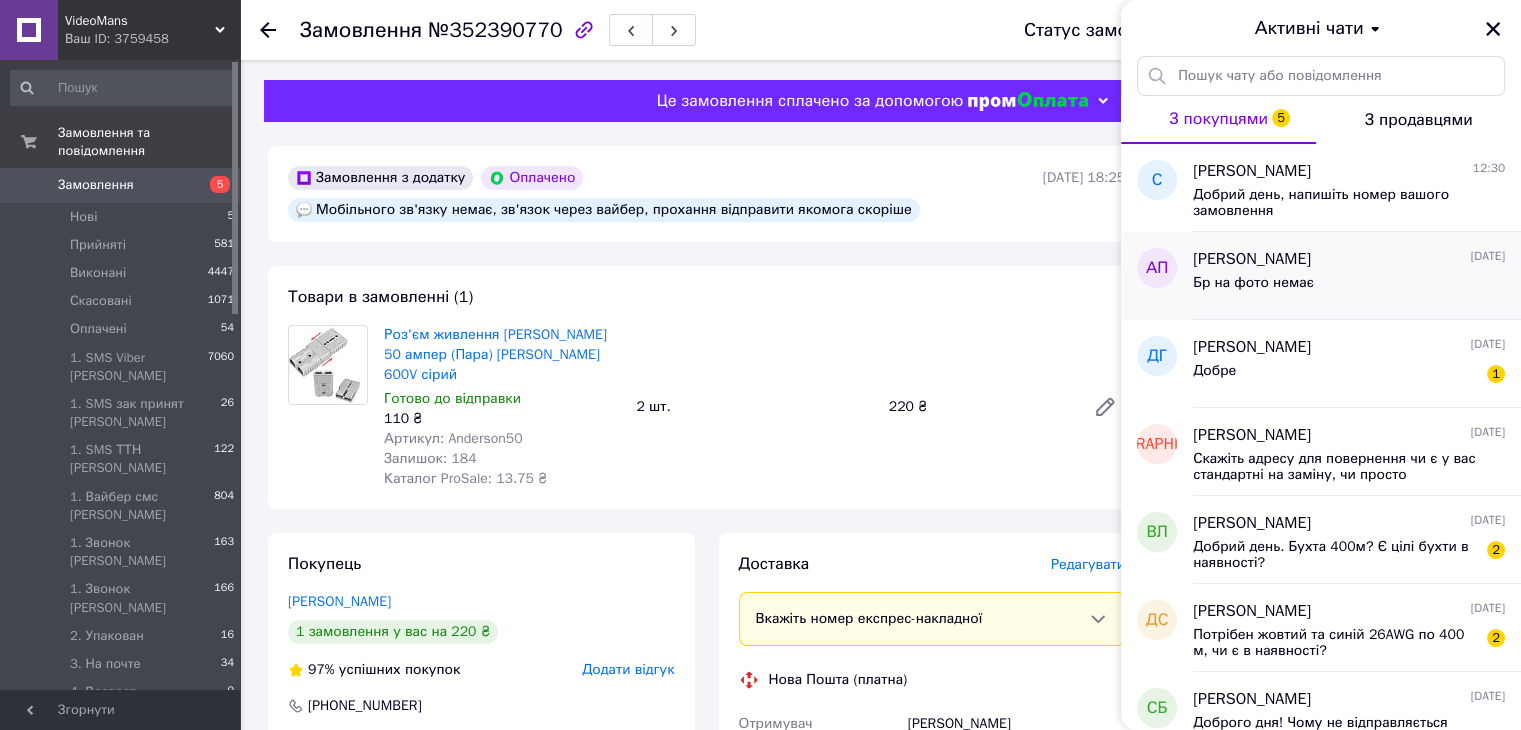 click on "Бр на фото немає" at bounding box center (1349, 287) 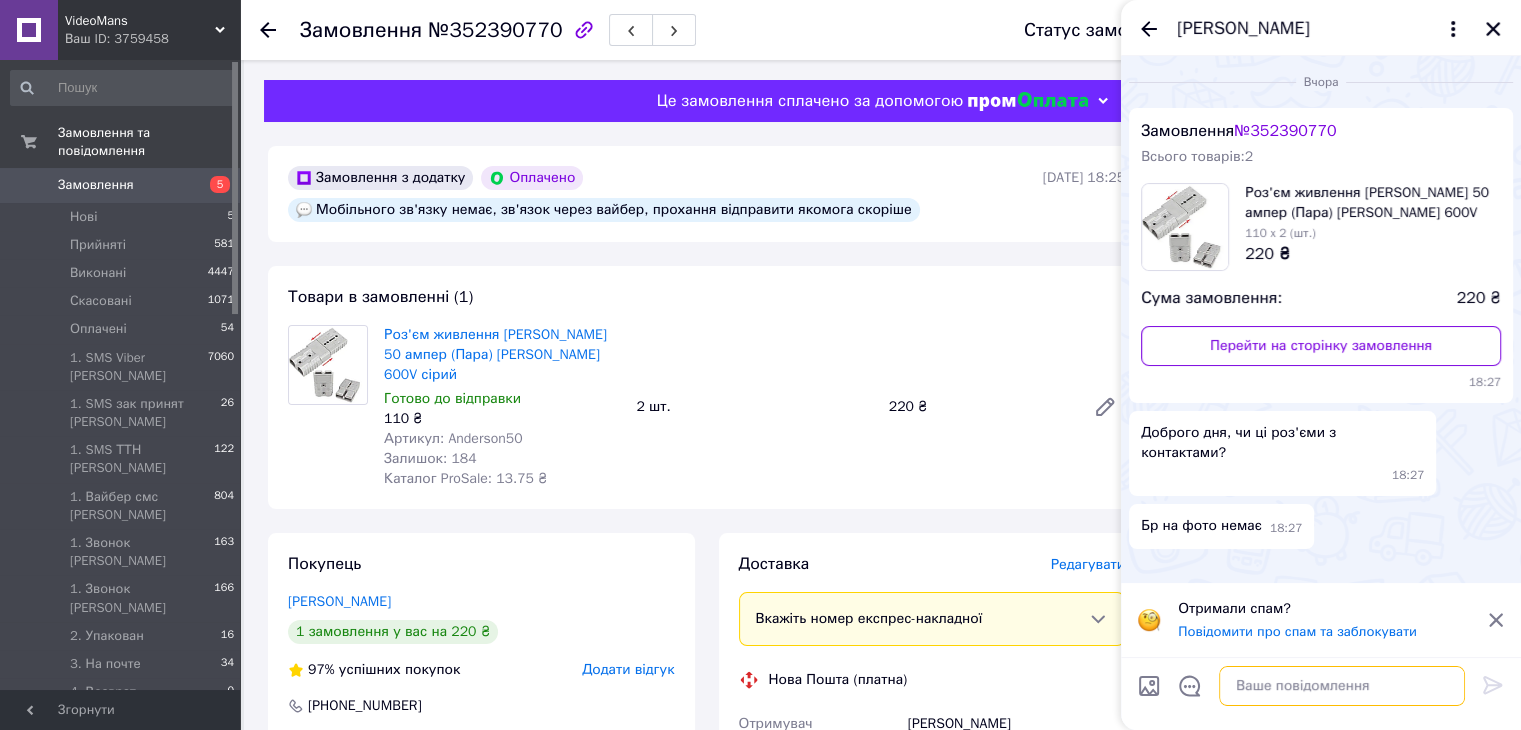 click at bounding box center [1342, 686] 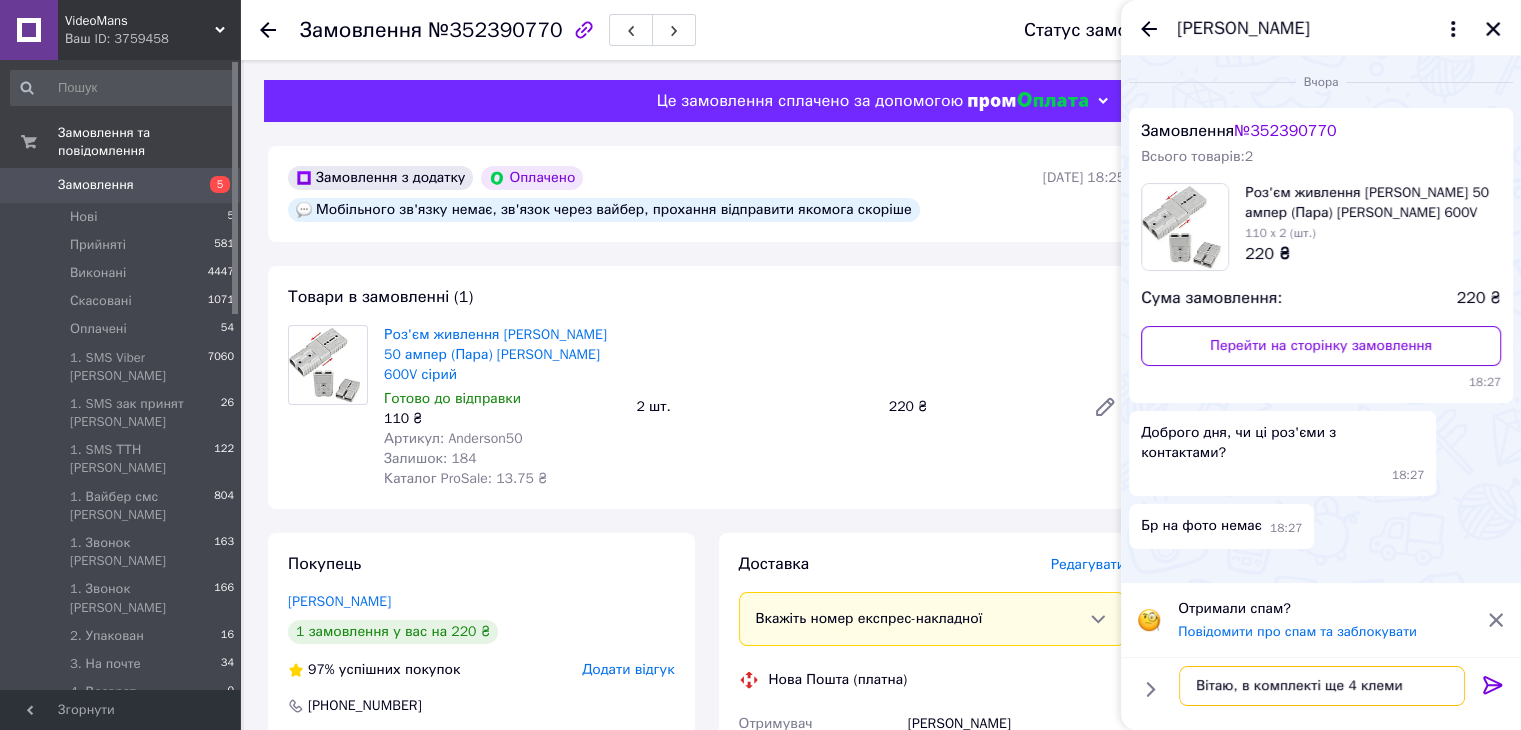 type on "Вітаю, в комплекті ще 4 клеми" 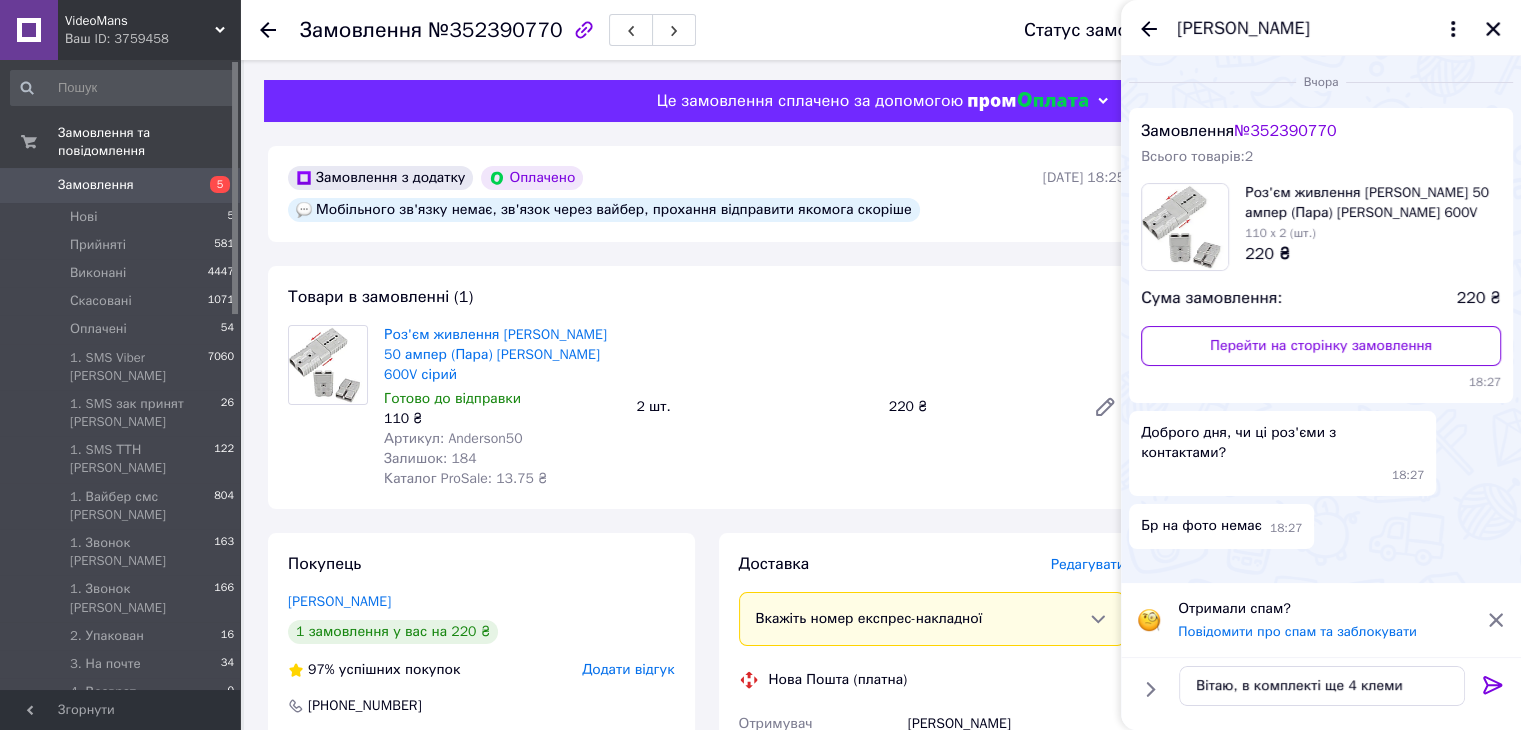 click 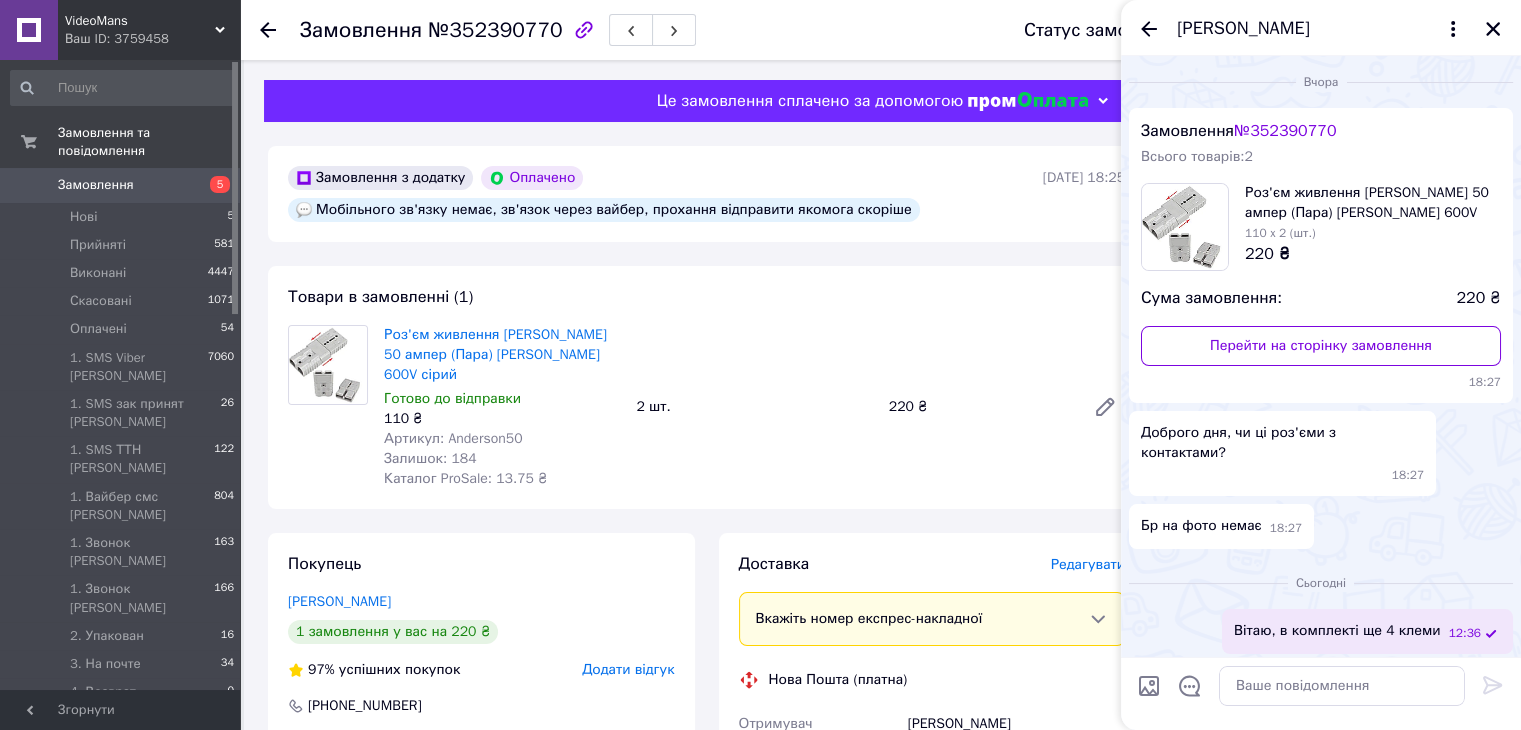 drag, startPoint x: 1139, startPoint y: 24, endPoint x: 1151, endPoint y: 27, distance: 12.369317 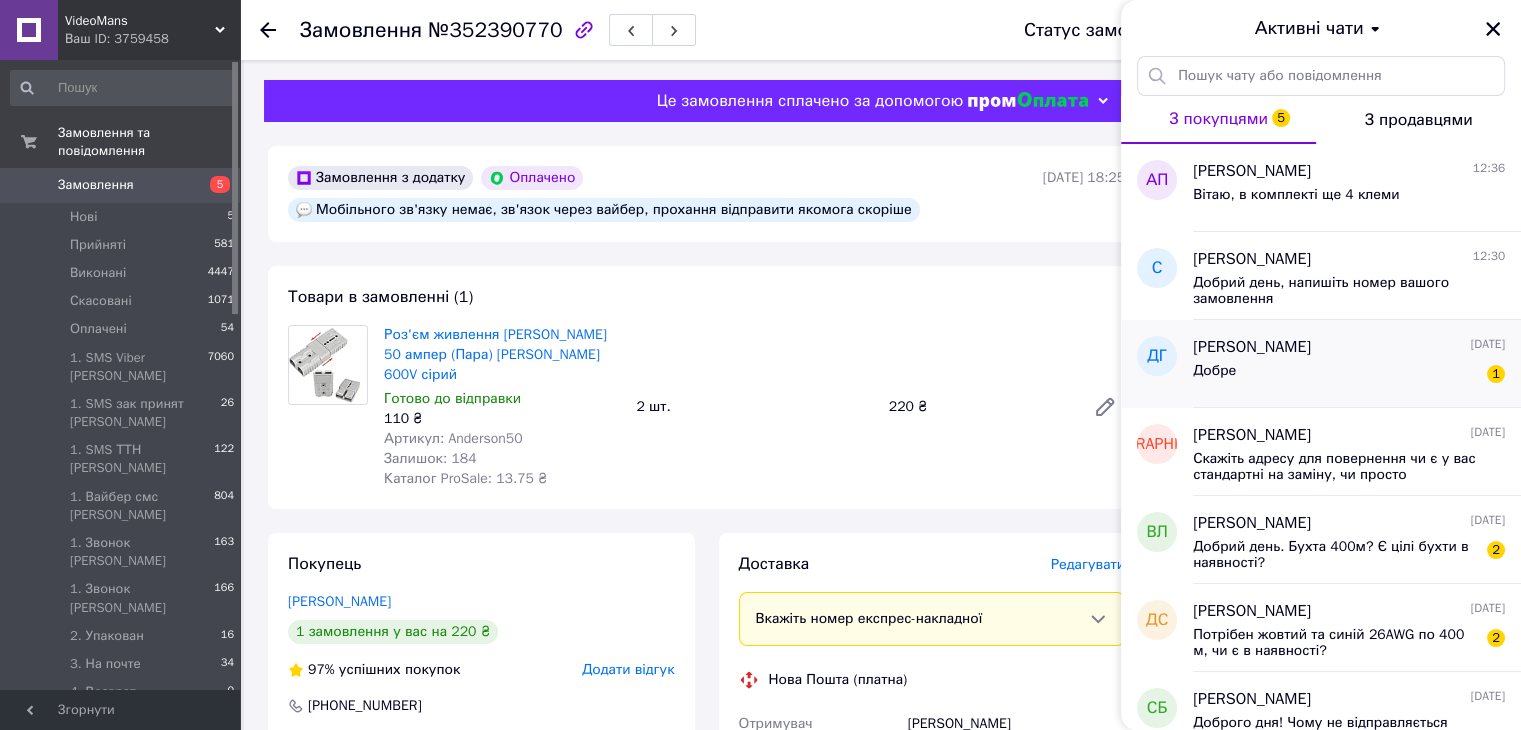 click on "Добре 1" at bounding box center (1349, 375) 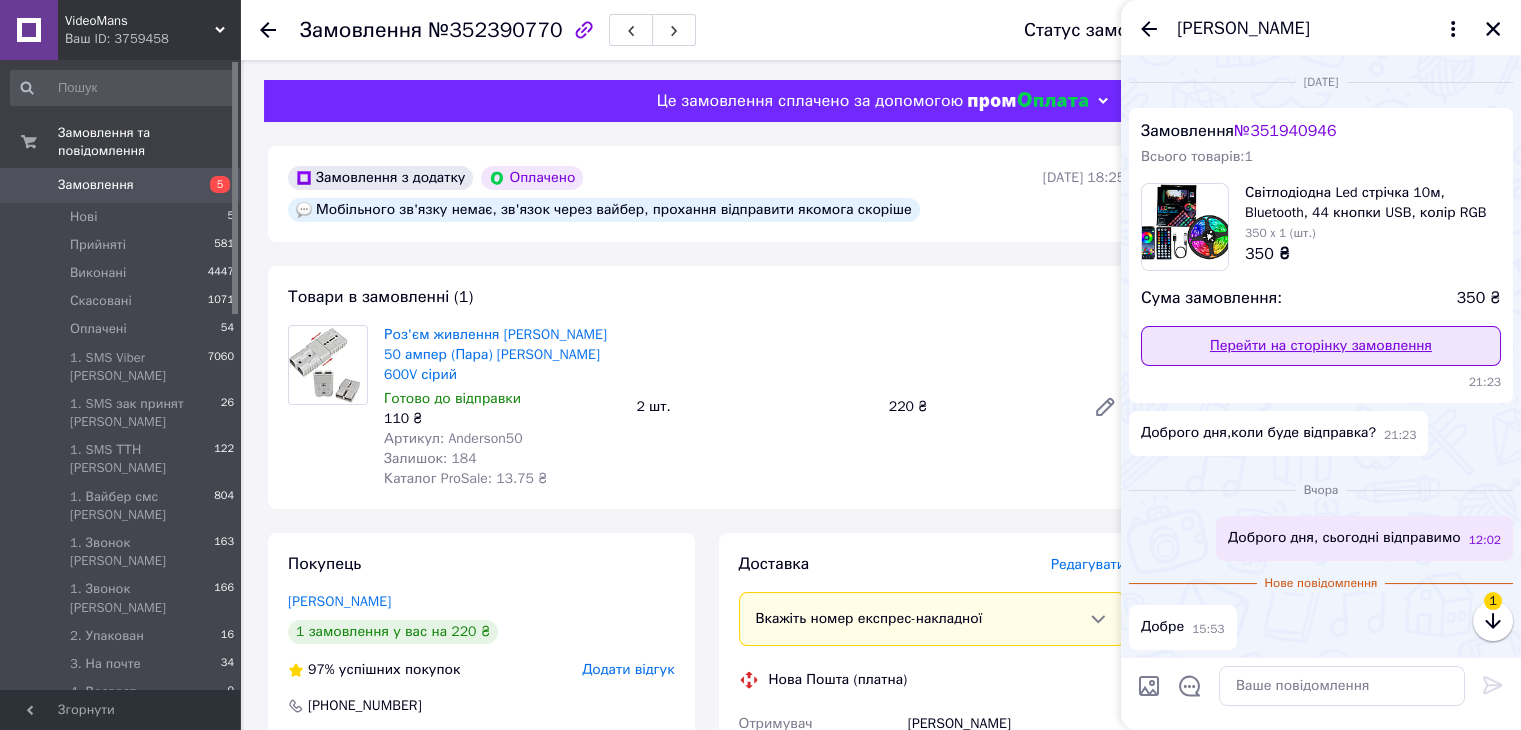 scroll, scrollTop: 2, scrollLeft: 0, axis: vertical 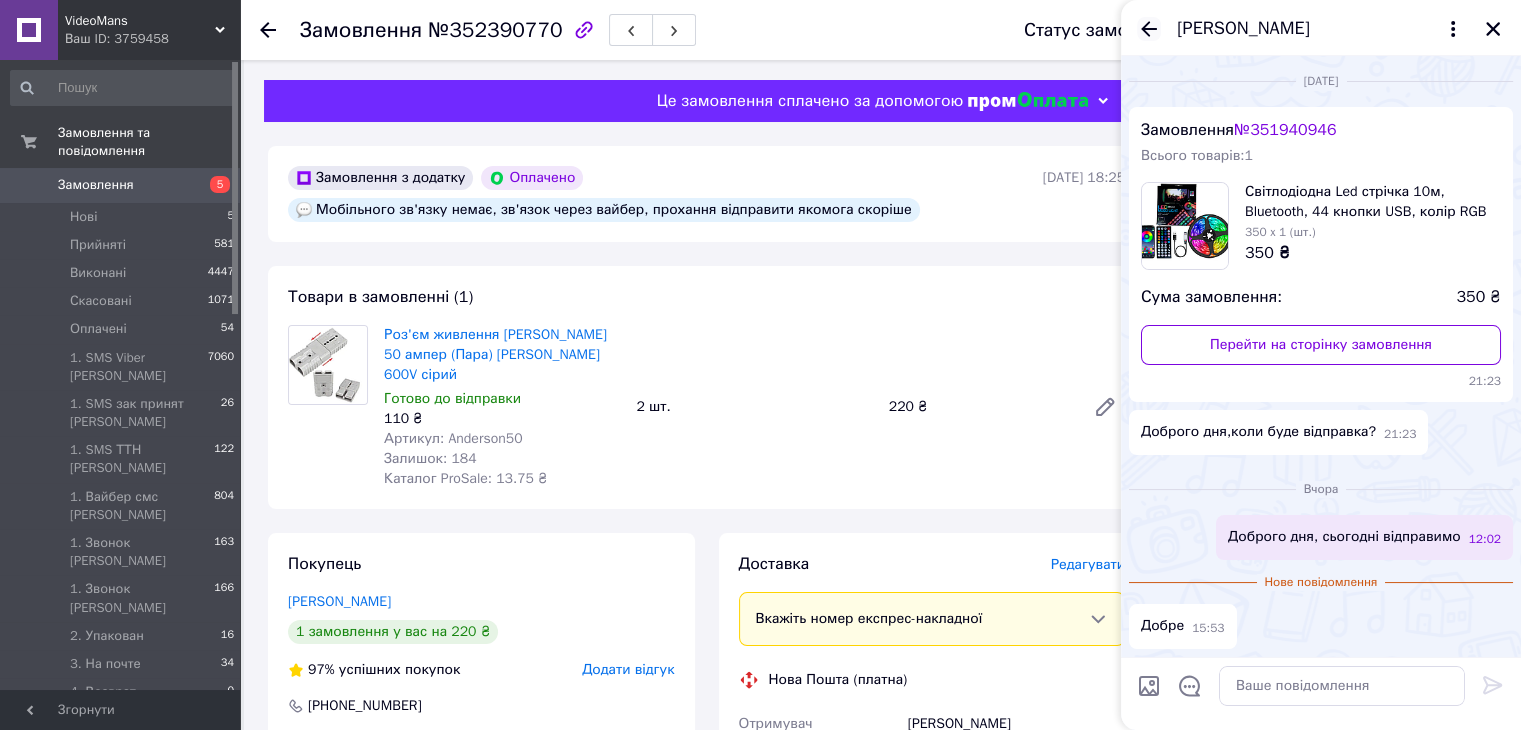 click 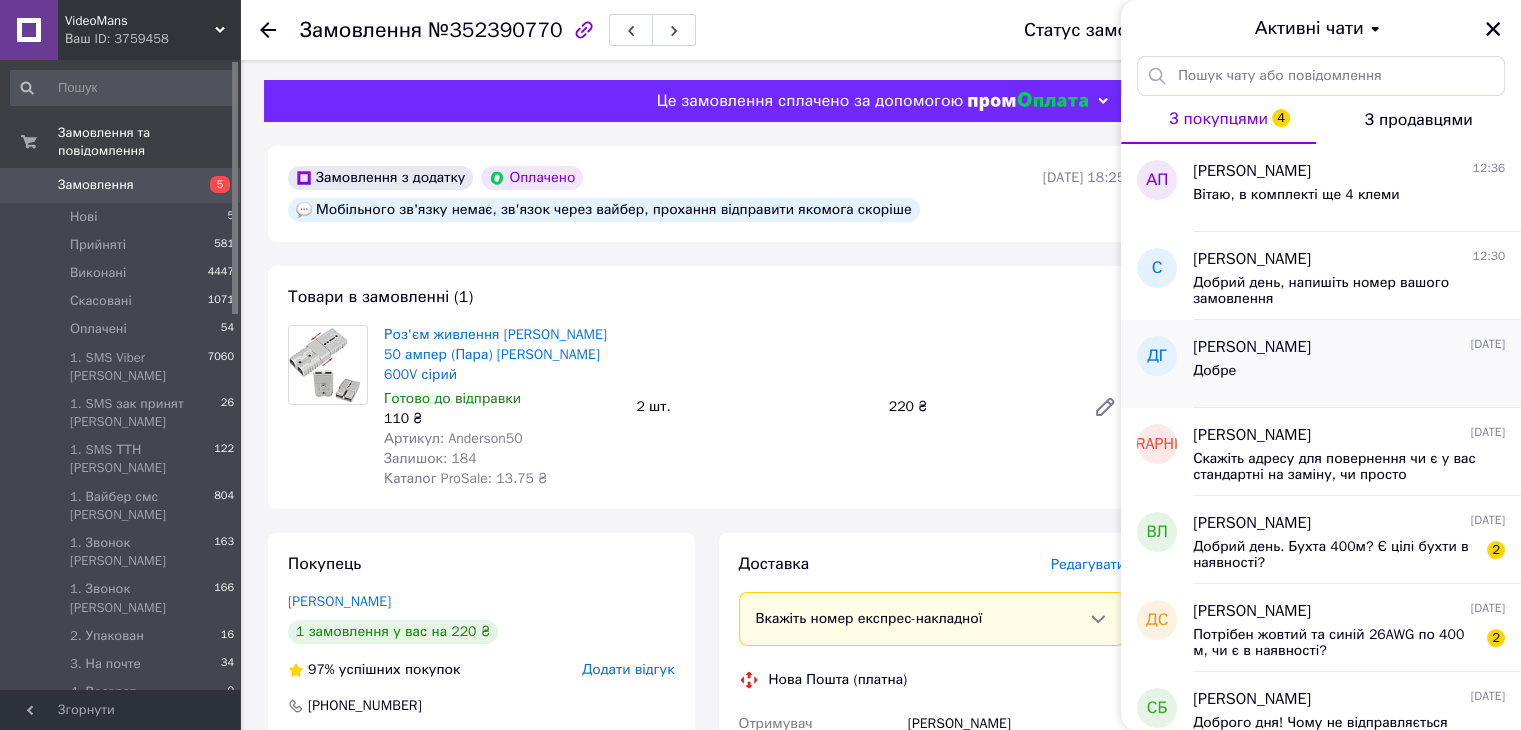 drag, startPoint x: 1348, startPoint y: 284, endPoint x: 1388, endPoint y: 347, distance: 74.62573 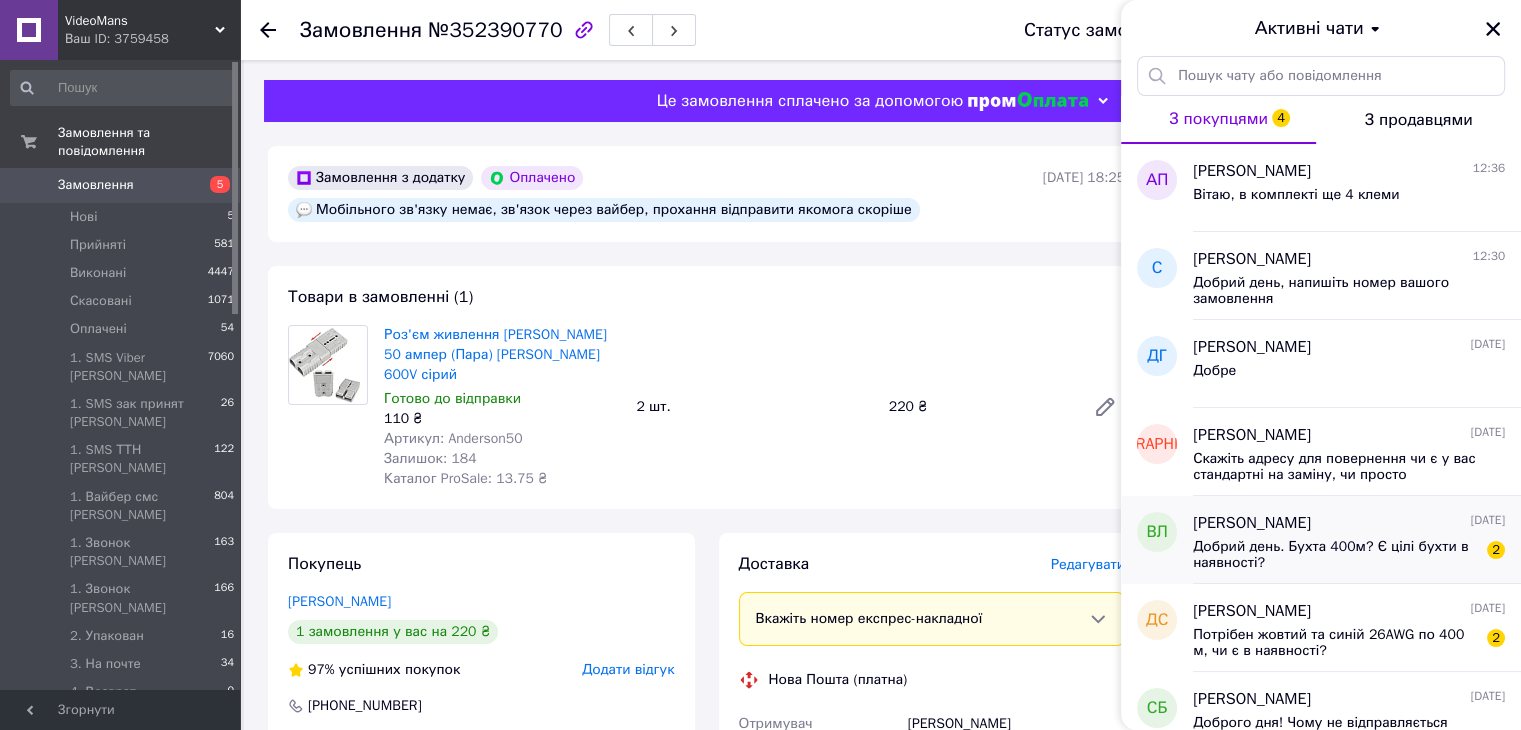 click on "Добрий день. Бухта 400м? Є цілі бухти в наявності?" at bounding box center (1335, 555) 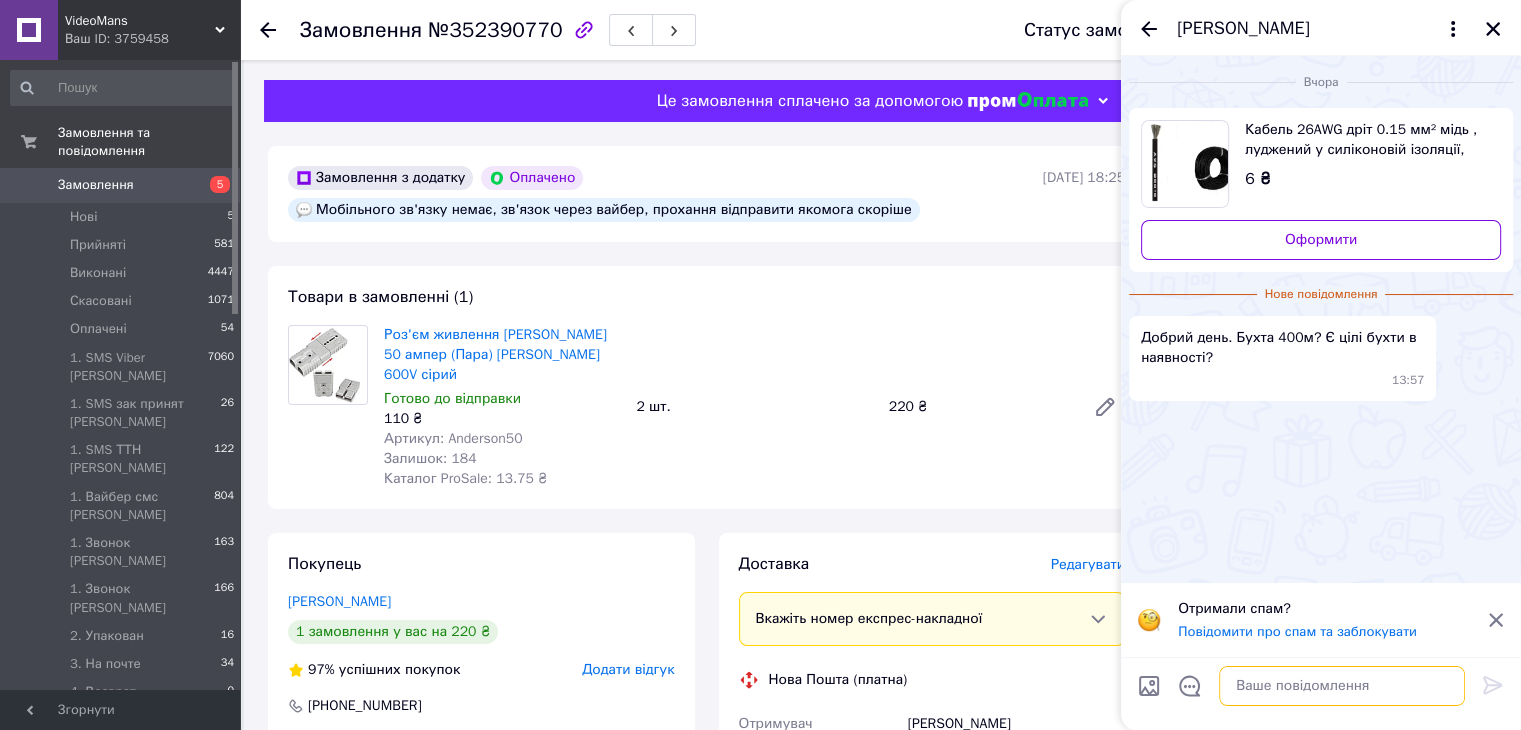 click at bounding box center [1342, 686] 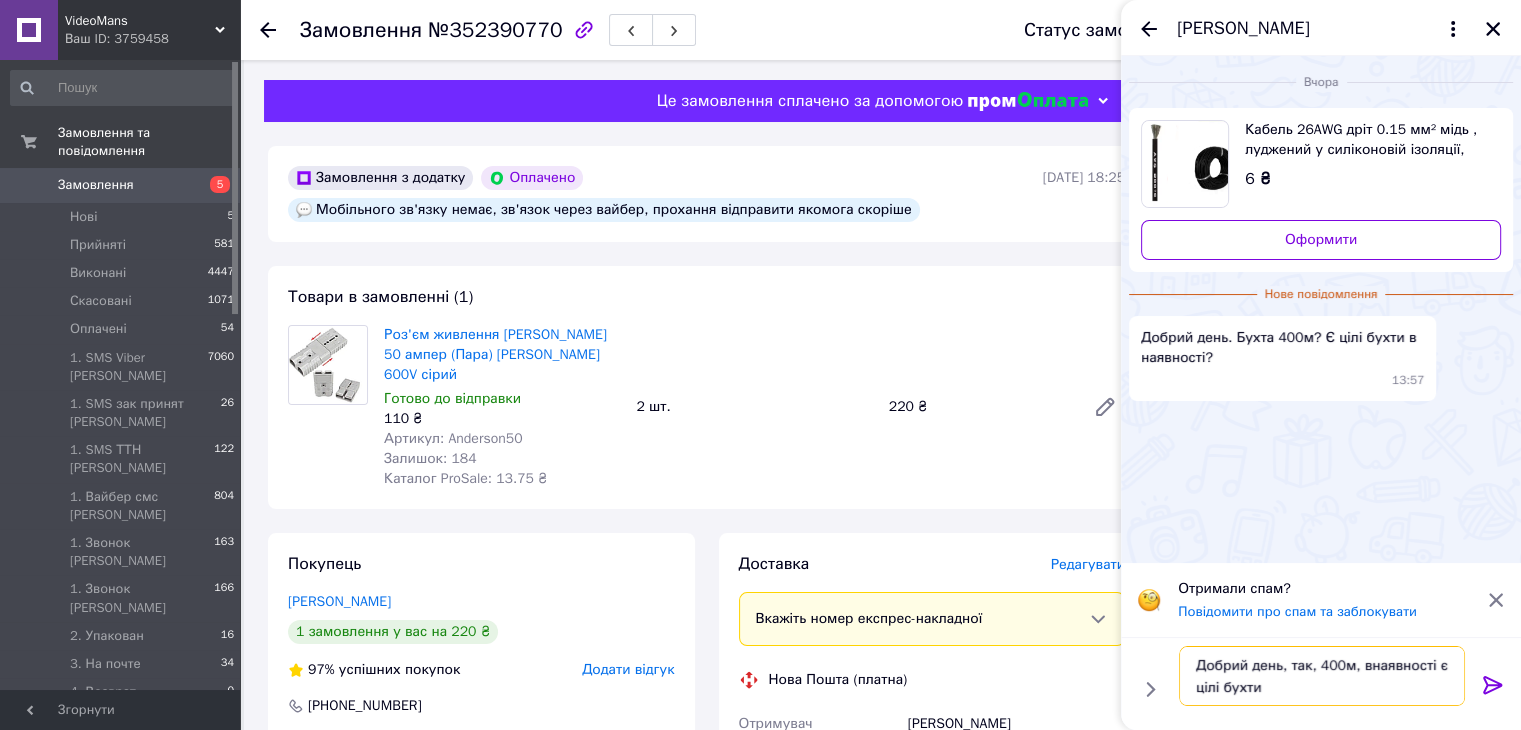 type on "Добрий день, так, 400м, внаявності є цілі бухти" 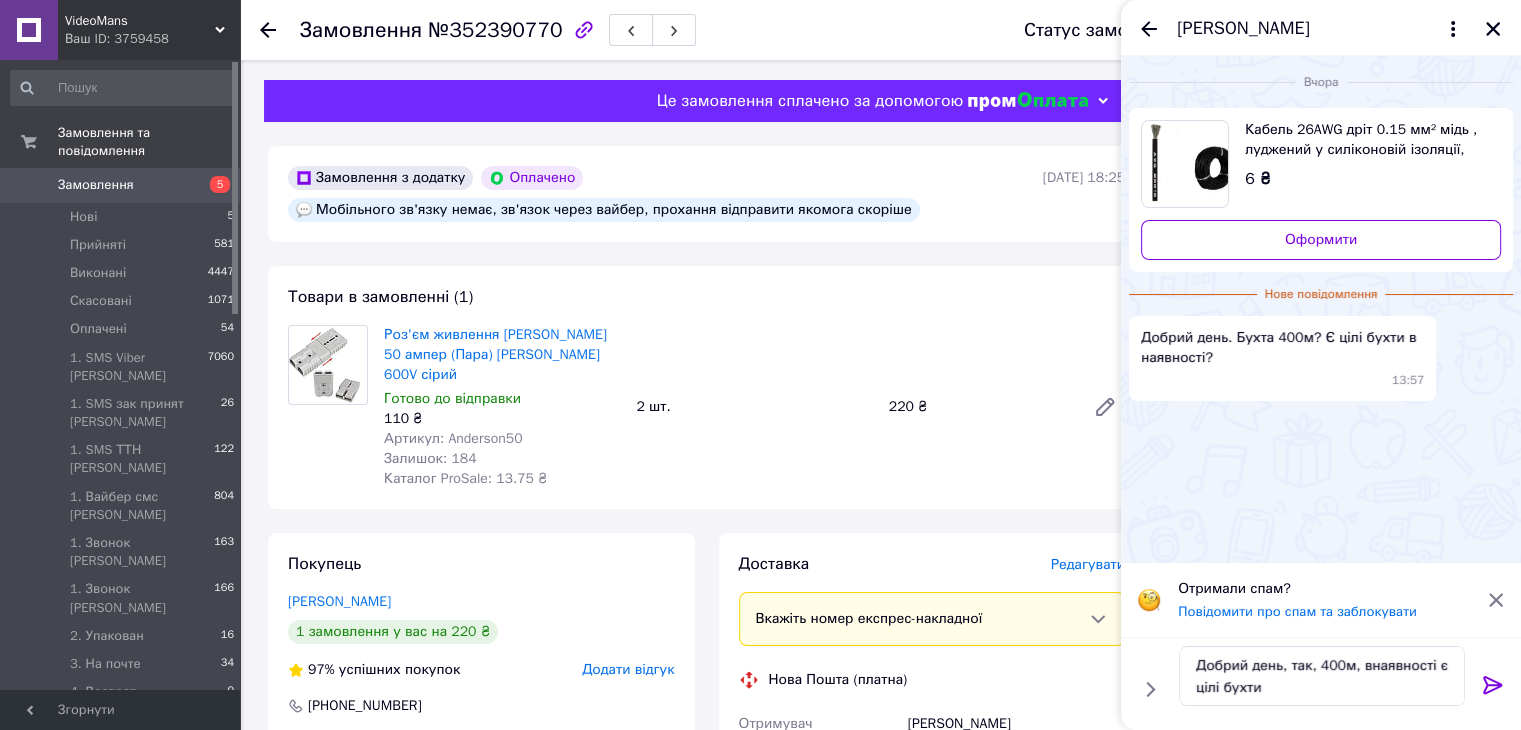 click 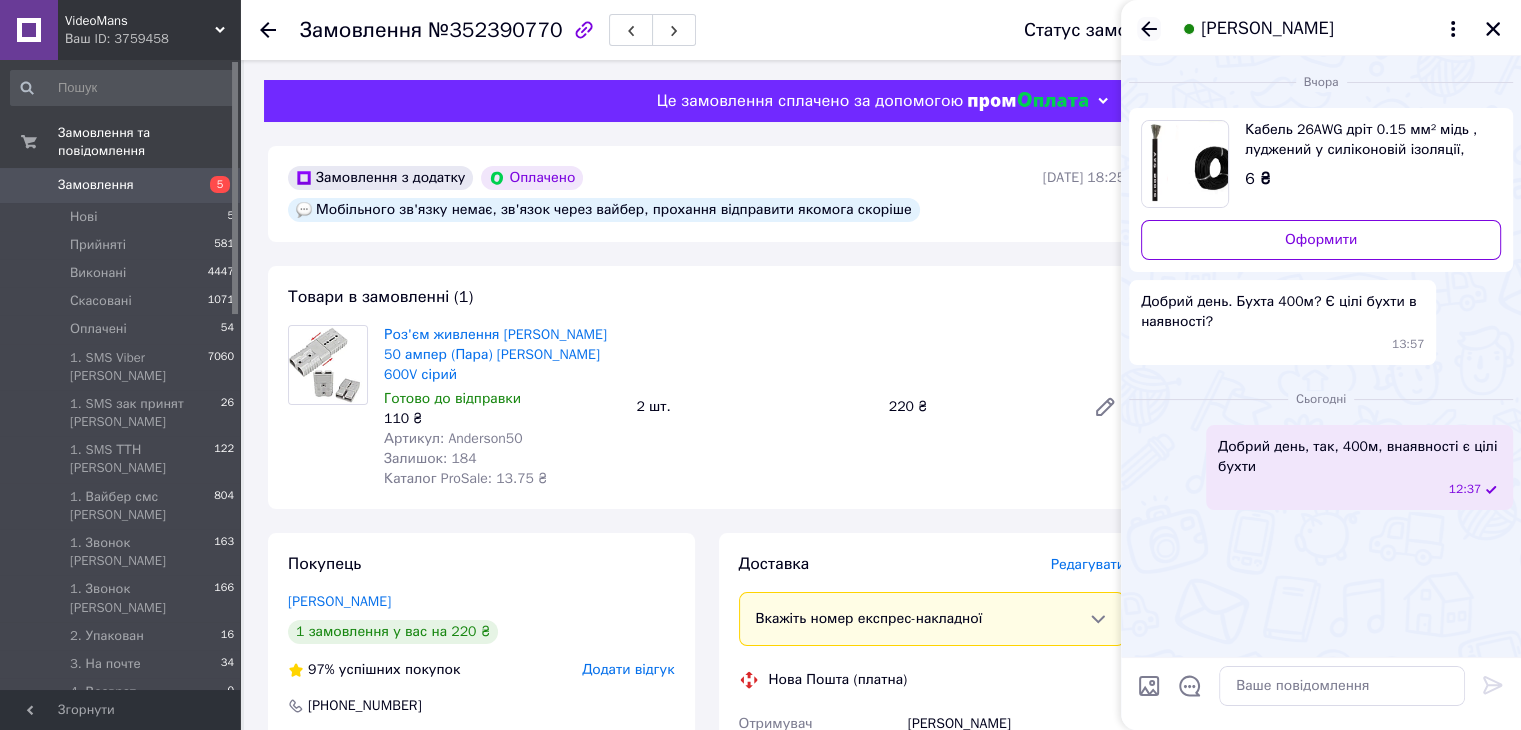 click 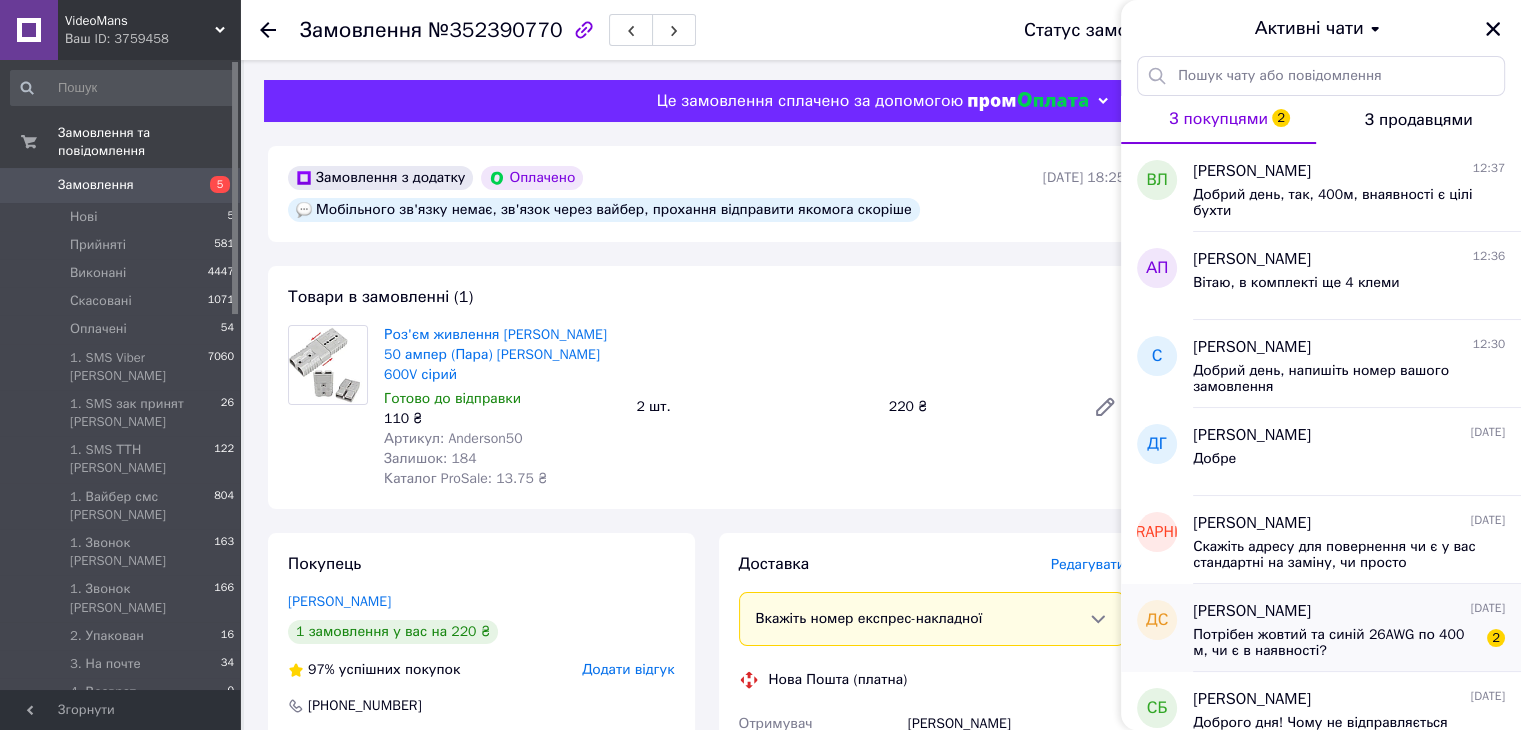 click on "Потрібен жовтий та синій 26AWG по 400 м, чи є в наявності?" at bounding box center [1335, 643] 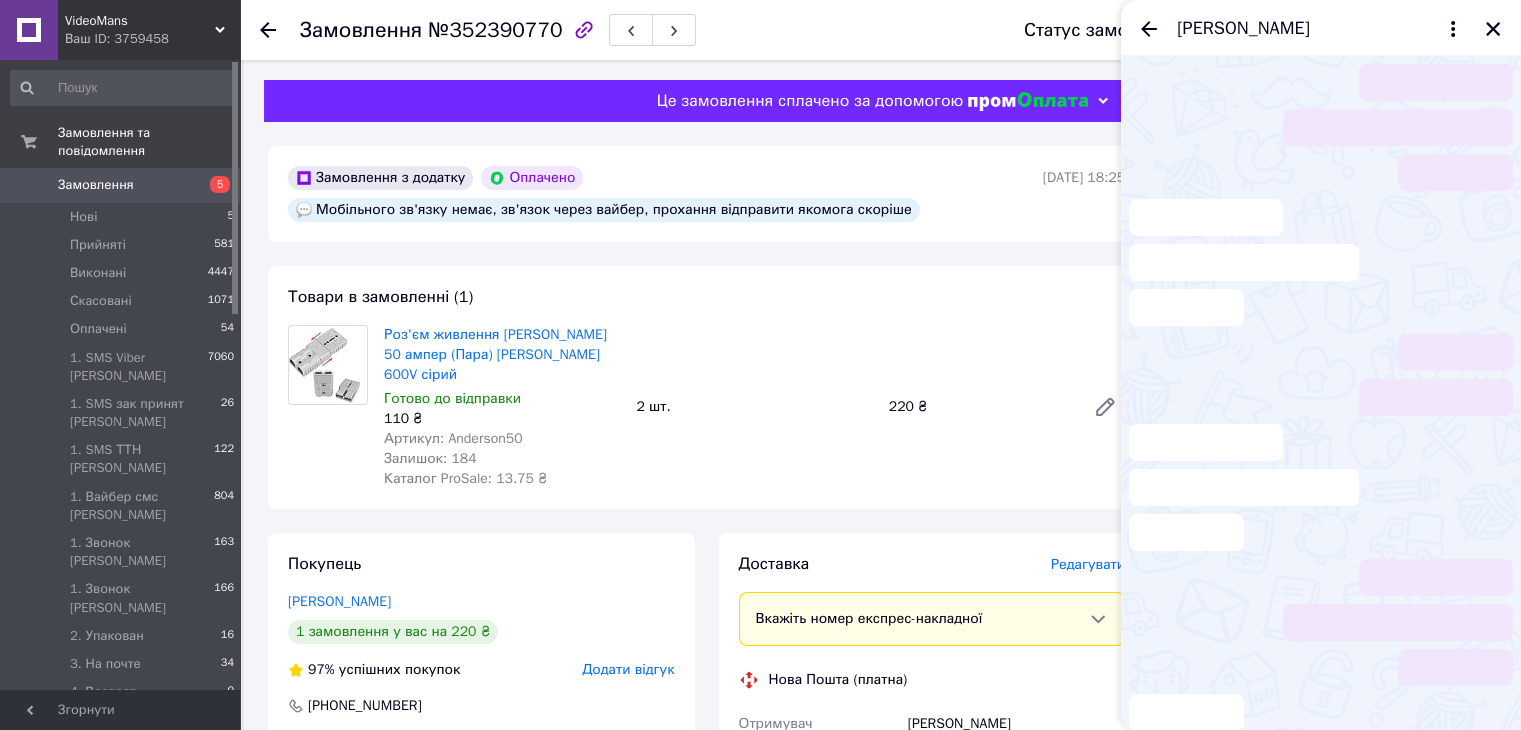 scroll, scrollTop: 680, scrollLeft: 0, axis: vertical 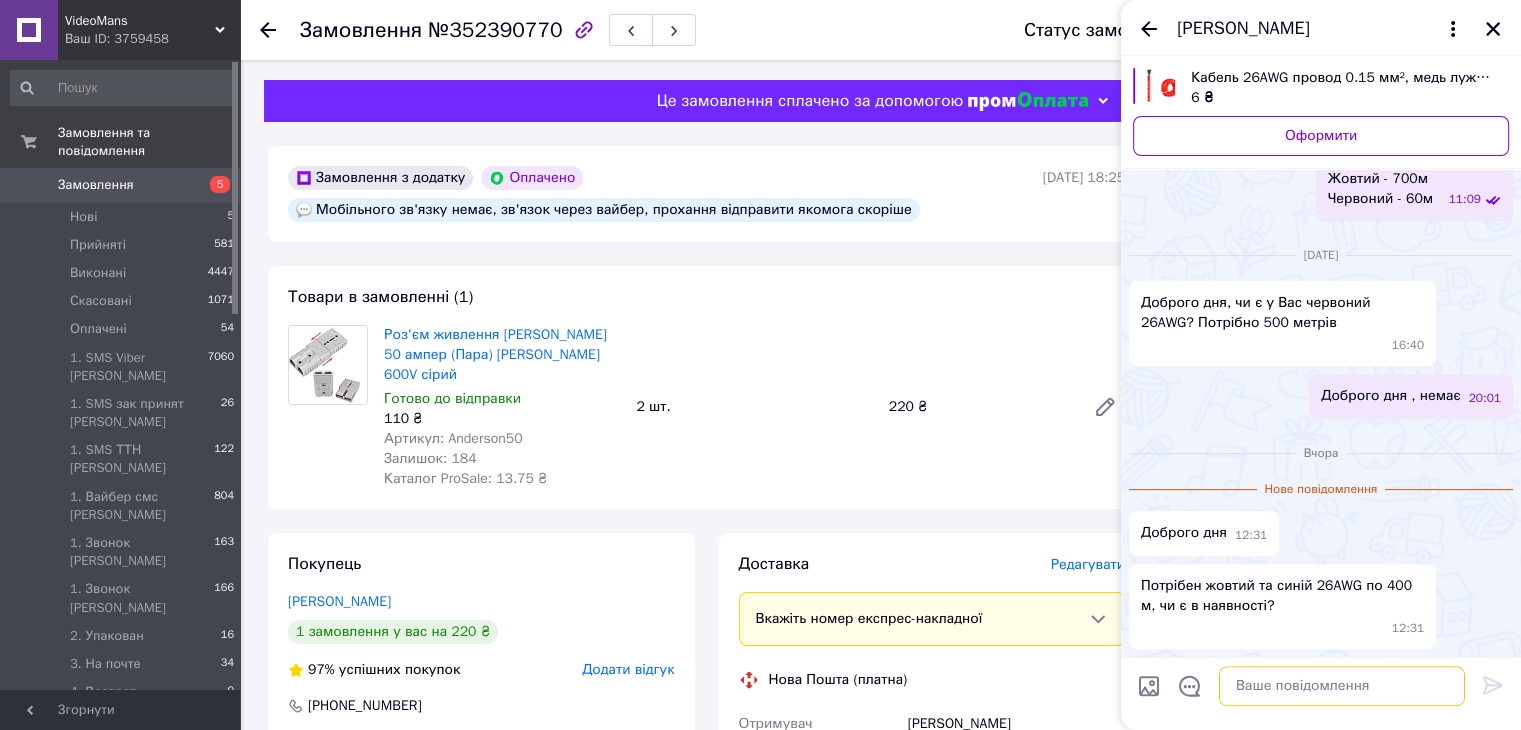 click at bounding box center [1342, 686] 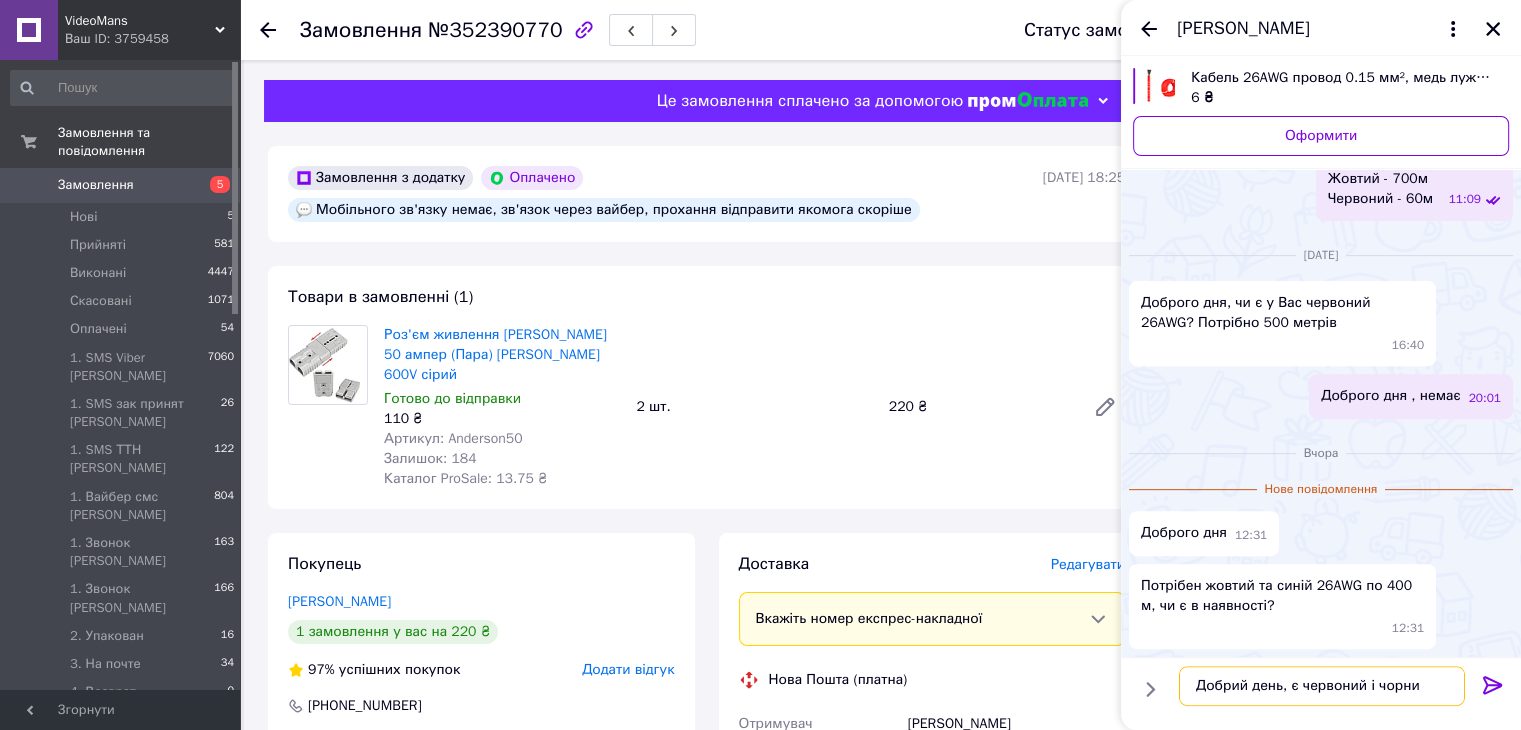 type on "Добрий день, є червоний і чорний" 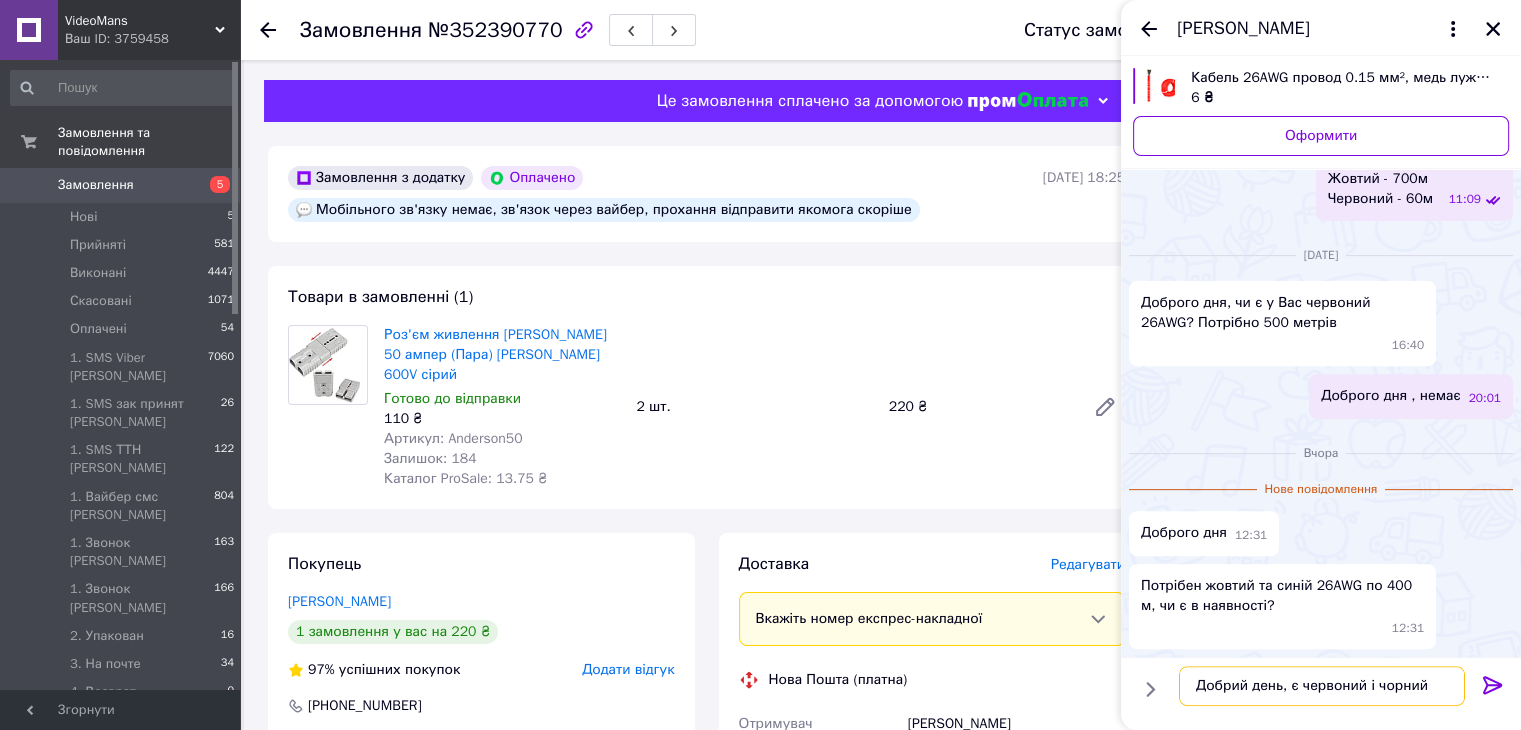 type 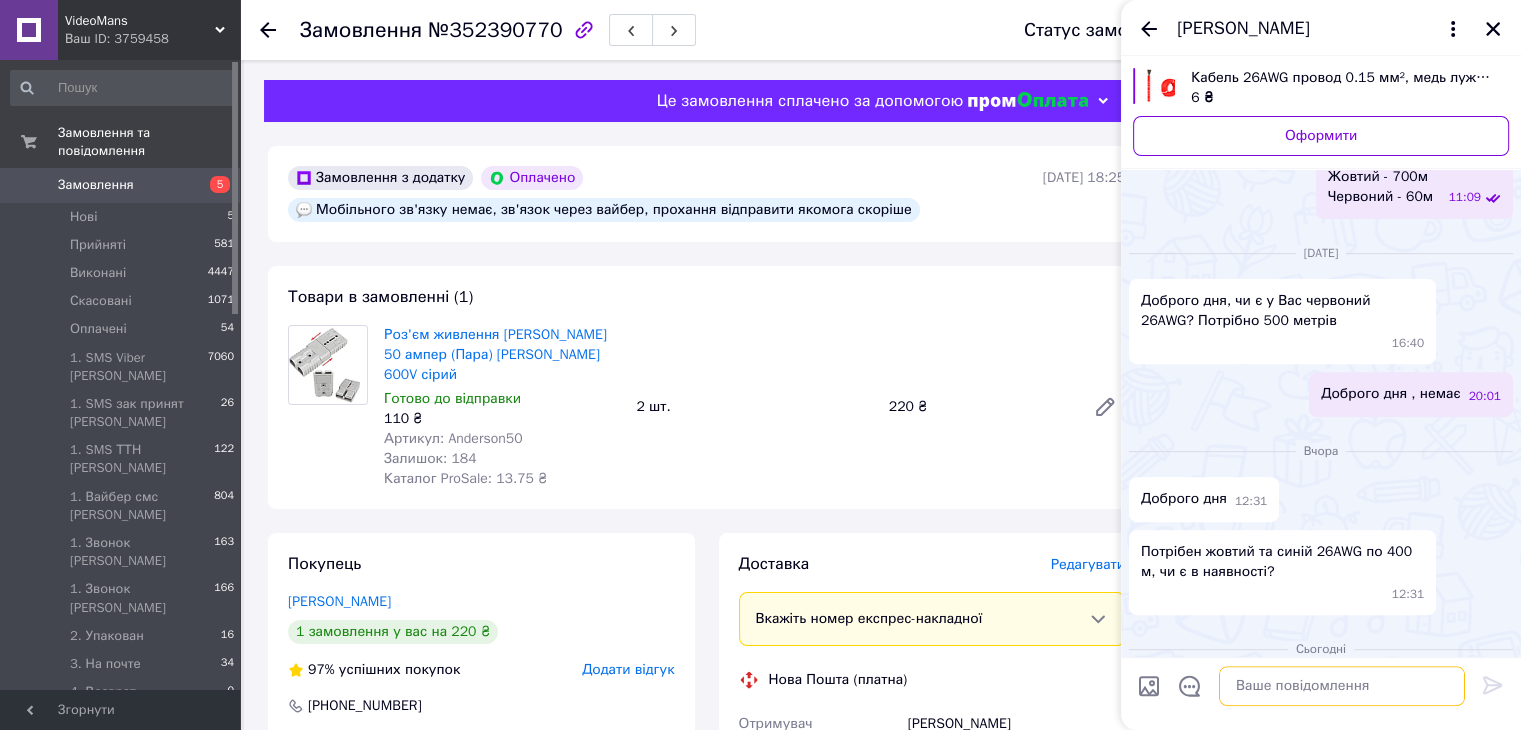 scroll, scrollTop: 651, scrollLeft: 0, axis: vertical 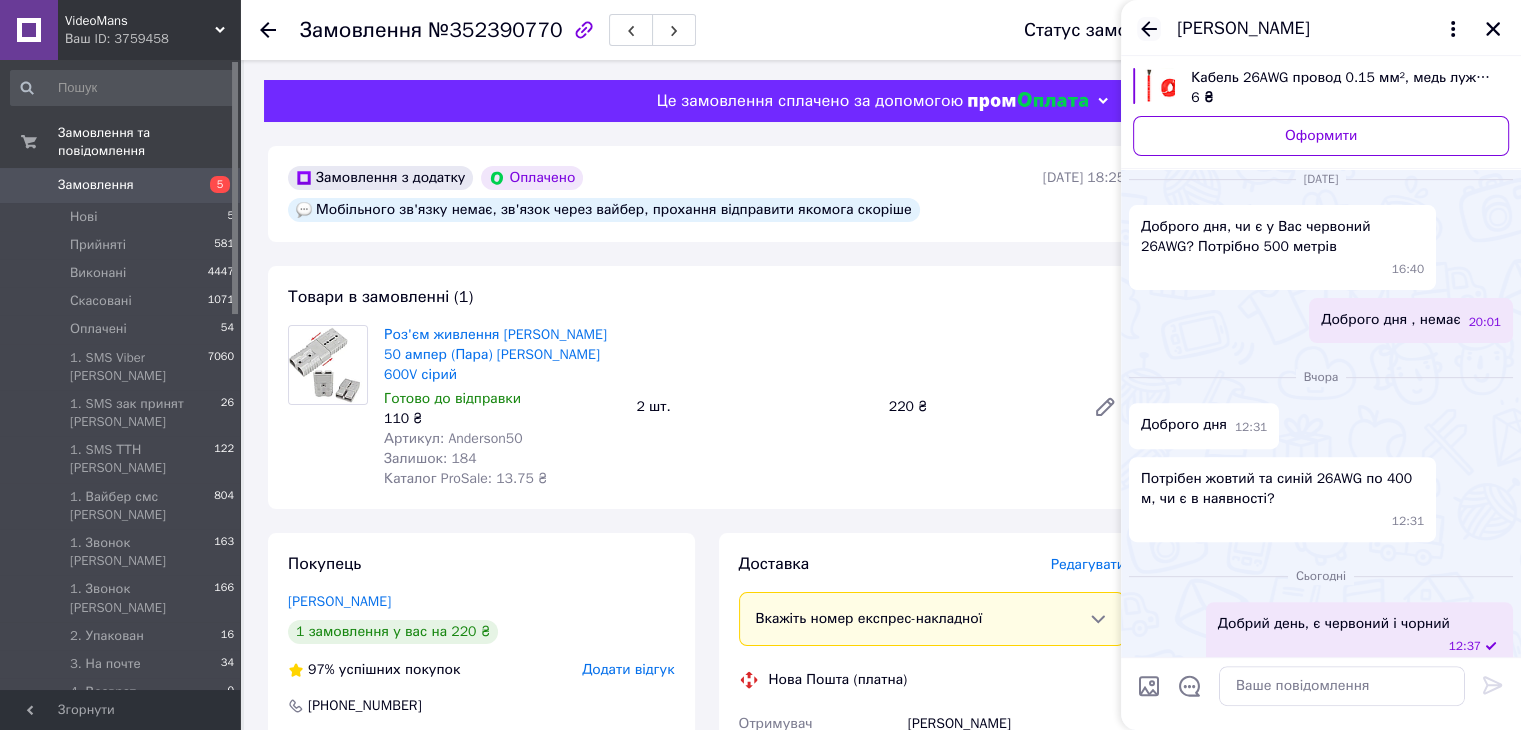 click 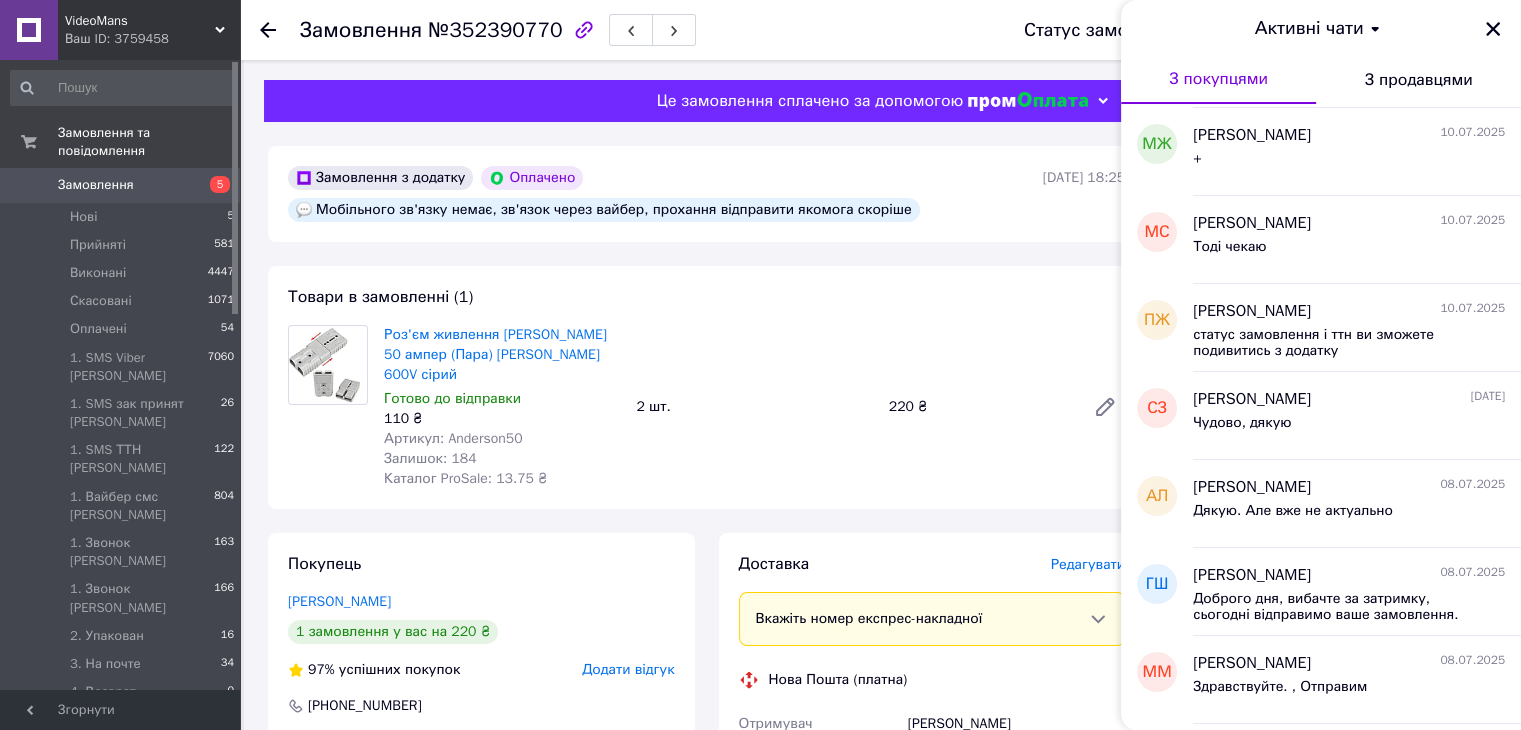 scroll, scrollTop: 200, scrollLeft: 0, axis: vertical 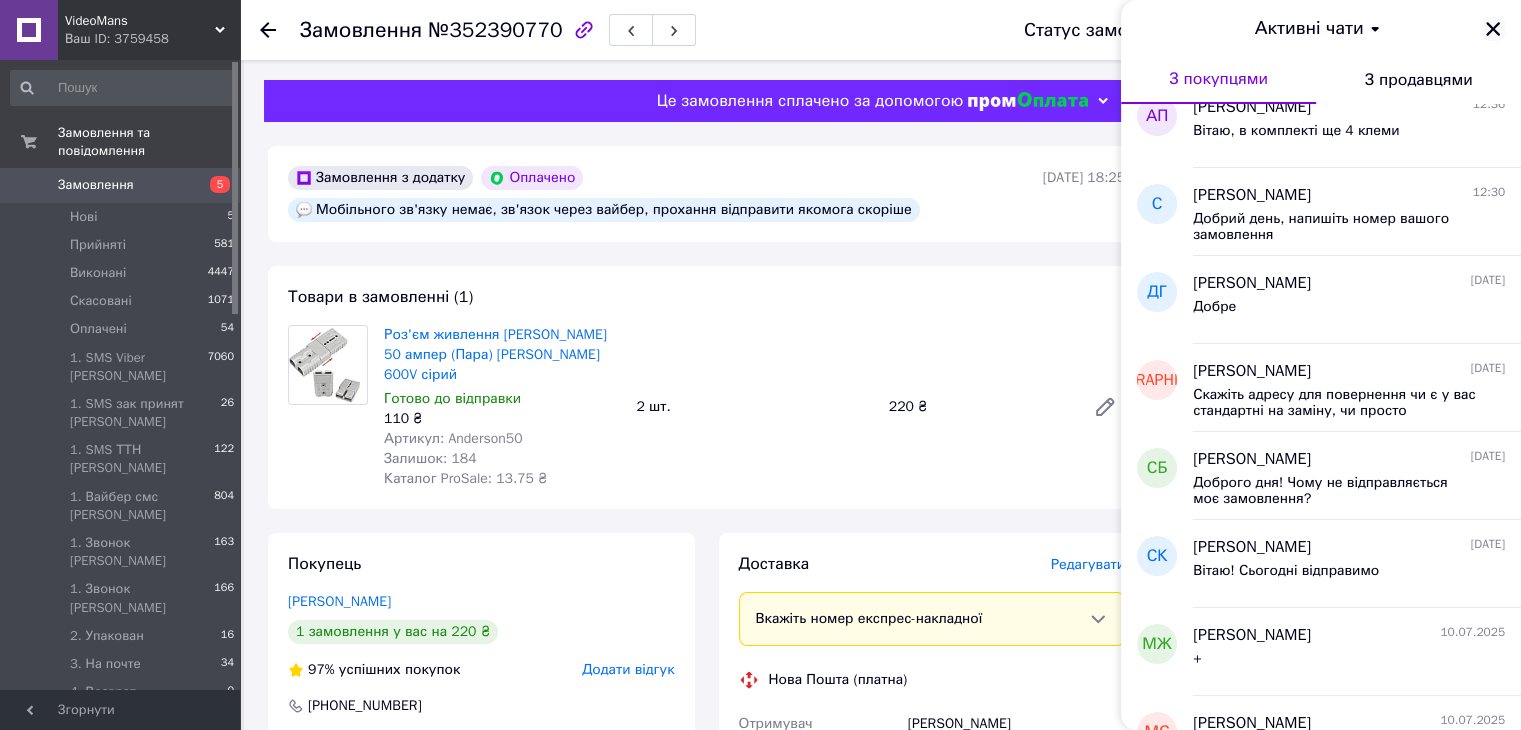 click 